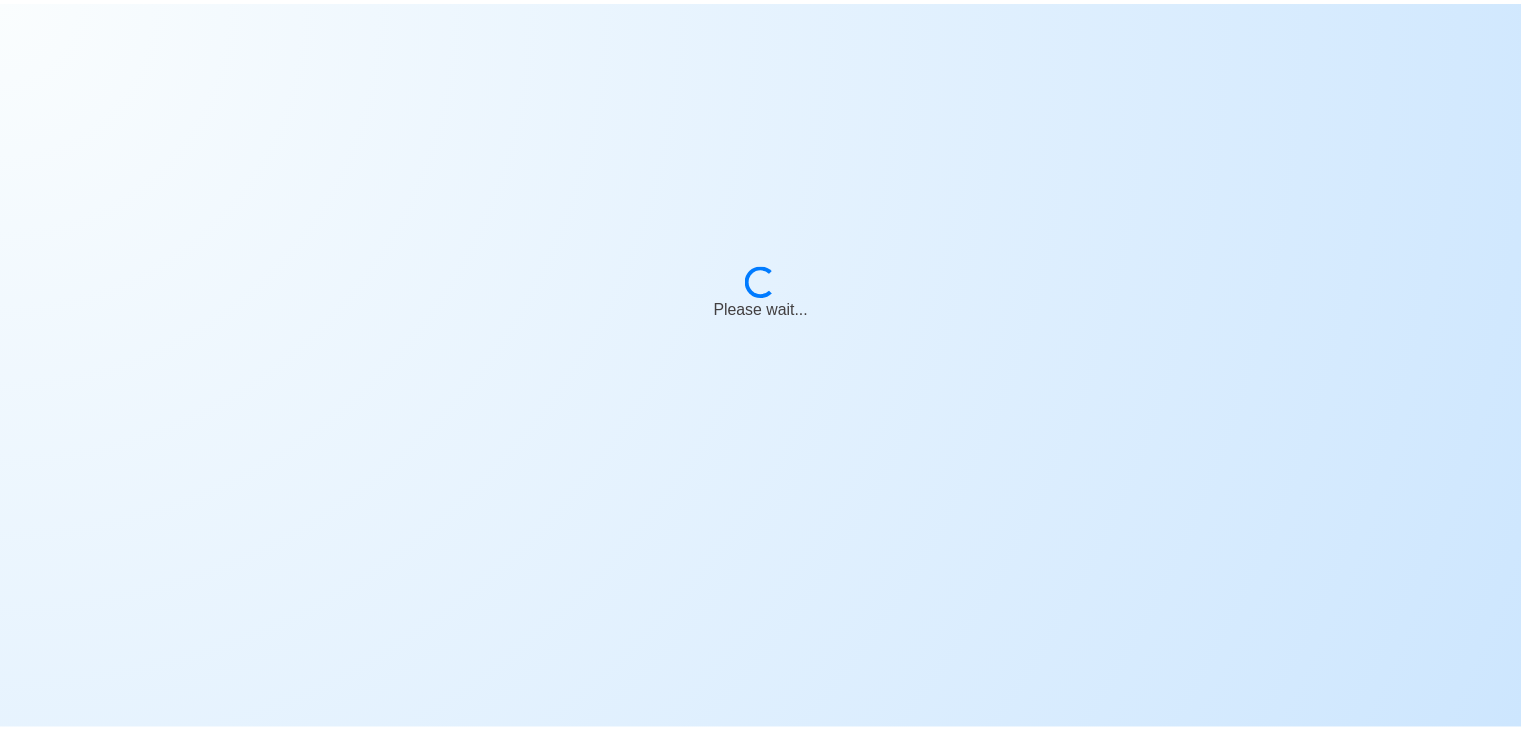 scroll, scrollTop: 0, scrollLeft: 0, axis: both 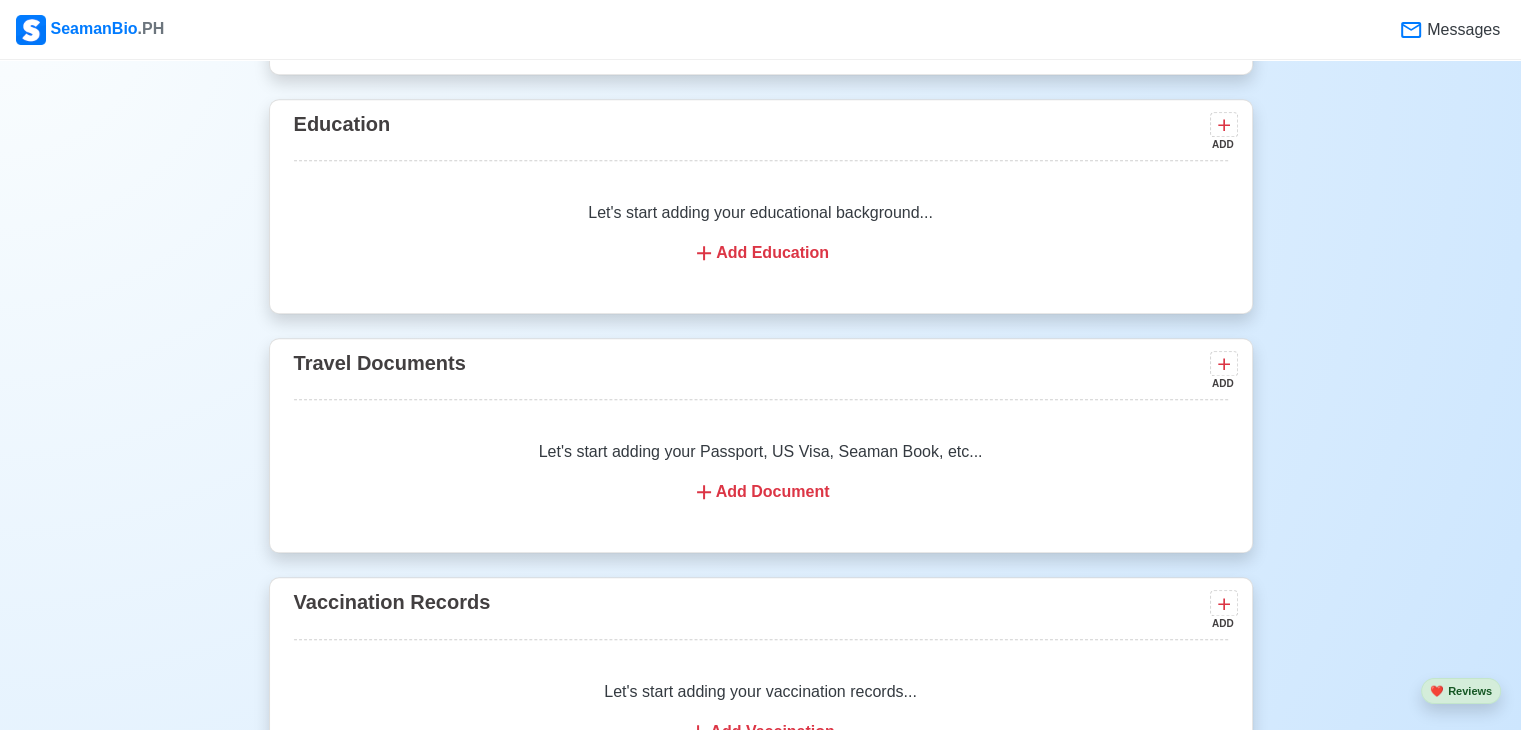 click on "Let's start adding your Passport, US Visa, Seaman Book, etc... Add Document" at bounding box center [761, 472] 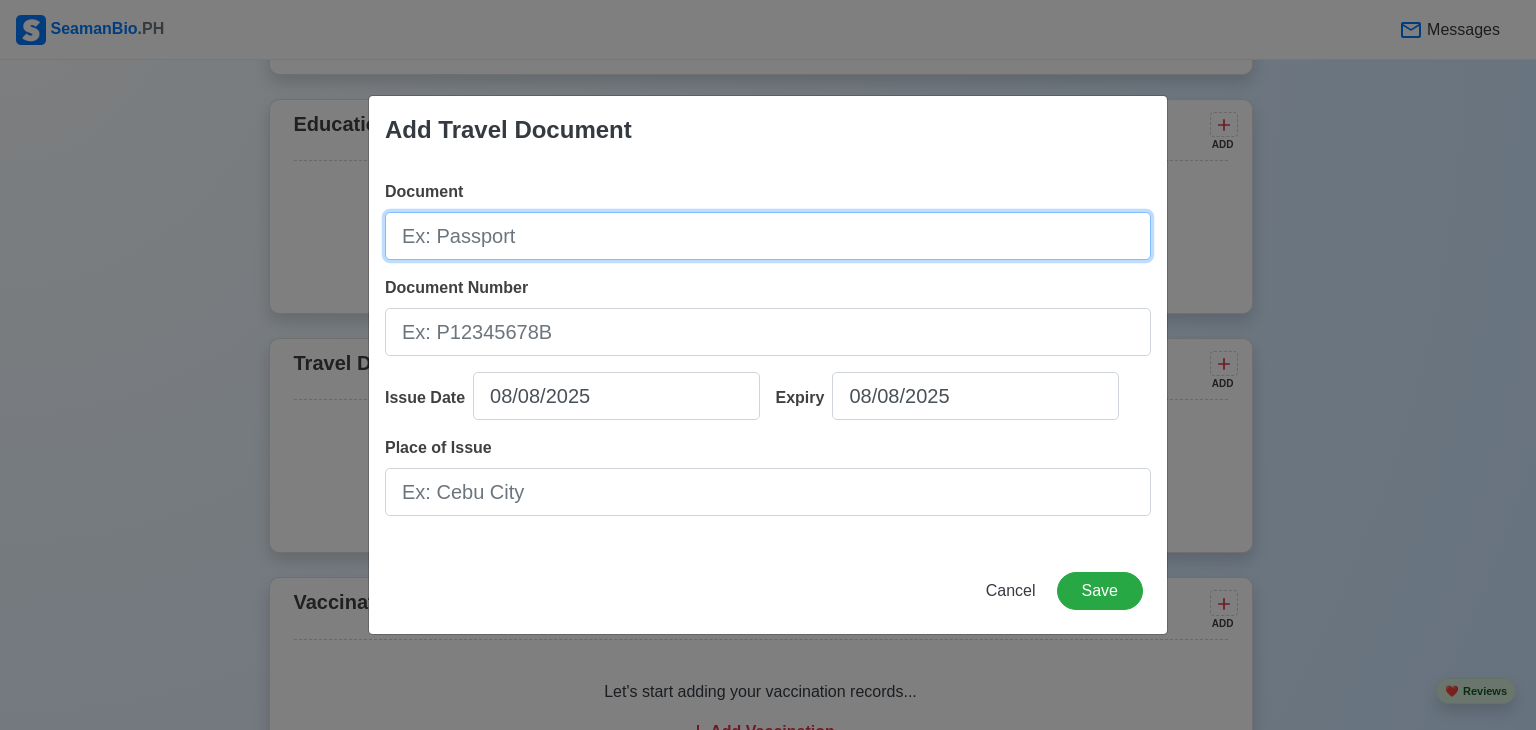 click on "Document" at bounding box center (768, 236) 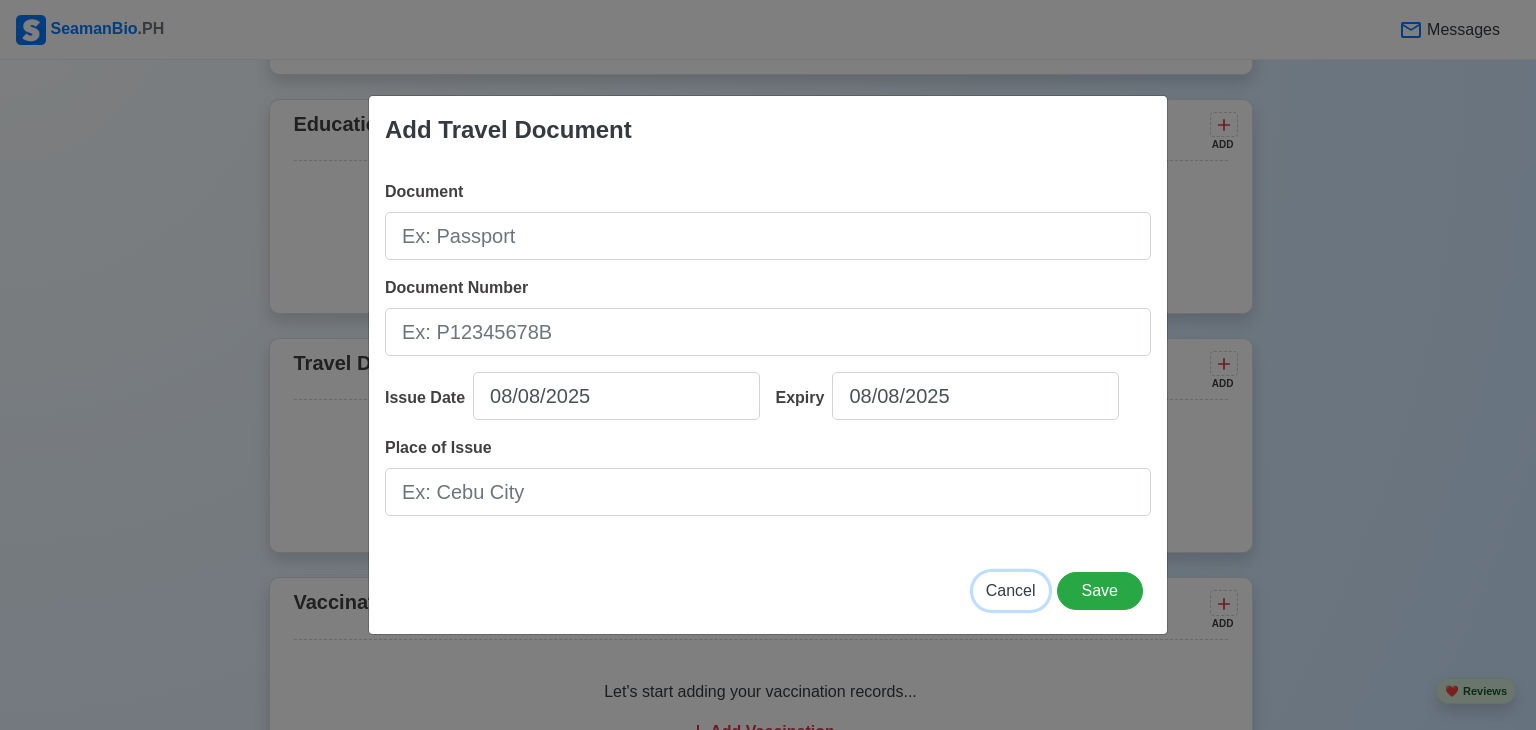 click on "Cancel" at bounding box center (1011, 590) 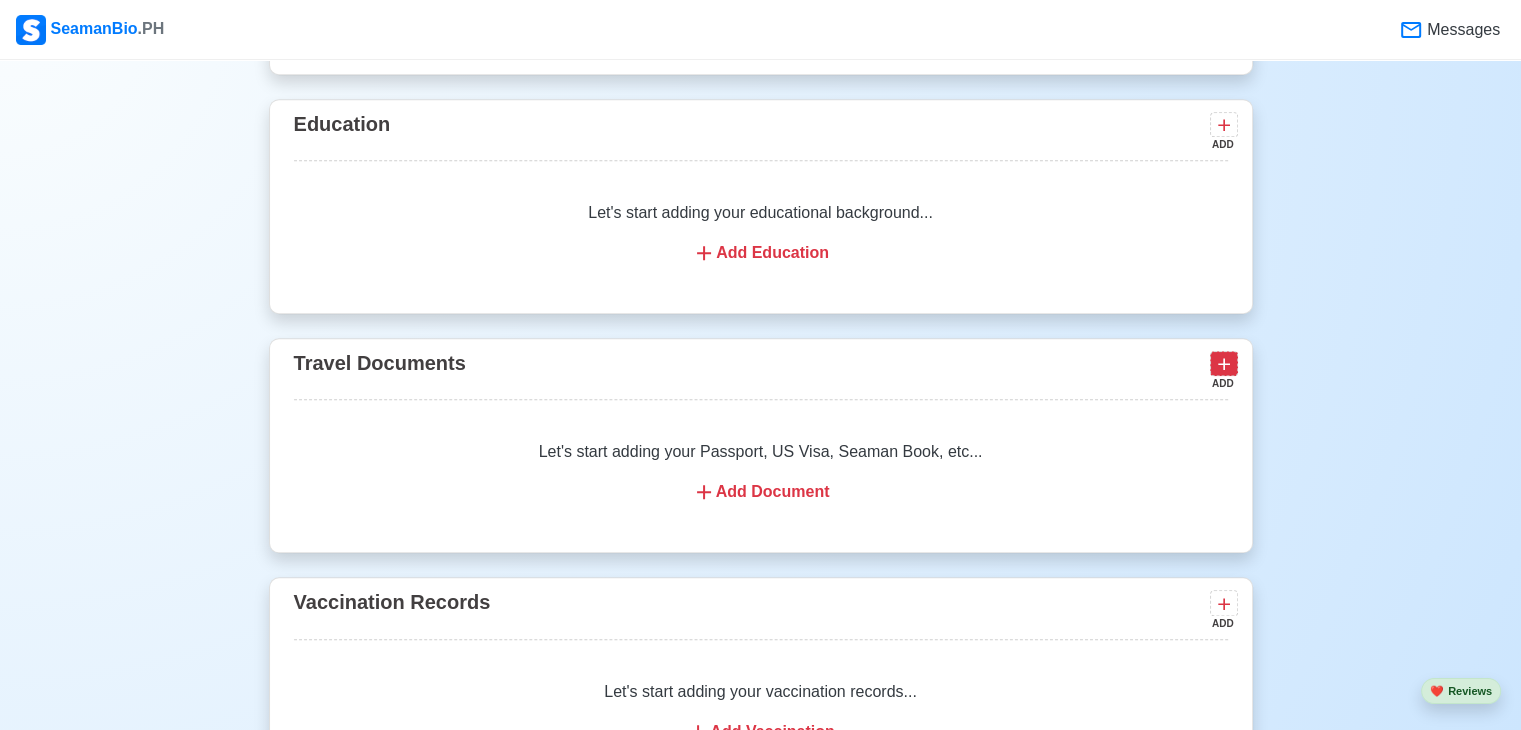 click 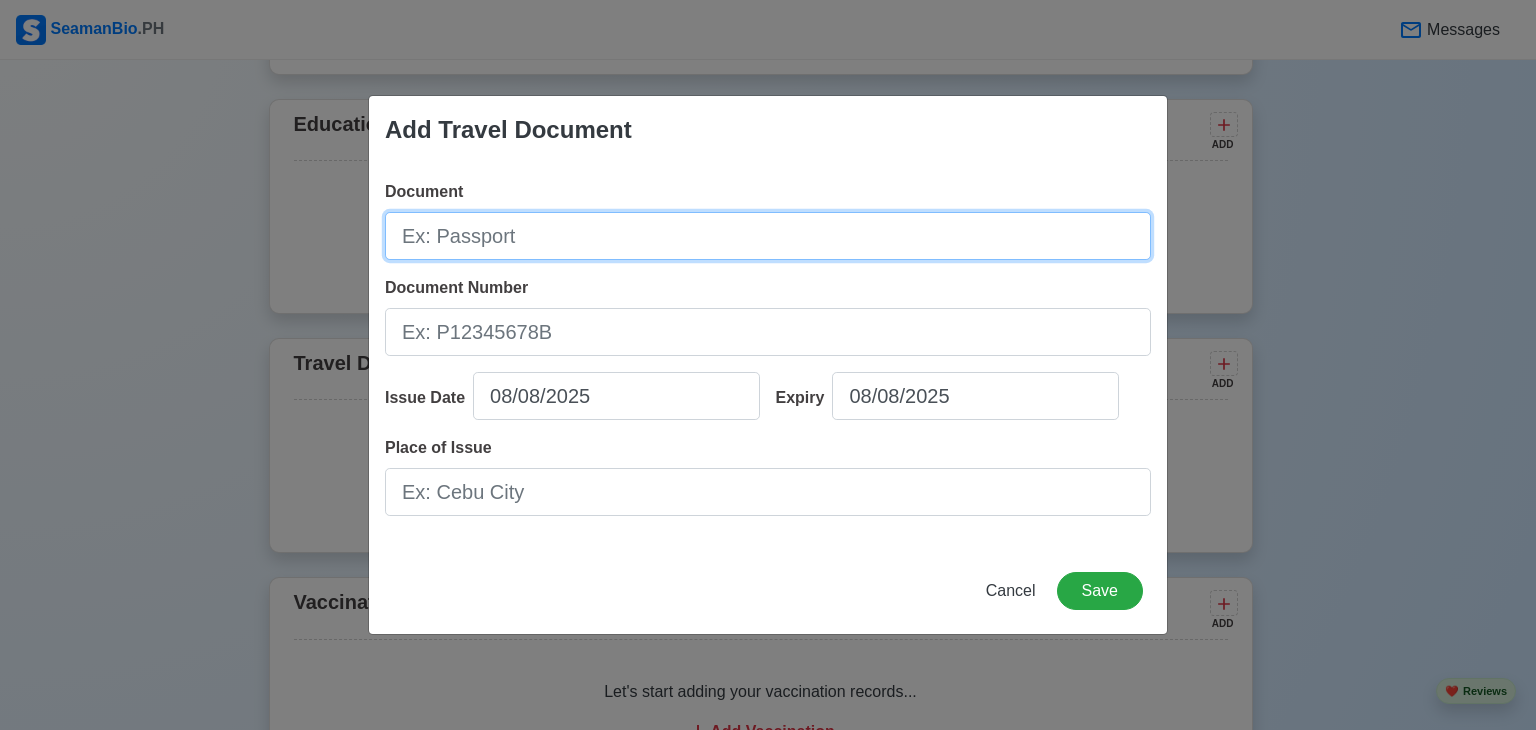 click on "Document" at bounding box center [768, 236] 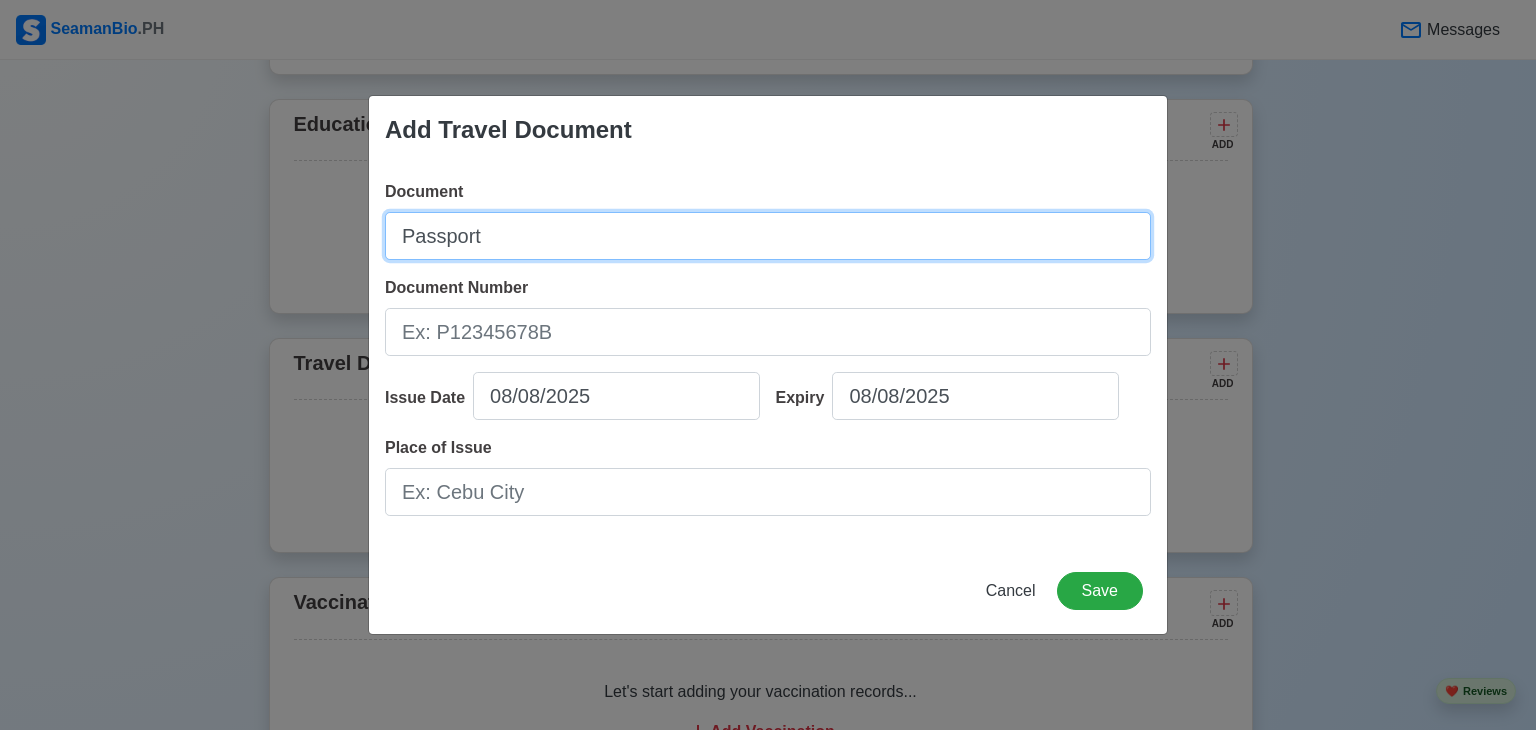 type on "Passport" 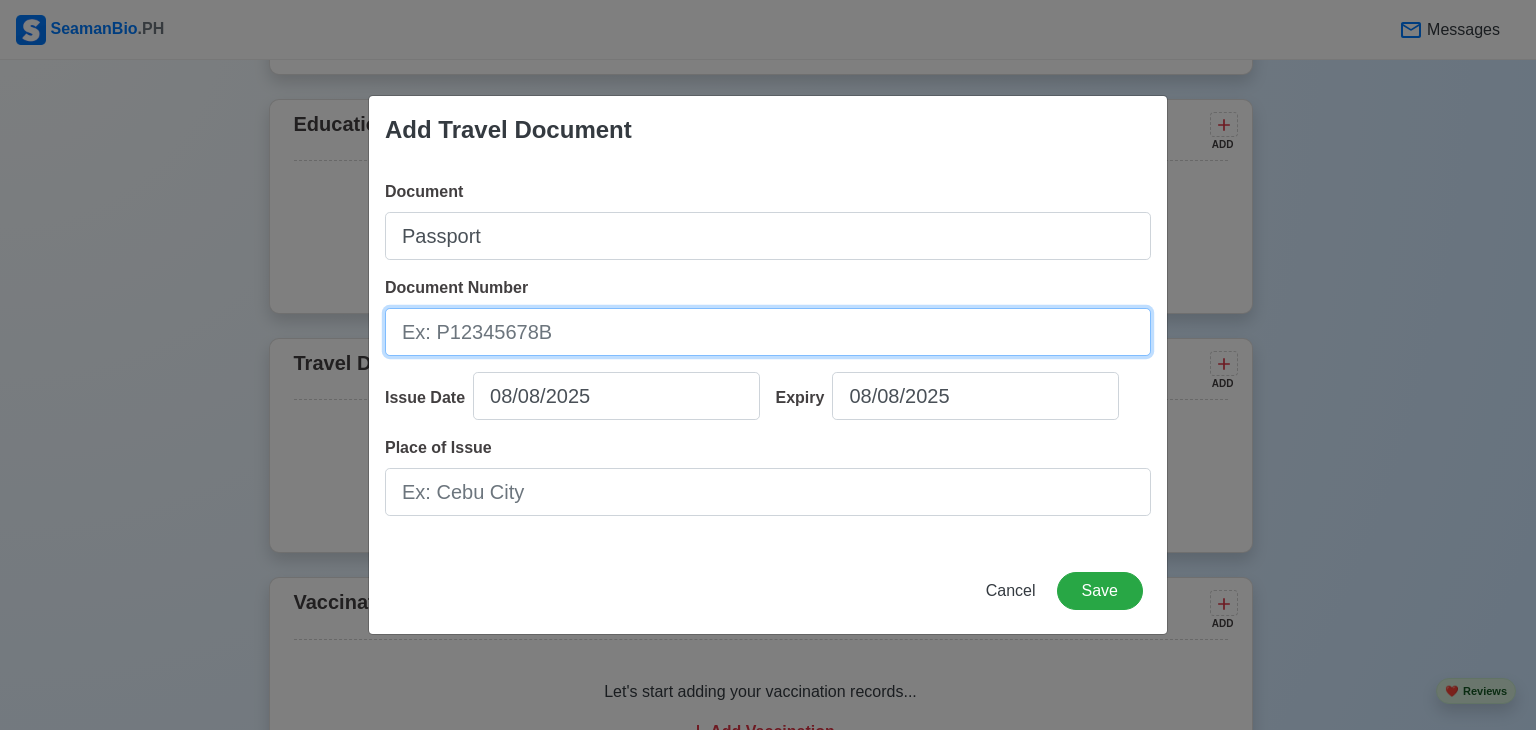 click on "Document Number" at bounding box center [768, 332] 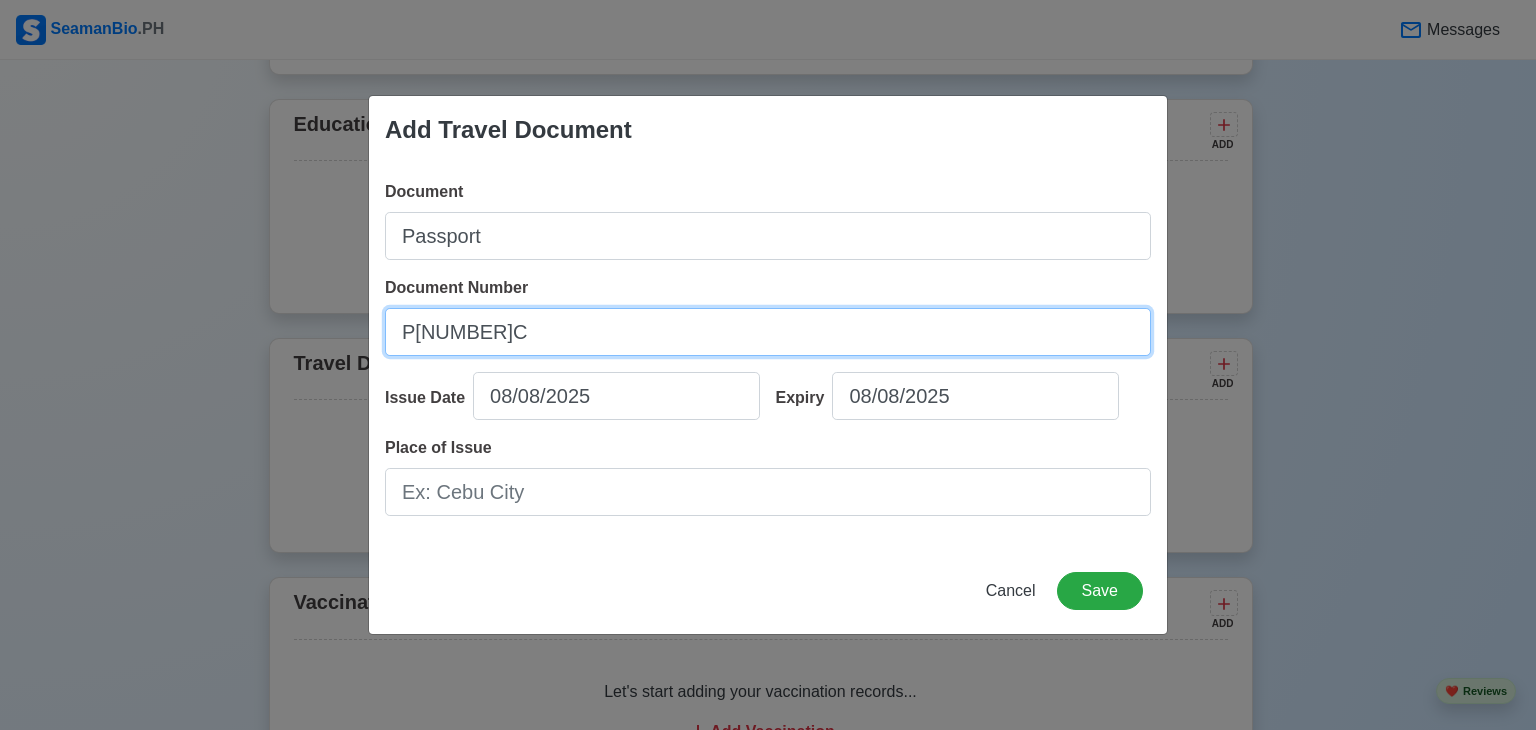 type on "P[NUMBER]C" 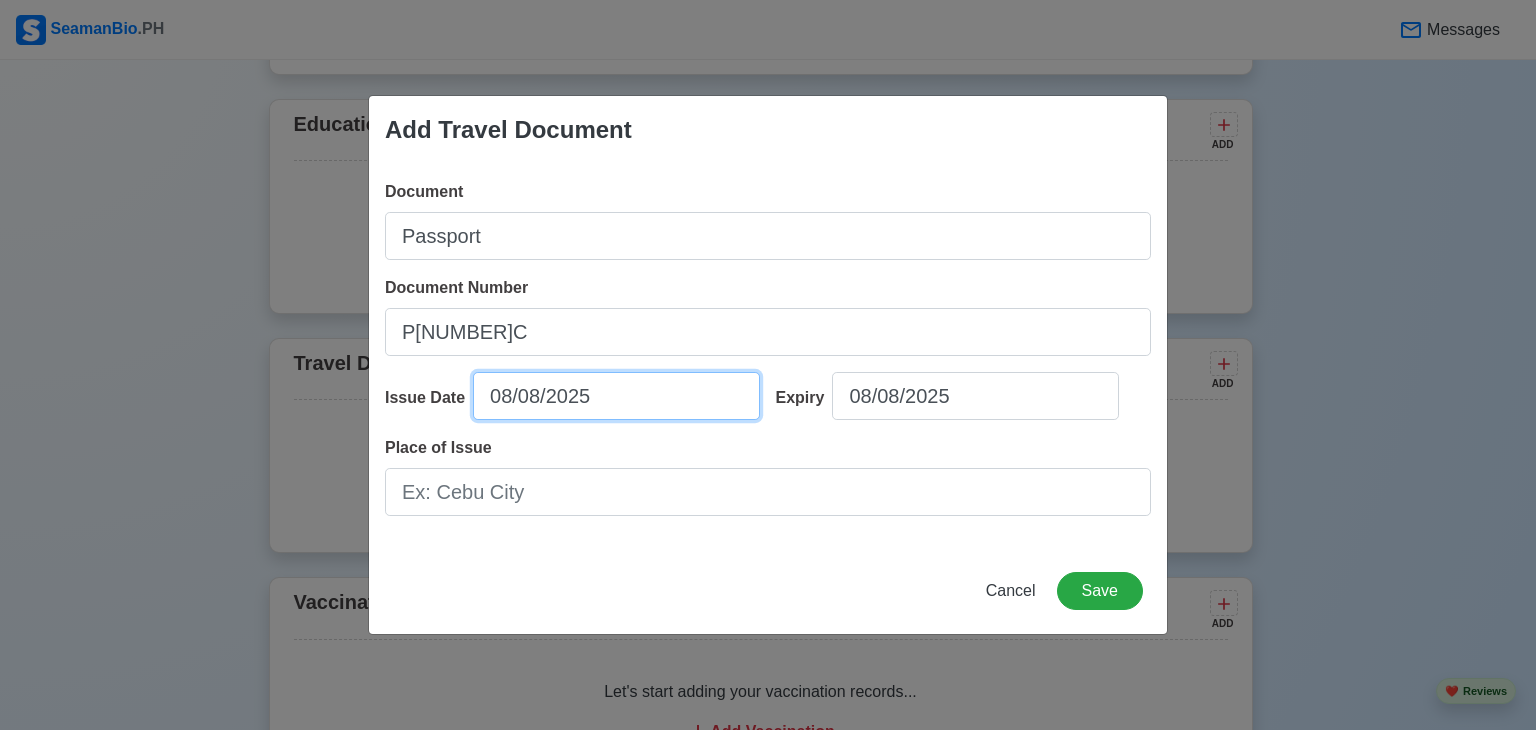 click on "08/08/2025" at bounding box center [616, 396] 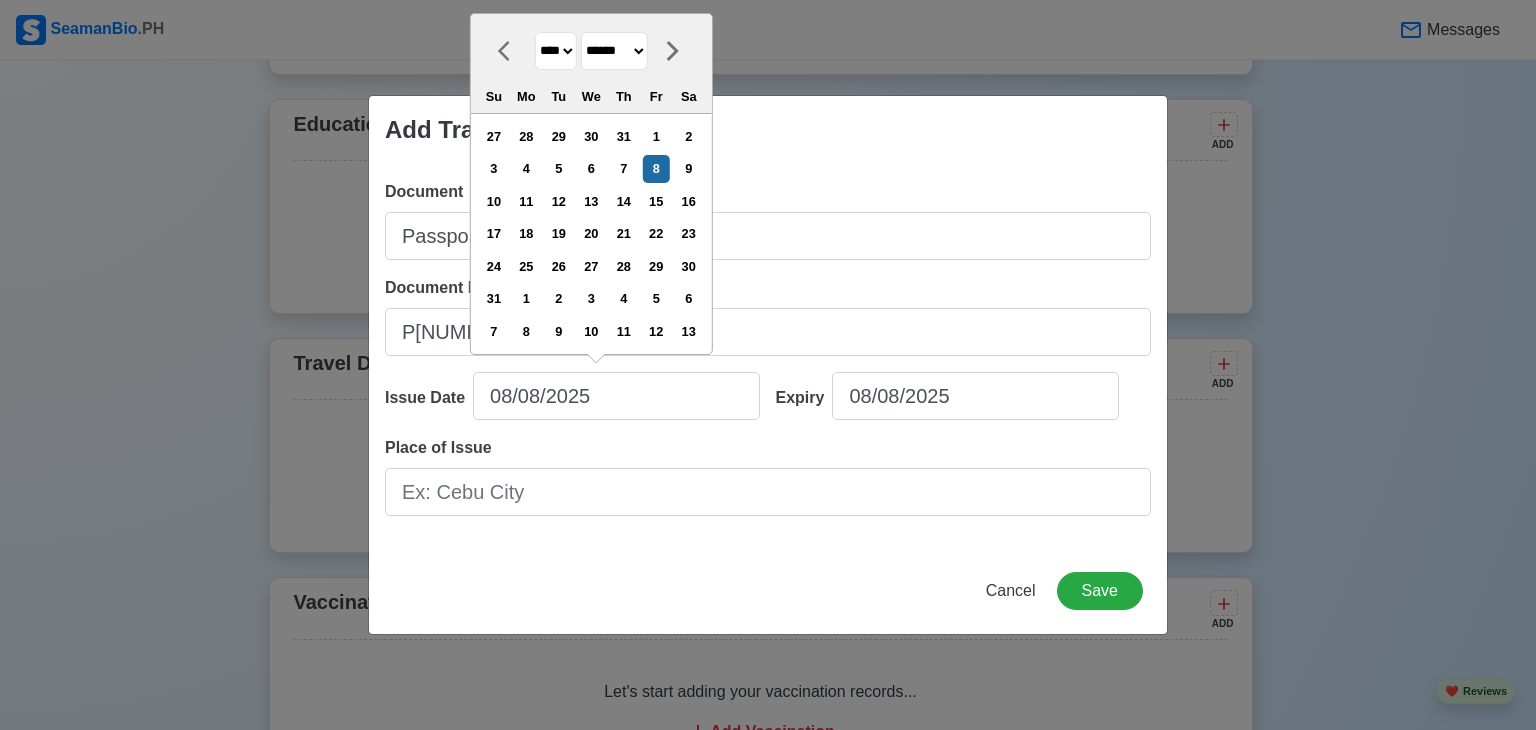 click on "**** **** **** **** **** **** **** **** **** **** **** **** **** **** **** **** **** **** **** **** **** **** **** **** **** **** **** **** **** **** **** **** **** **** **** **** **** **** **** **** **** **** **** **** **** **** **** **** **** **** **** **** **** **** **** **** **** **** **** **** **** **** **** **** **** **** **** **** **** **** **** **** **** **** **** **** **** **** **** **** **** **** **** **** **** **** **** **** **** **** **** **** **** **** **** **** **** **** **** **** **** **** **** **** **** ****" at bounding box center (556, 51) 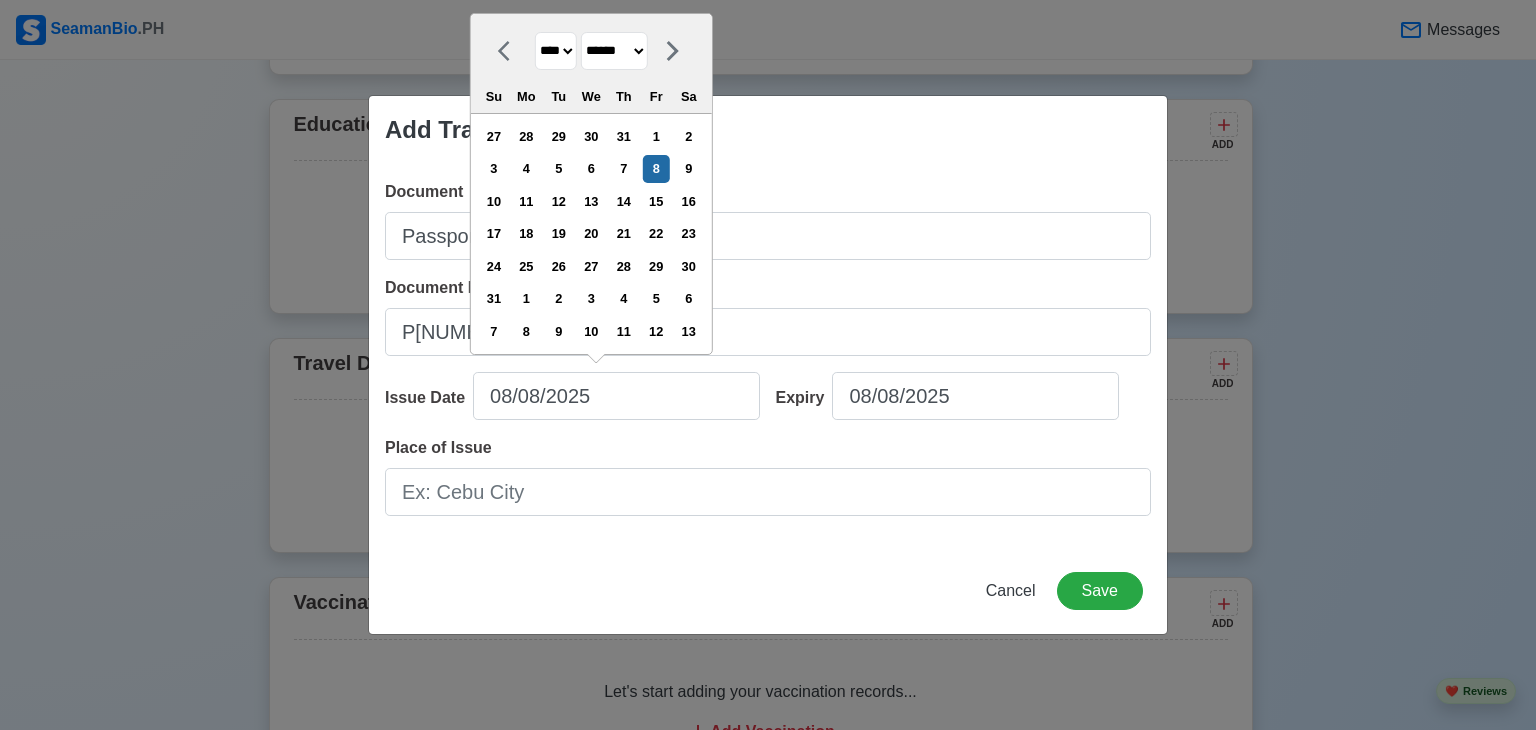 click on "******* ******** ***** ***** *** **** **** ****** ********* ******* ******** ********" at bounding box center [614, 51] 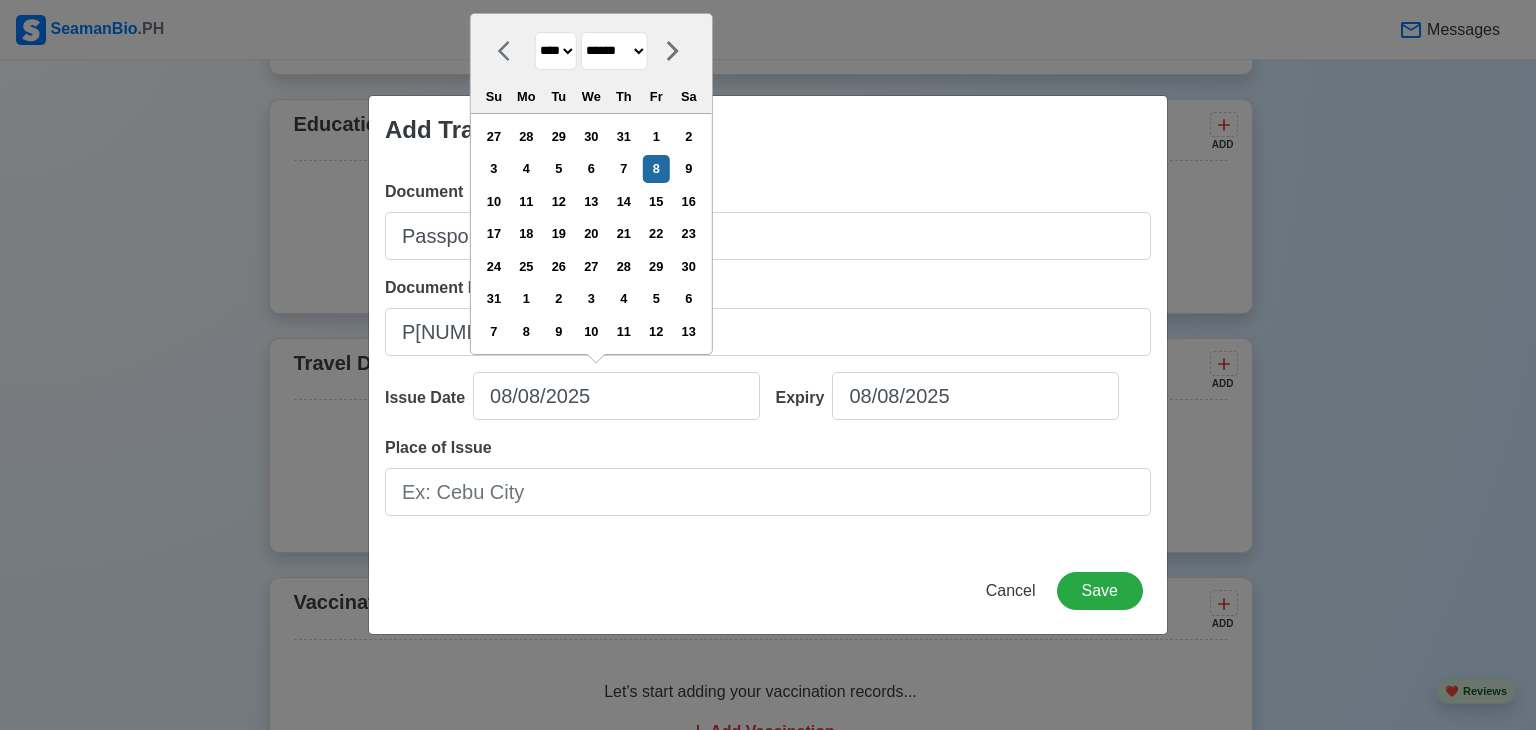 select on "********" 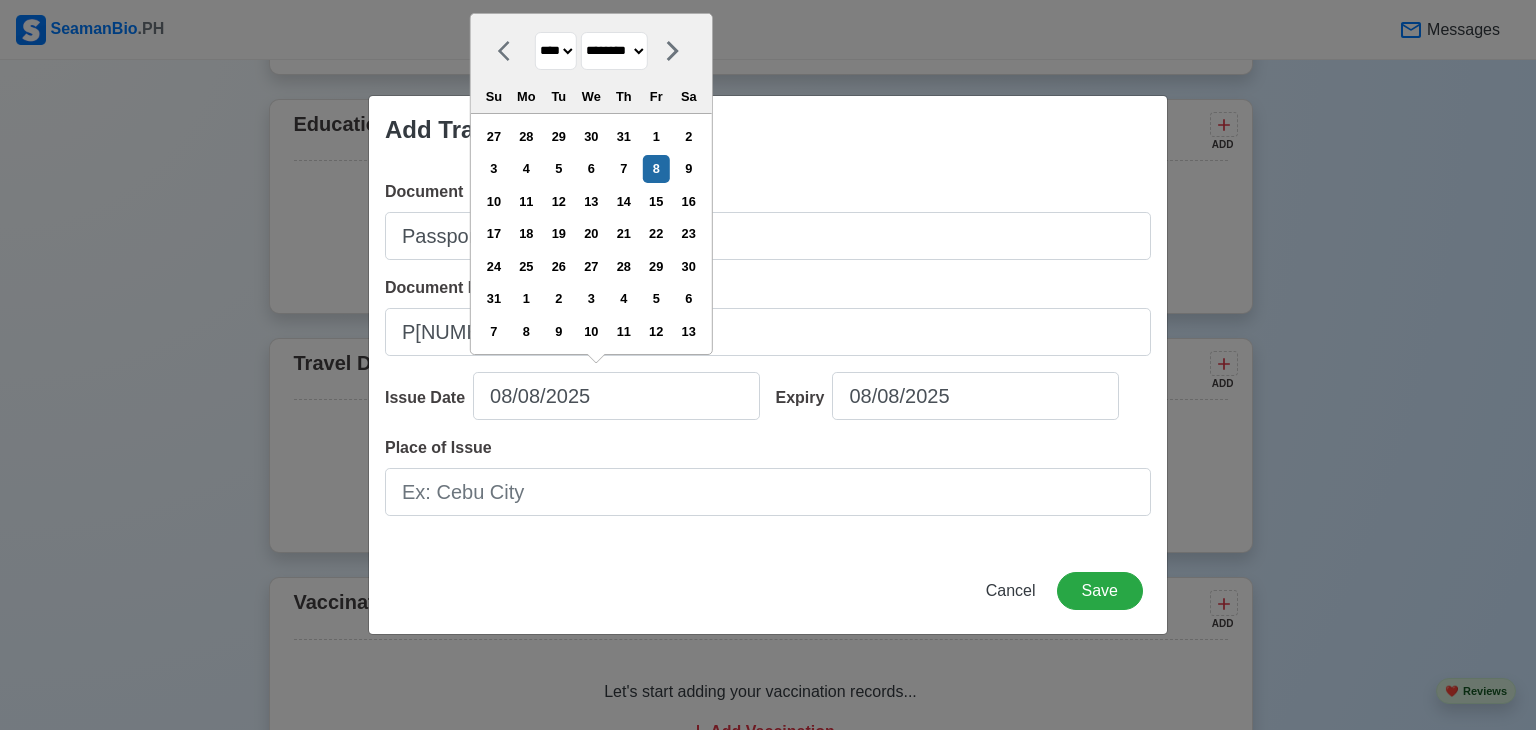 click on "******* ******** ***** ***** *** **** **** ****** ********* ******* ******** ********" at bounding box center [614, 51] 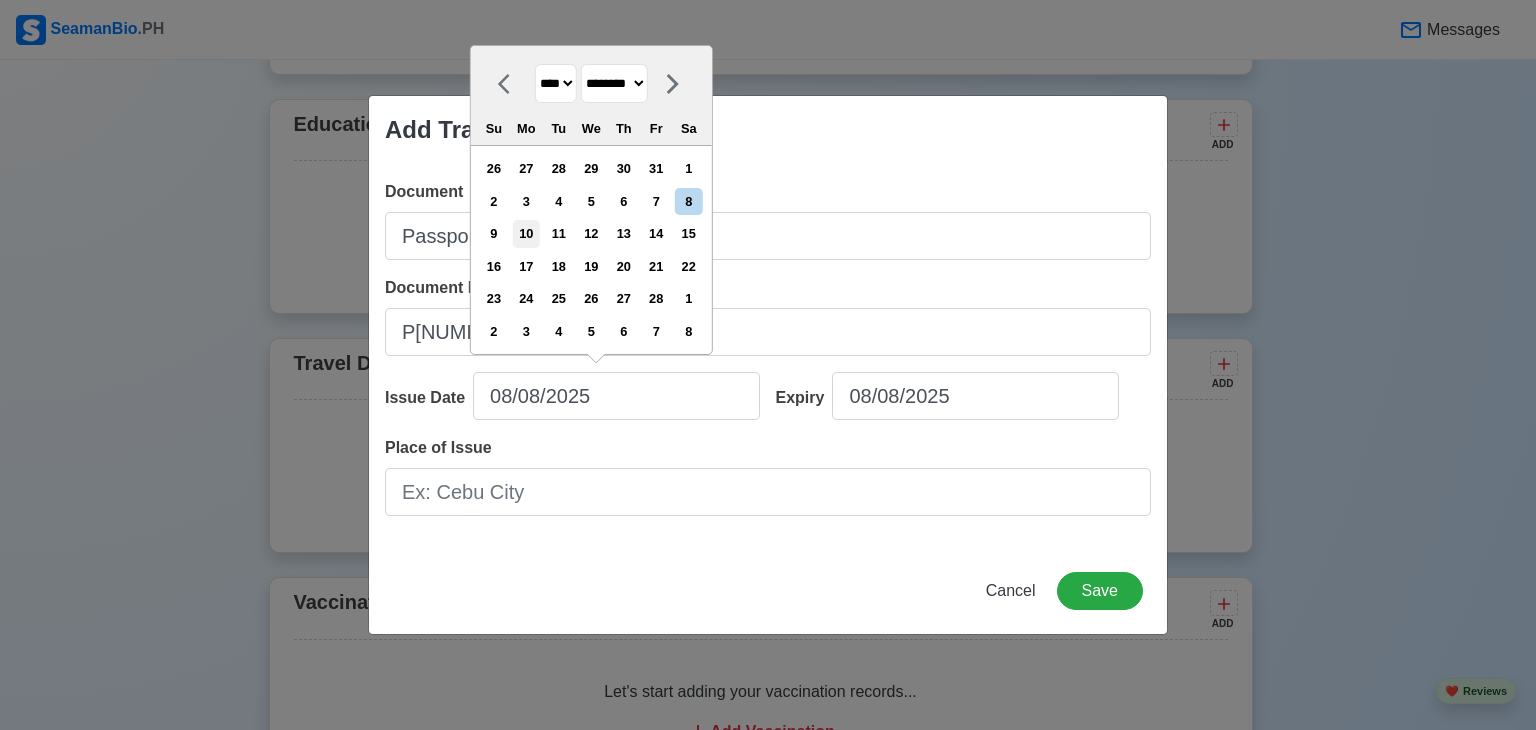 click on "10" at bounding box center [526, 233] 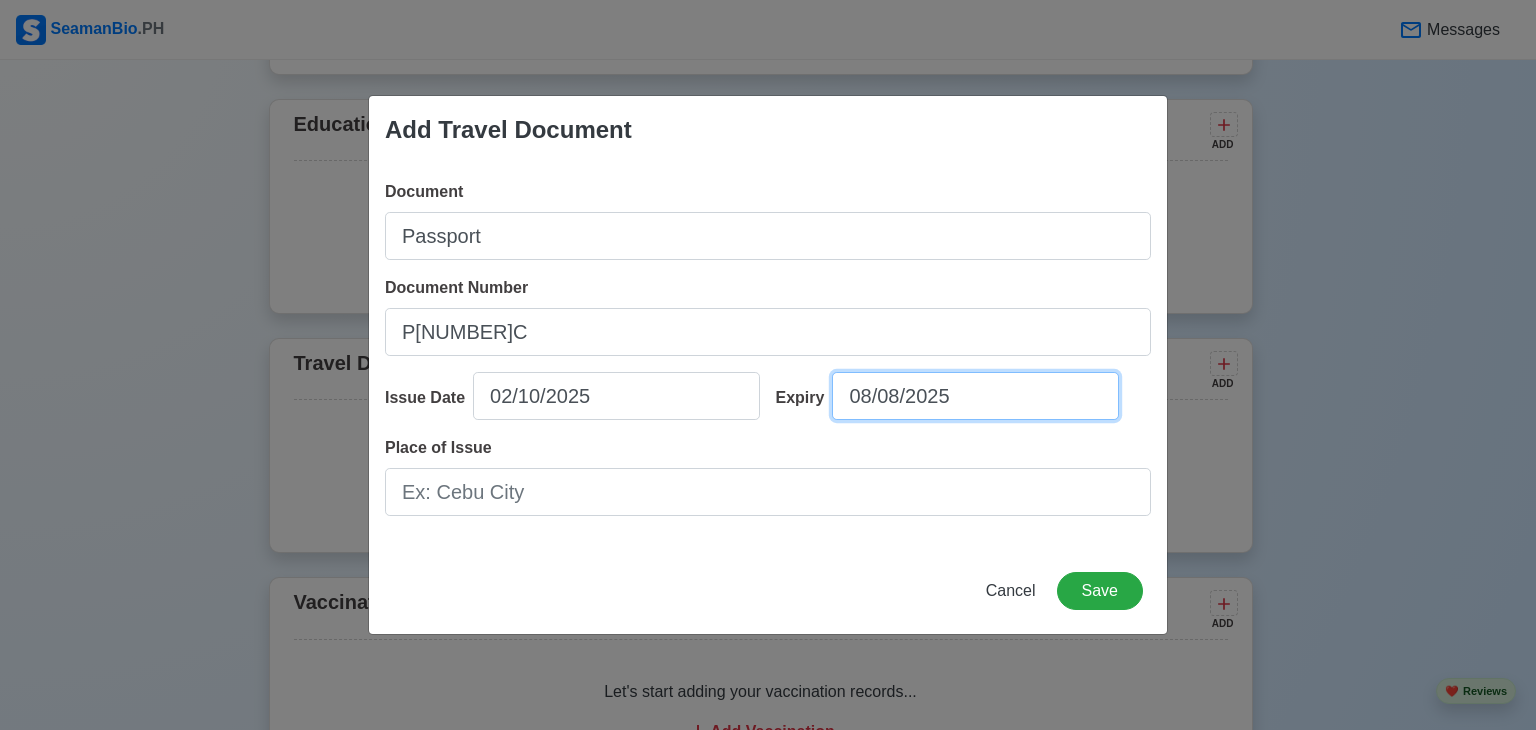select on "****" 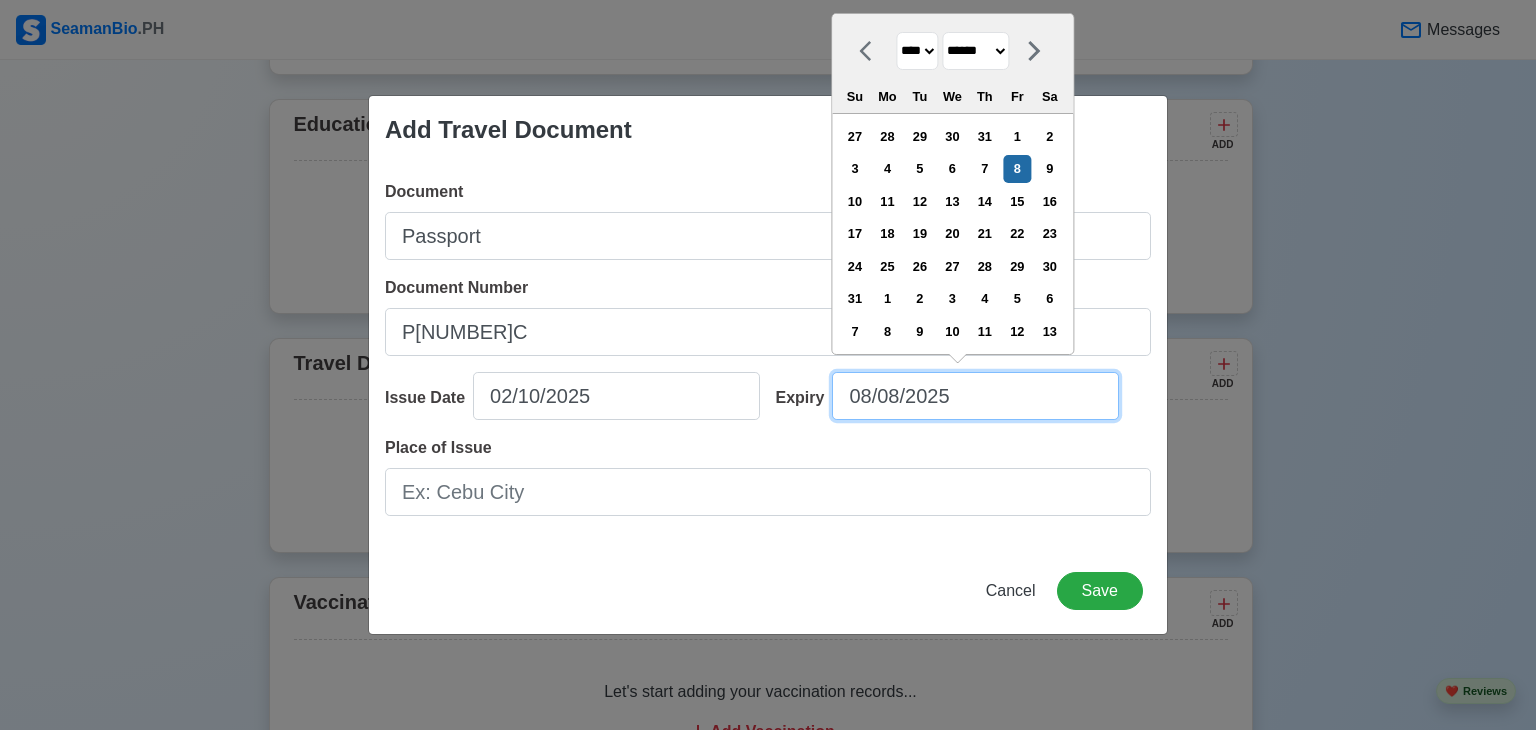 click on "08/08/2025" at bounding box center [975, 396] 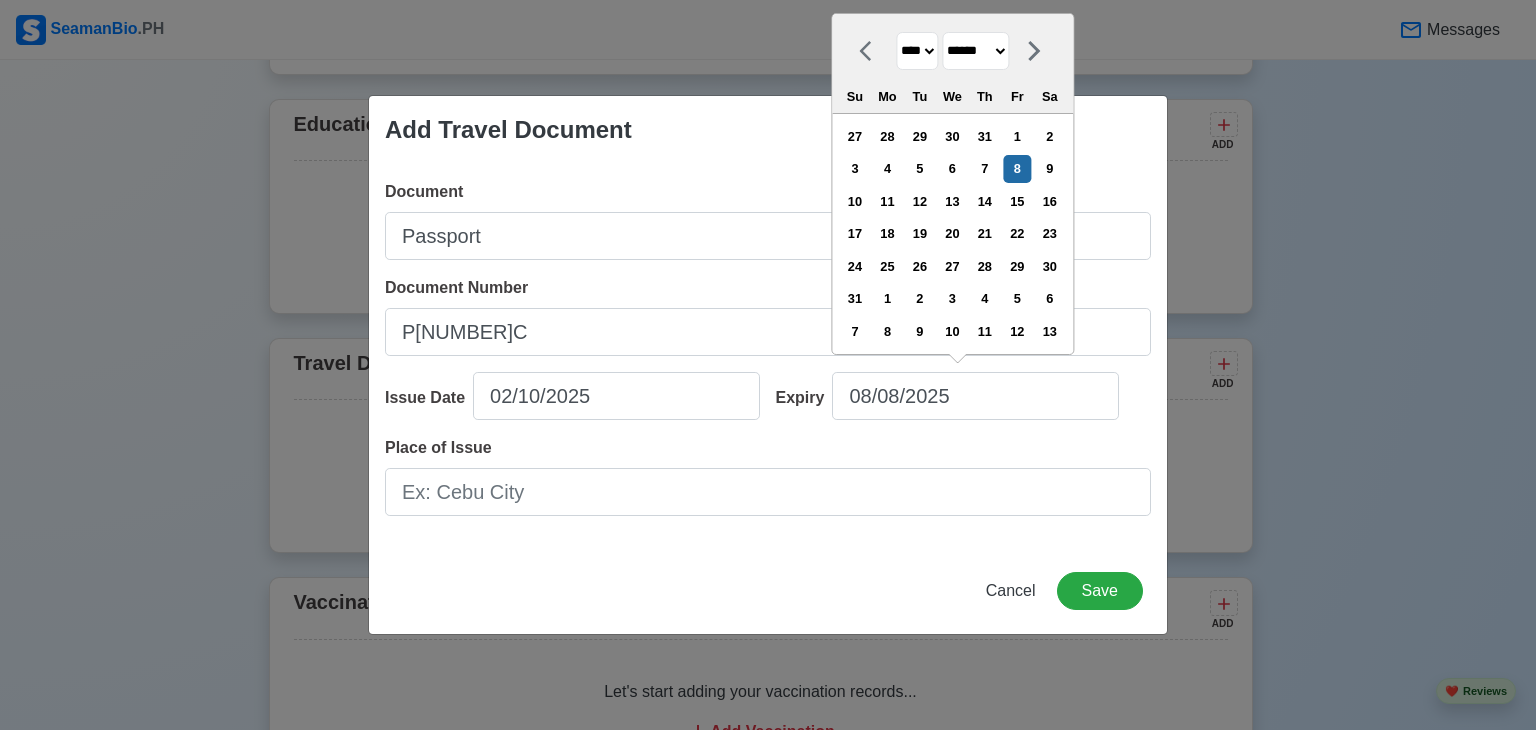 click on "**** **** **** **** **** **** **** **** **** **** **** **** **** **** **** **** **** **** **** **** **** **** **** **** **** **** **** **** **** **** **** **** **** **** **** **** **** **** **** **** **** **** **** **** **** **** **** **** **** **** **** **** **** **** **** **** **** **** **** **** **** **** **** **** **** **** **** **** **** **** **** **** **** **** **** **** **** **** **** **** **** **** **** **** **** **** **** **** **** **** **** **** **** **** **** **** **** **** **** **** **** **** **** **** **** **** **** **** **** **** **** **** **** **** **** **** **** **** **** **** ****" at bounding box center (917, 51) 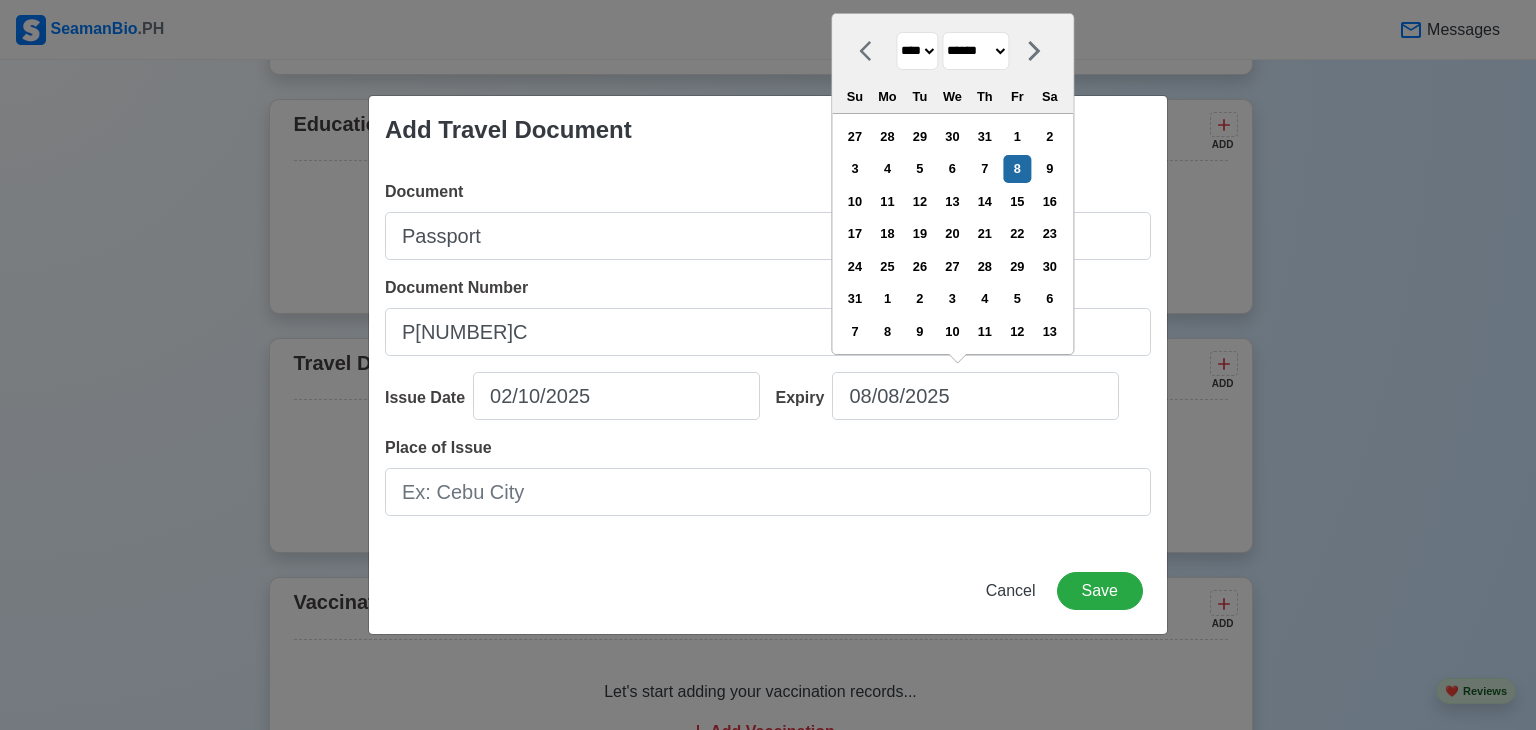 select on "****" 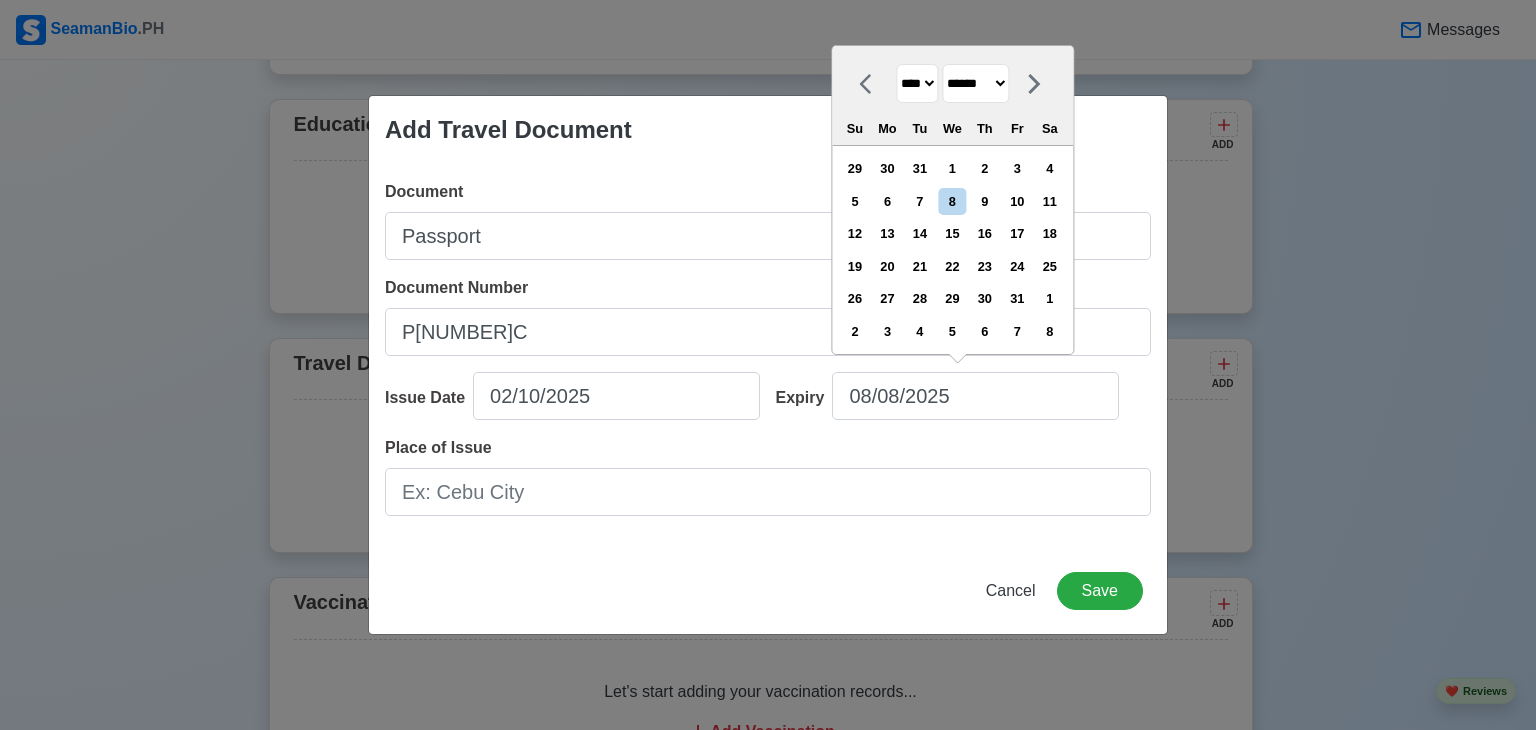click on "******* ******** ***** ***** *** **** **** ****** ********* ******* ******** ********" at bounding box center [975, 83] 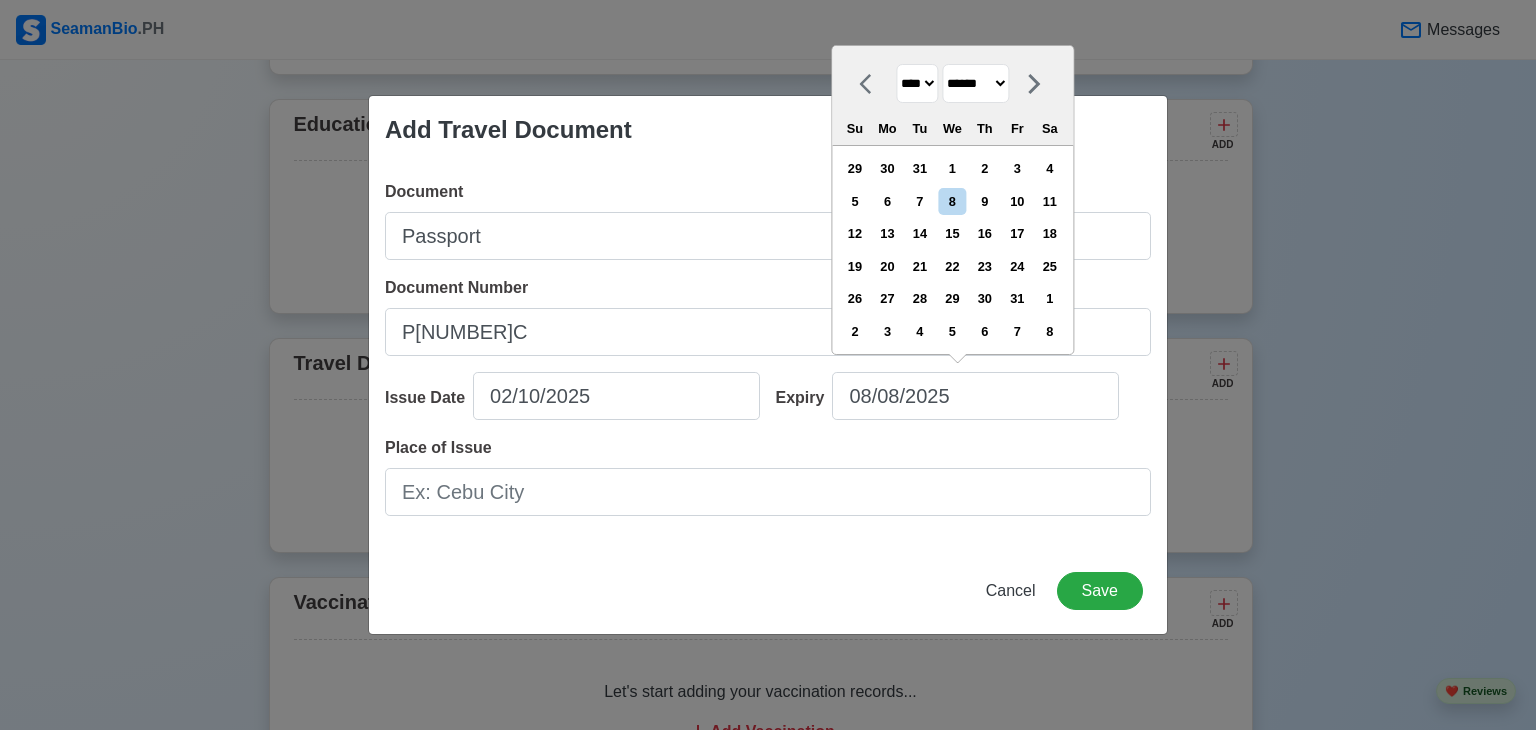 select on "********" 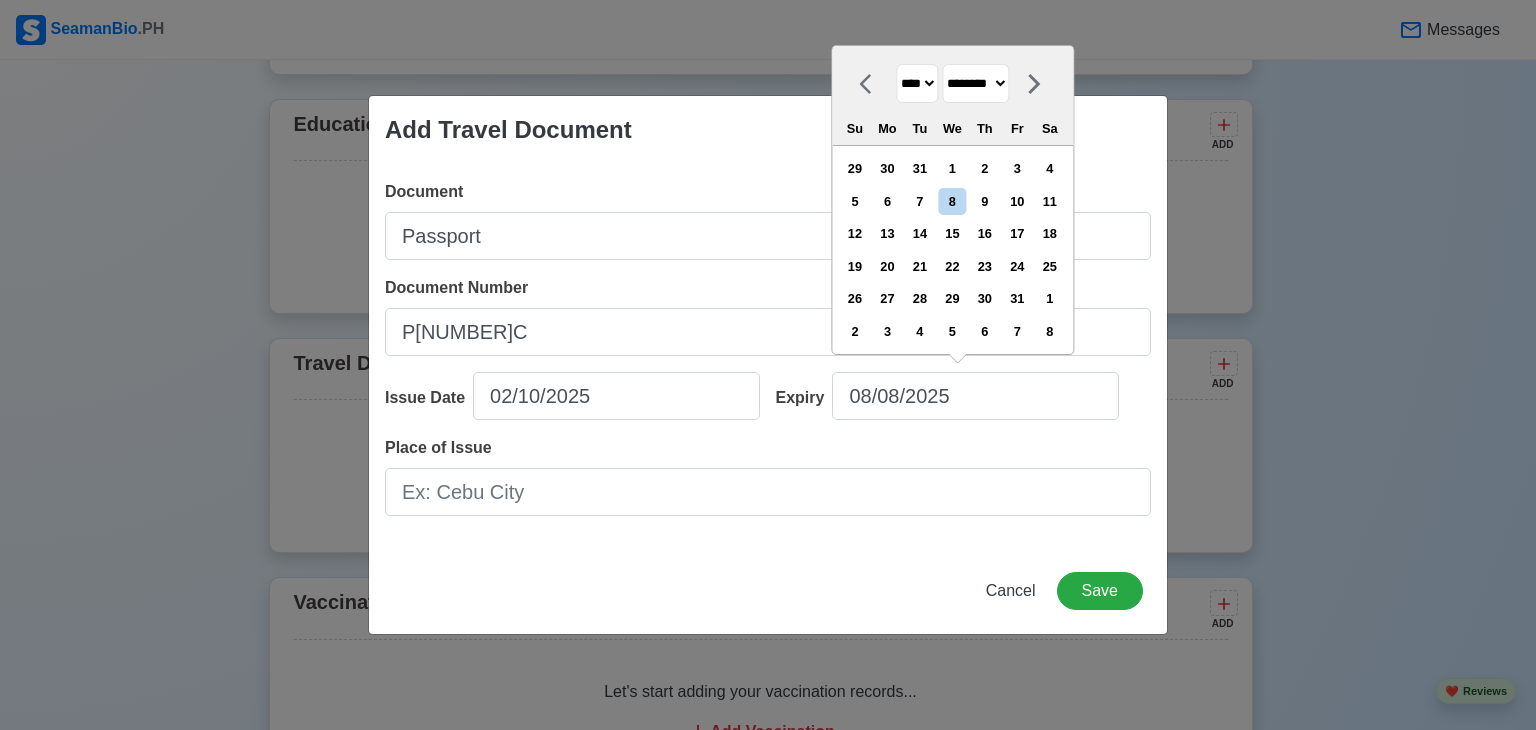click on "******* ******** ***** ***** *** **** **** ****** ********* ******* ******** ********" at bounding box center [975, 83] 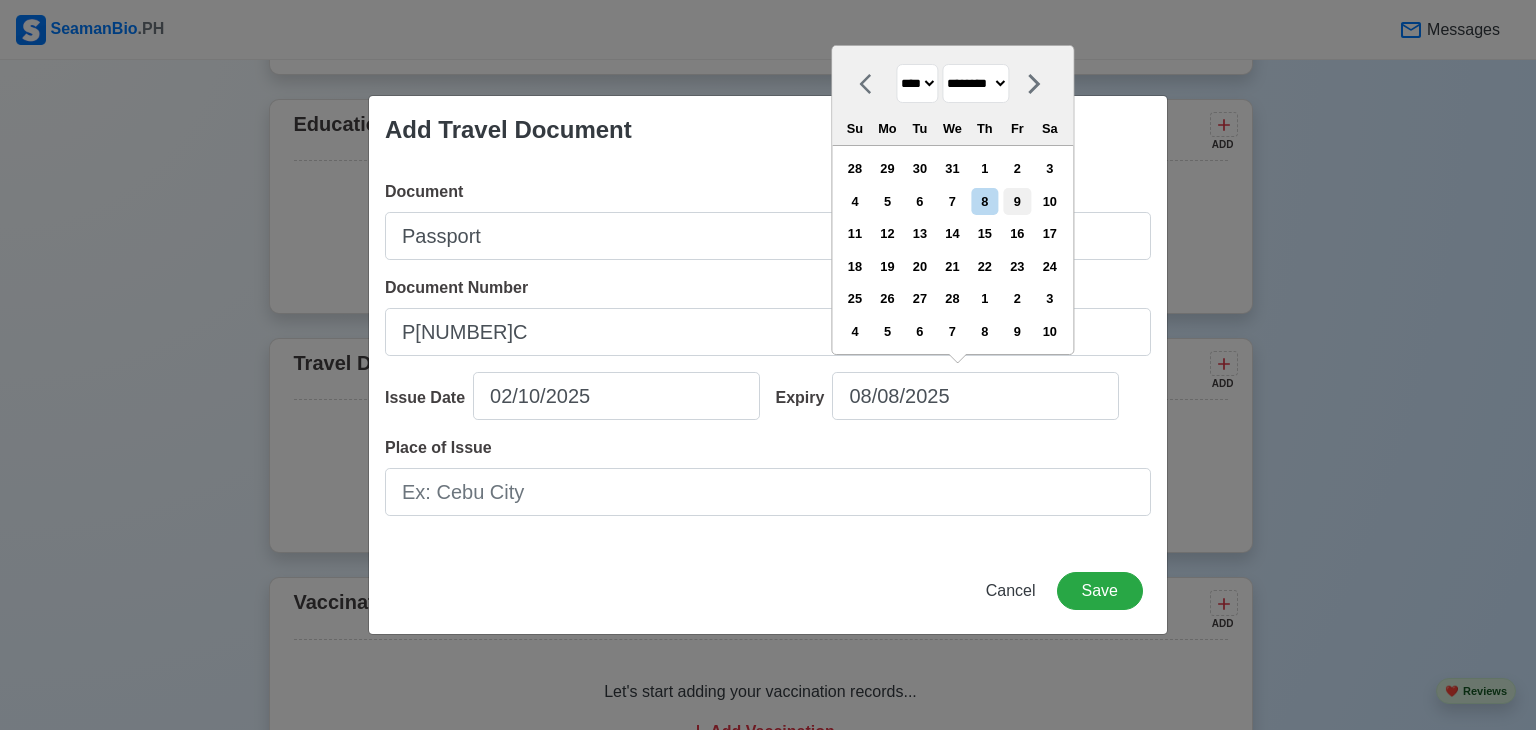 click on "9" at bounding box center [1017, 201] 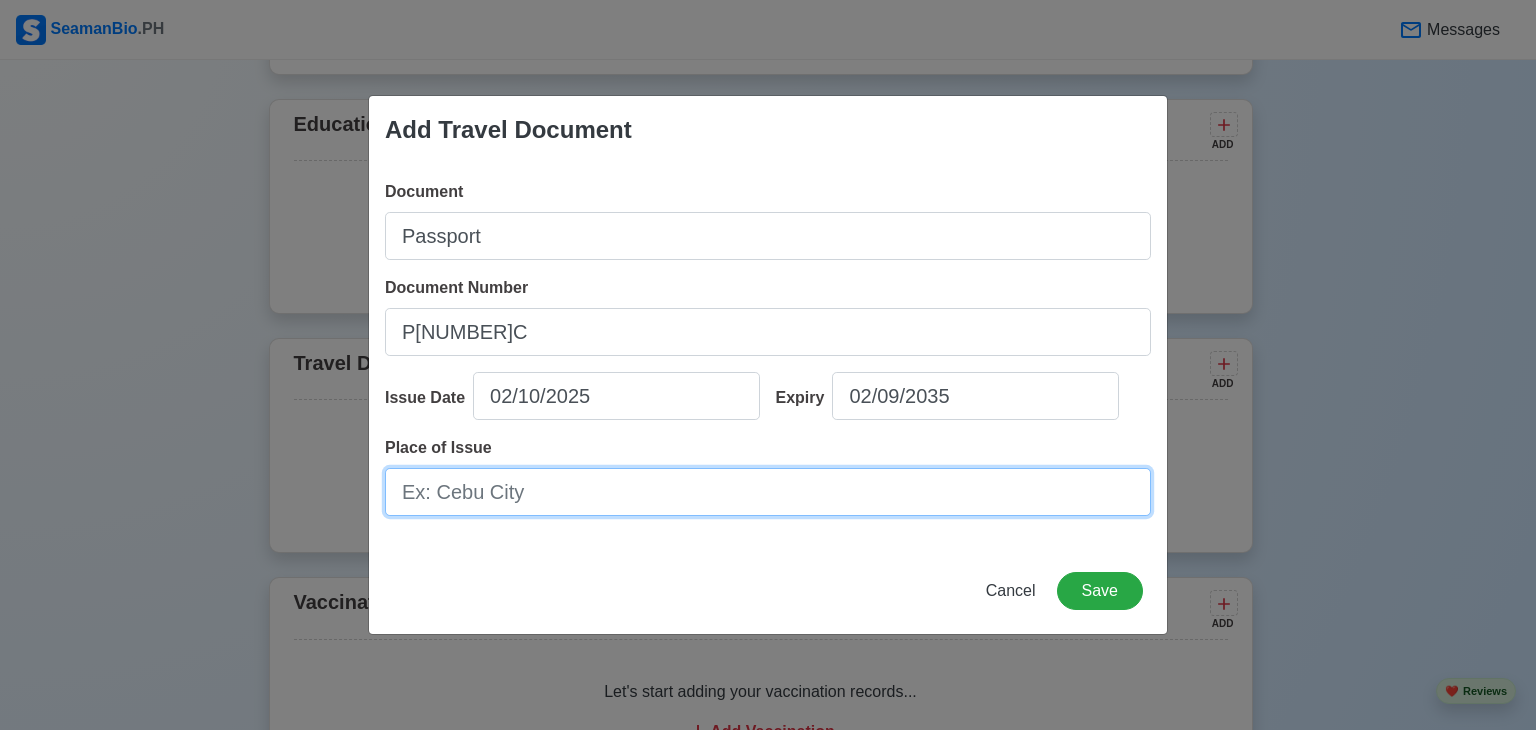 click on "Place of Issue" at bounding box center (768, 492) 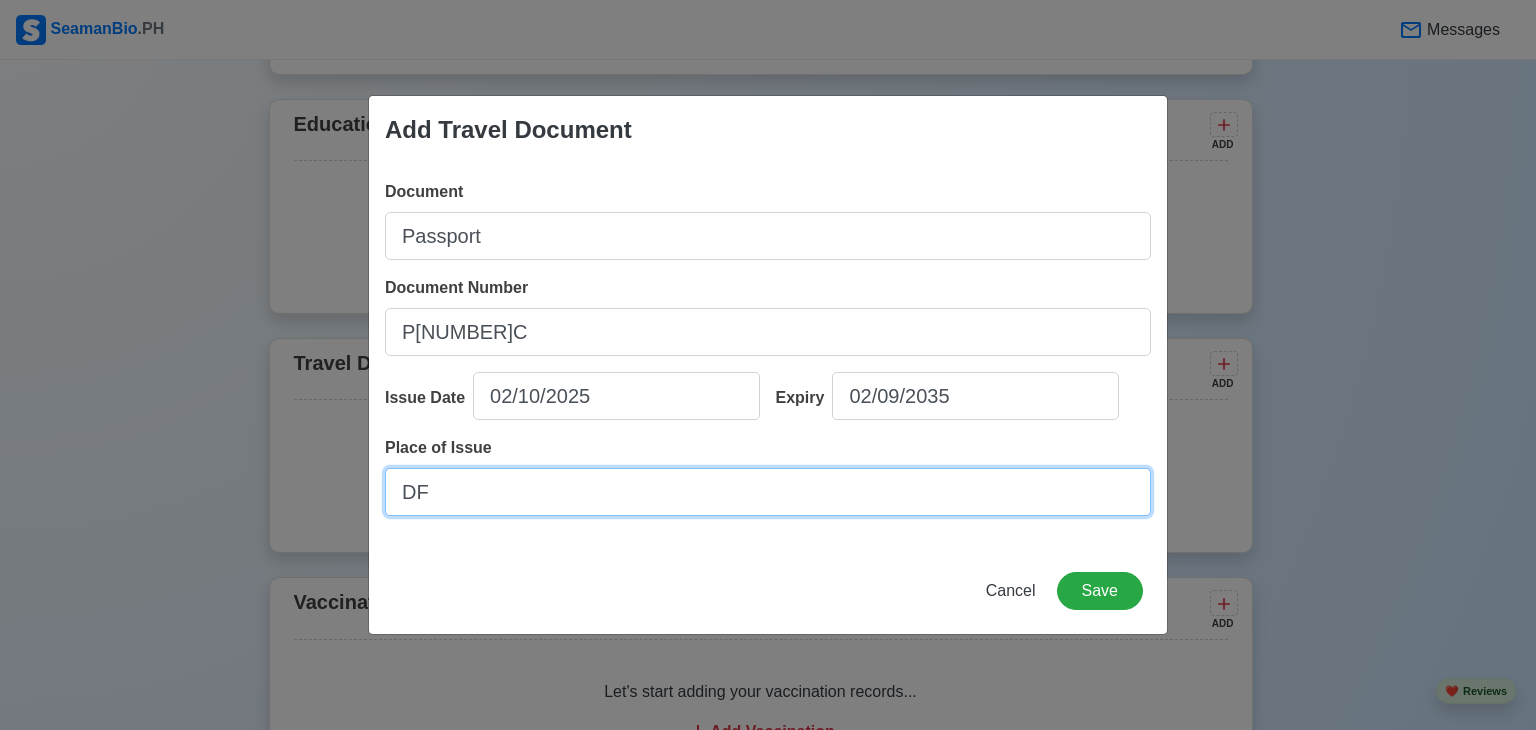 type on "D" 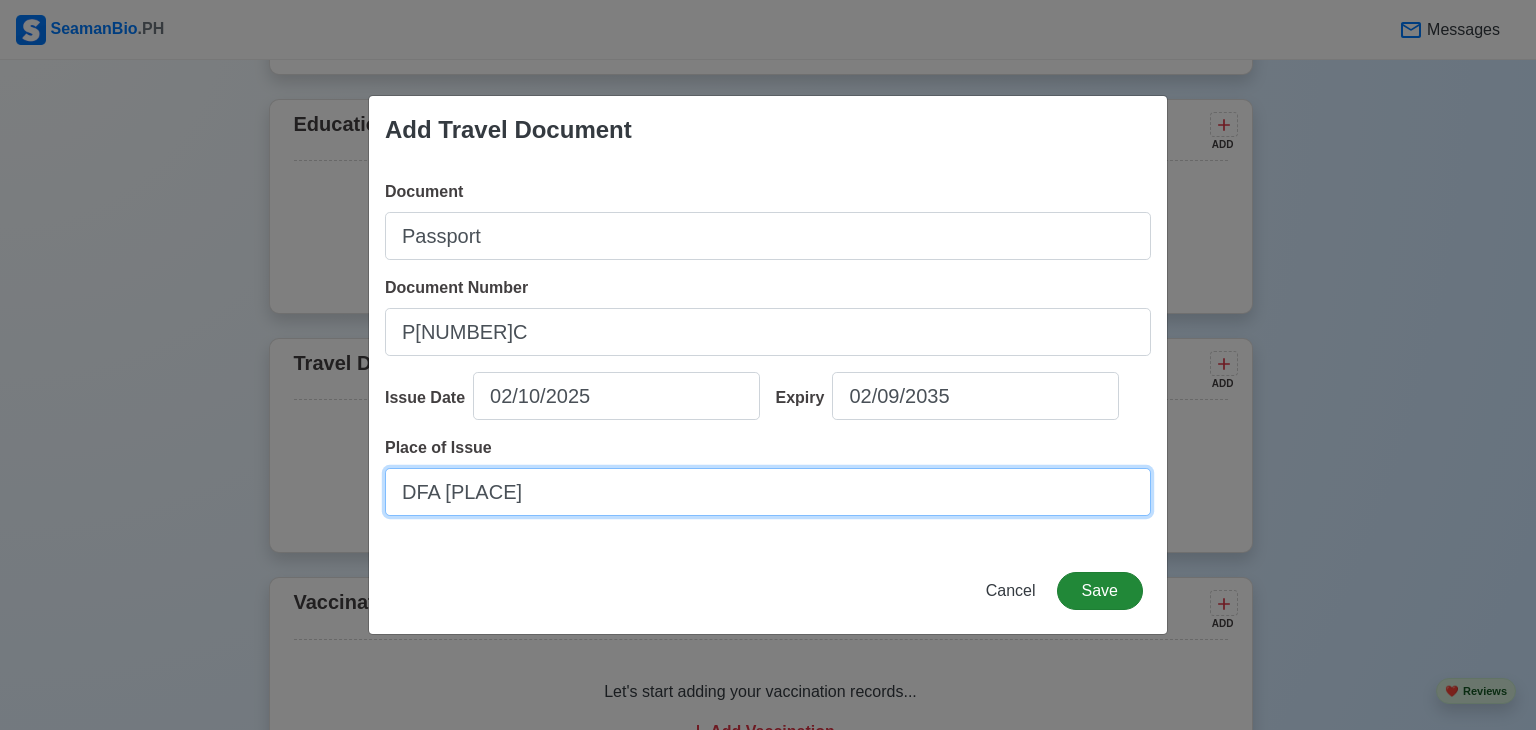 type on "DFA [PLACE]" 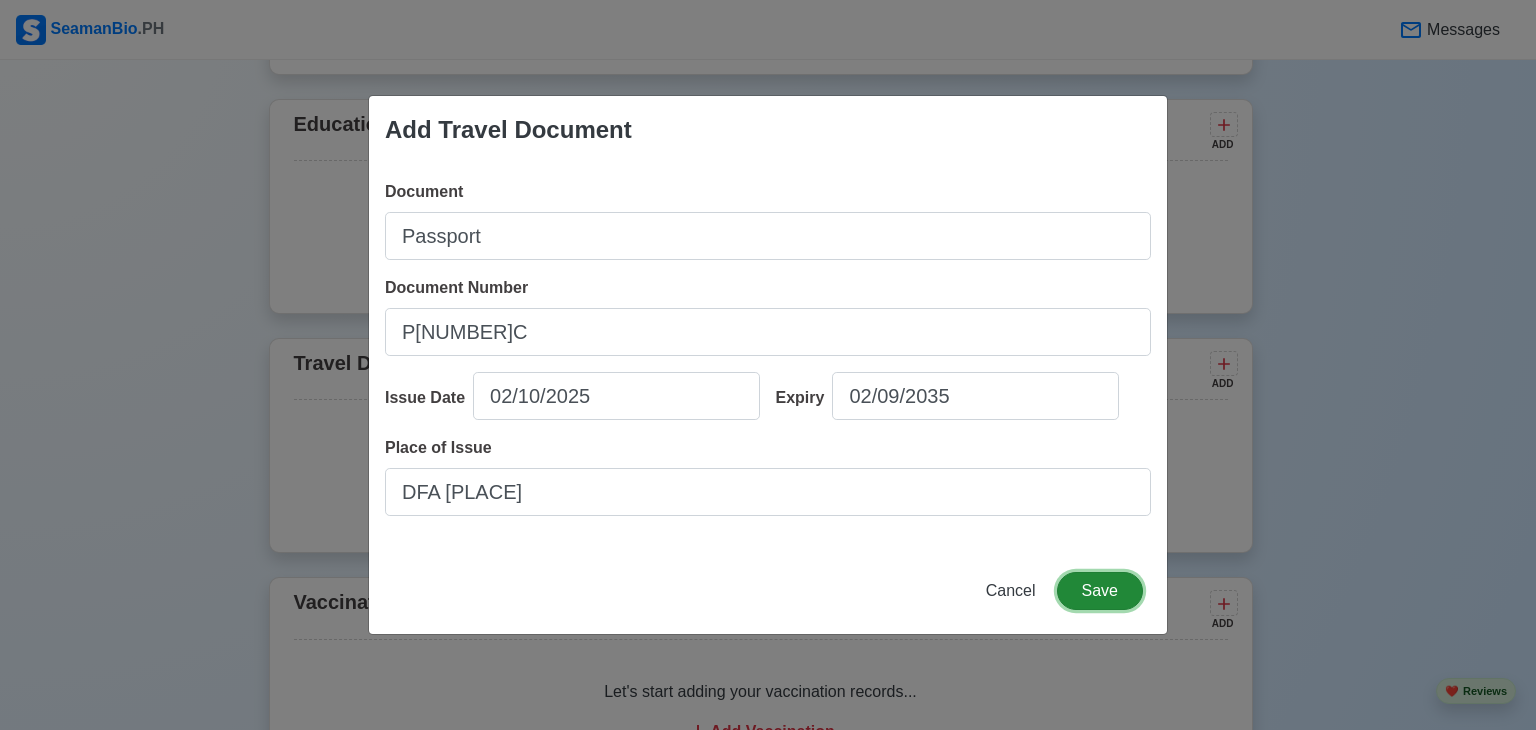 click on "Save" at bounding box center [1100, 591] 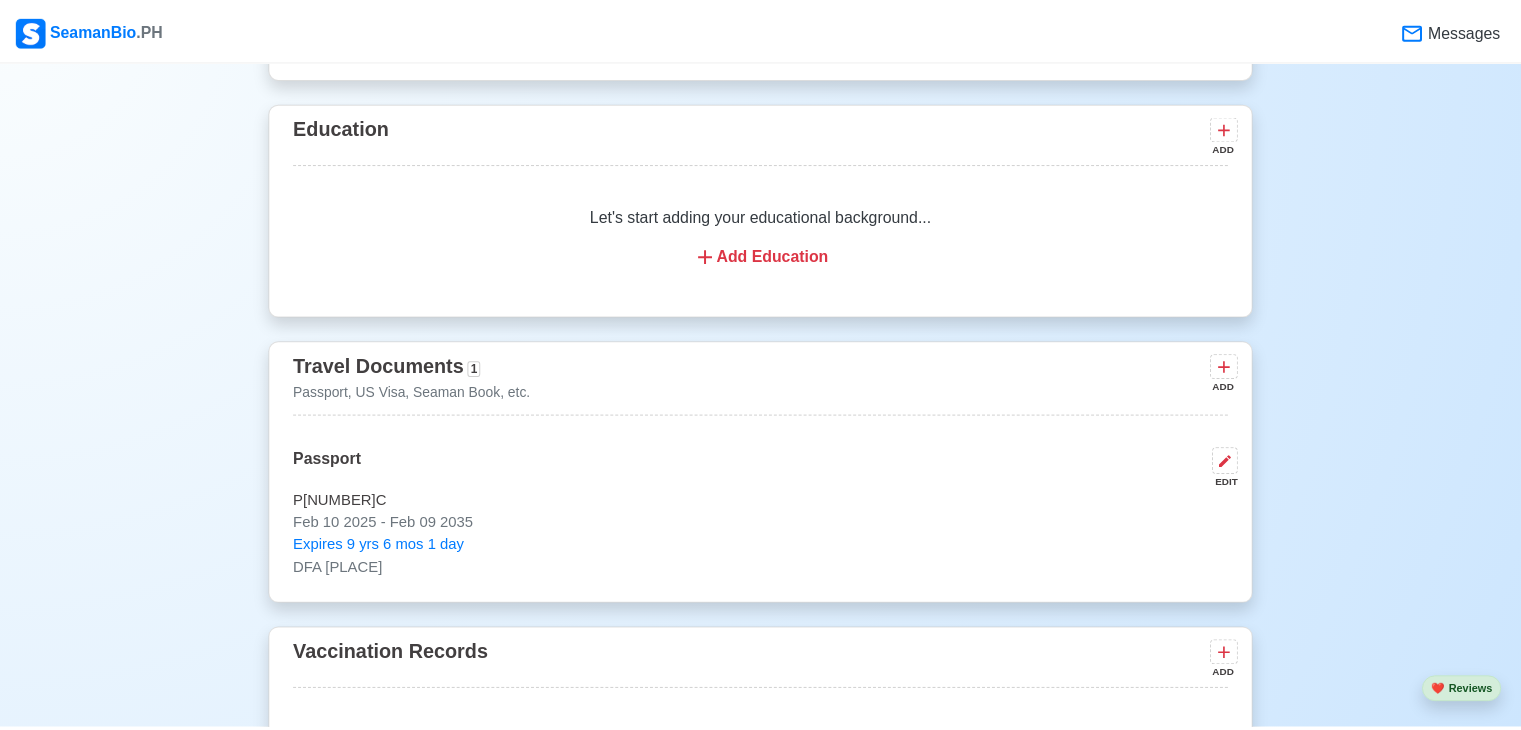 scroll, scrollTop: 1471, scrollLeft: 0, axis: vertical 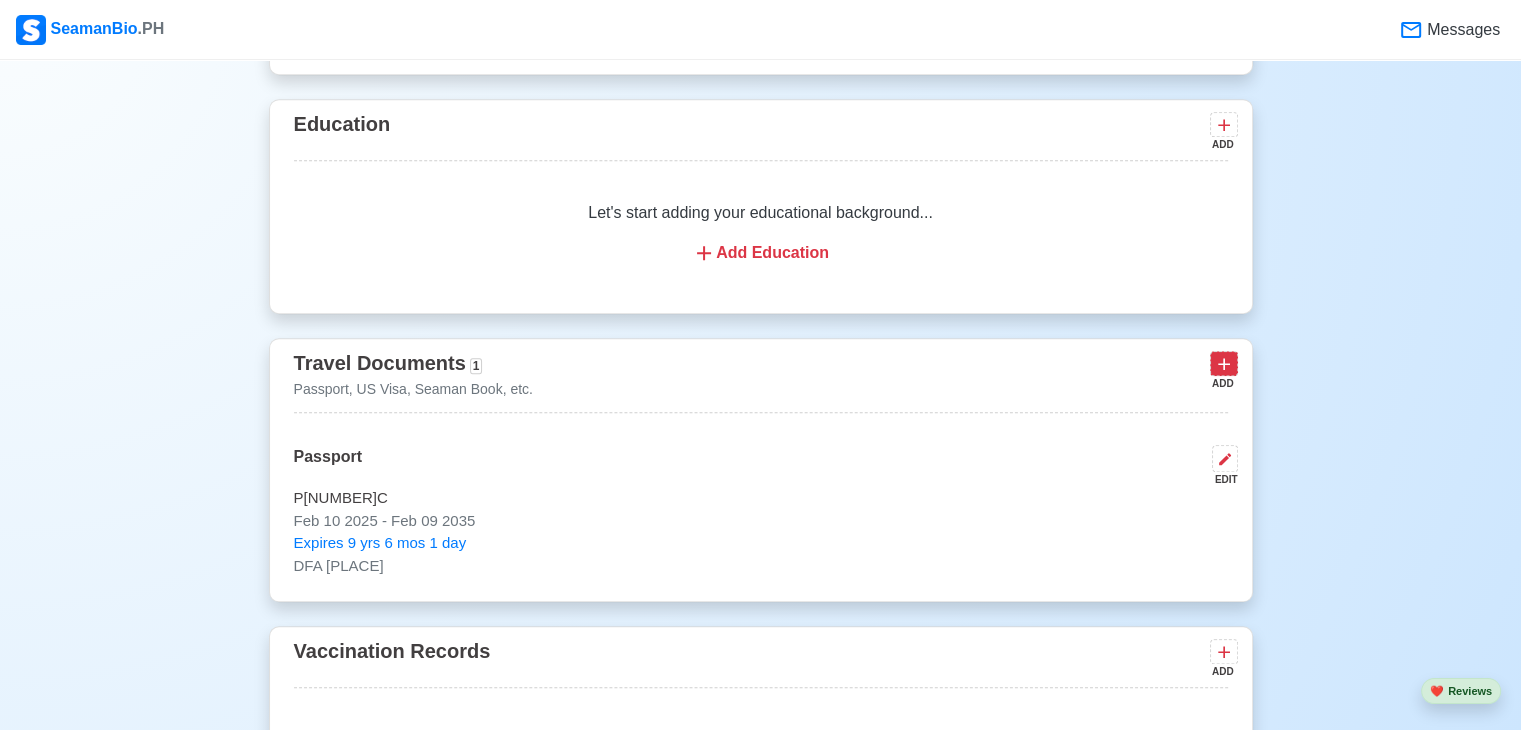 click 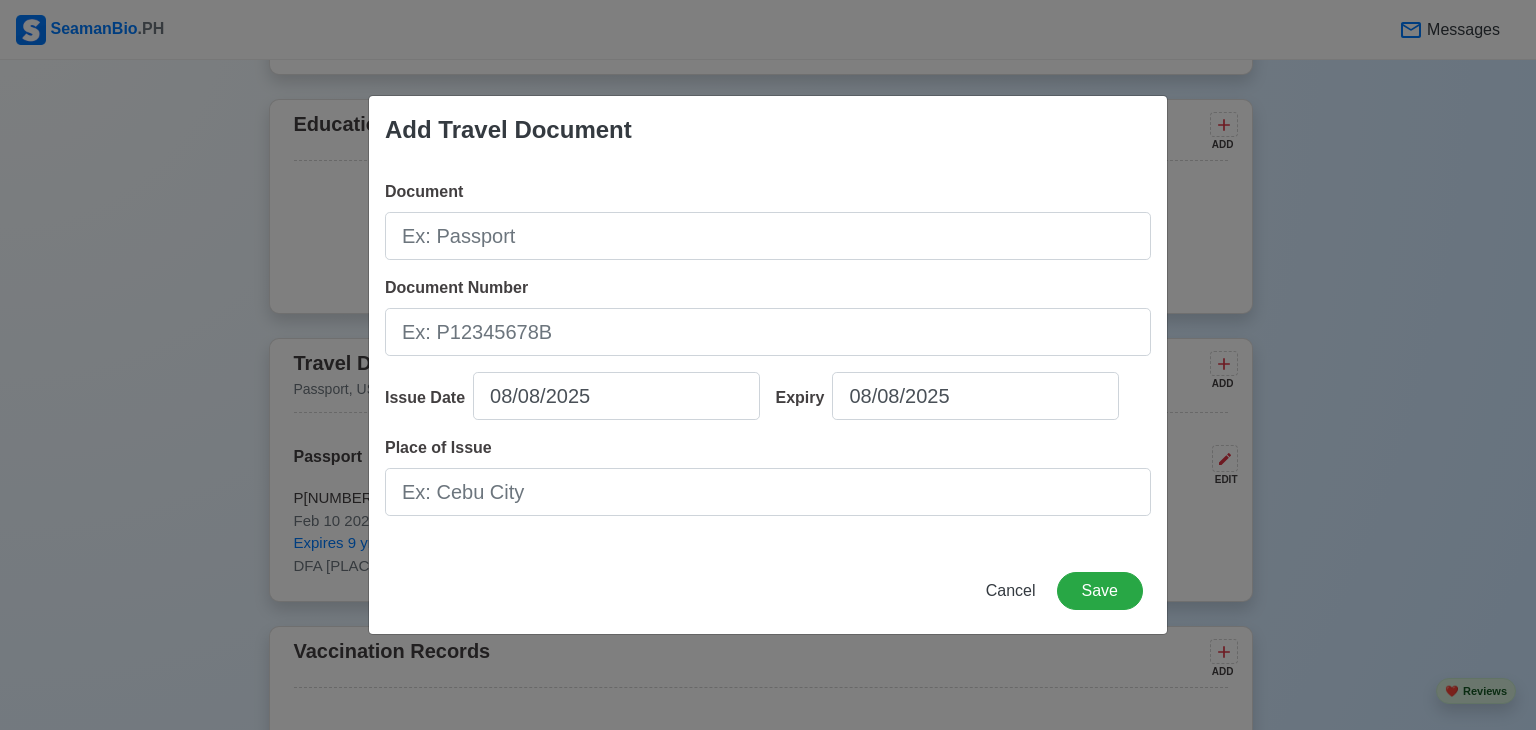 click on "Add Travel Document Document Document Number Issue Date 08/08/2025 Expiry 08/08/2025 Place of Issue Cancel Save" at bounding box center [768, 365] 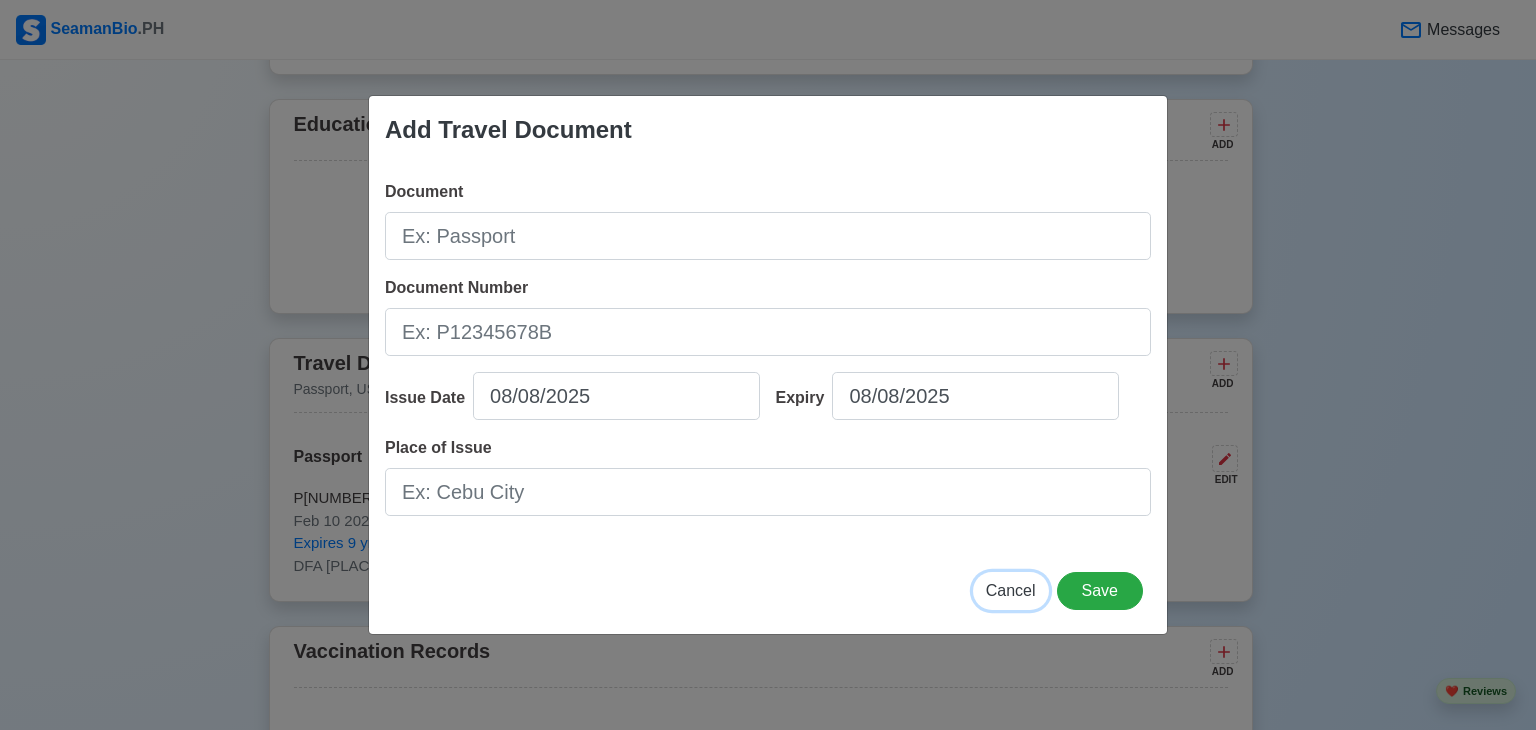 click on "Cancel" at bounding box center [1011, 591] 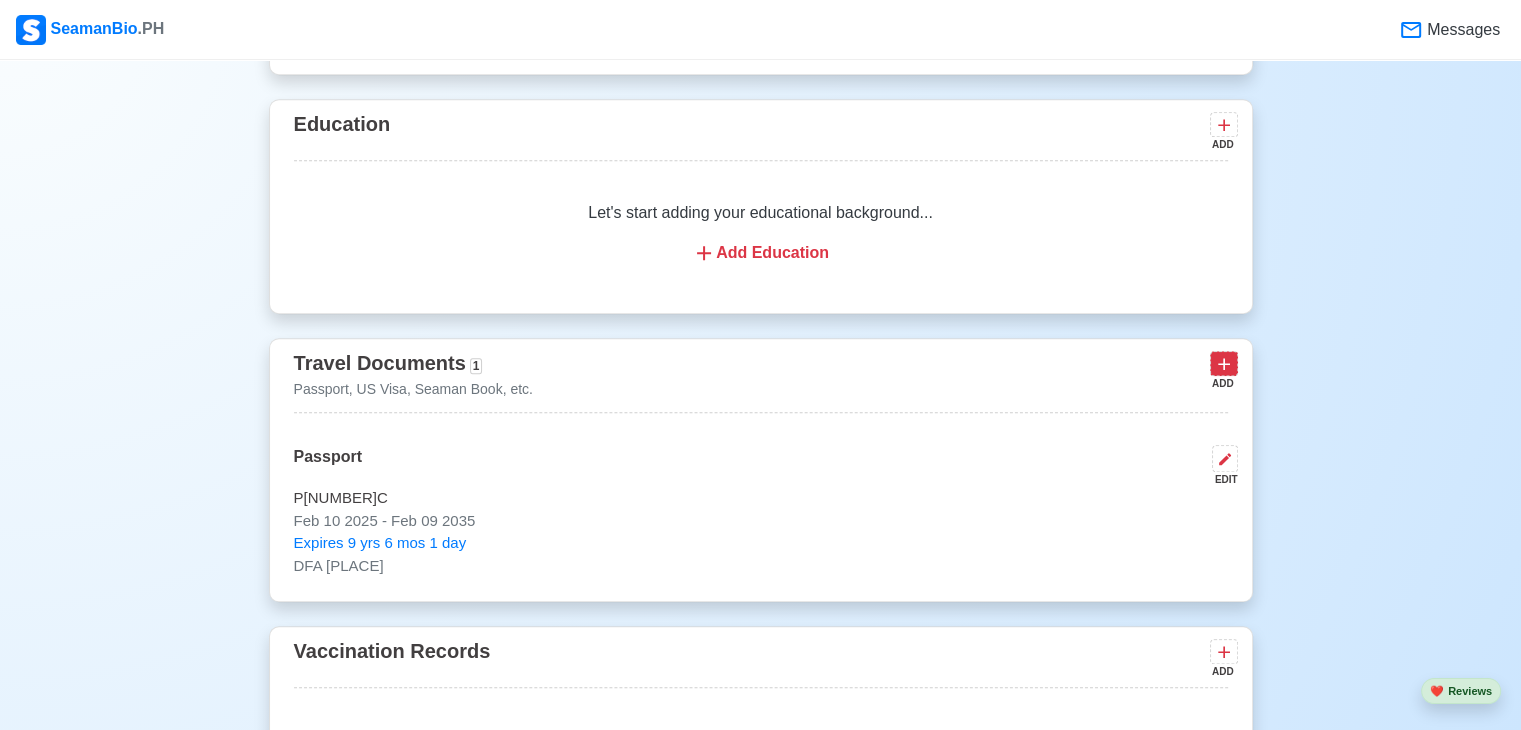 click 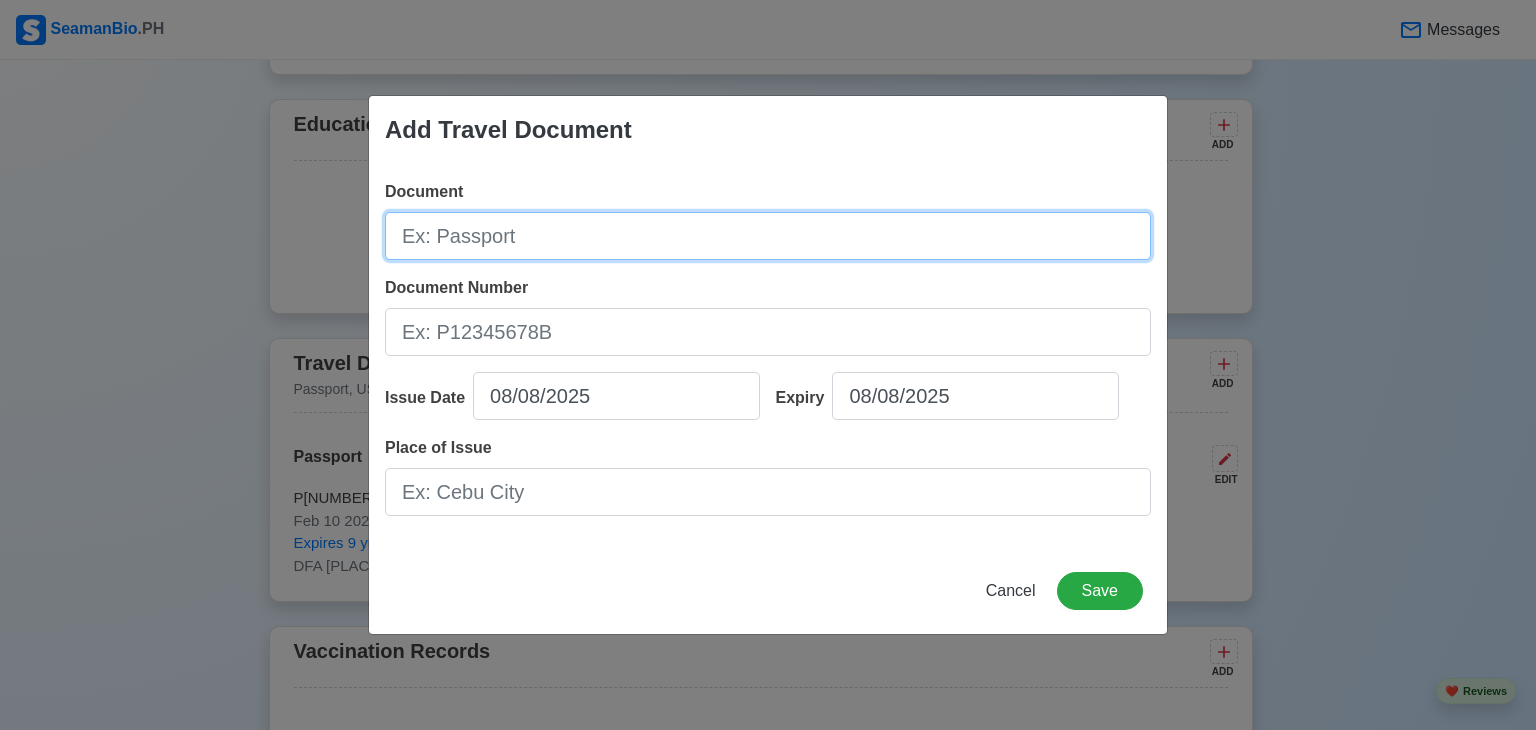 click on "Document" at bounding box center [768, 236] 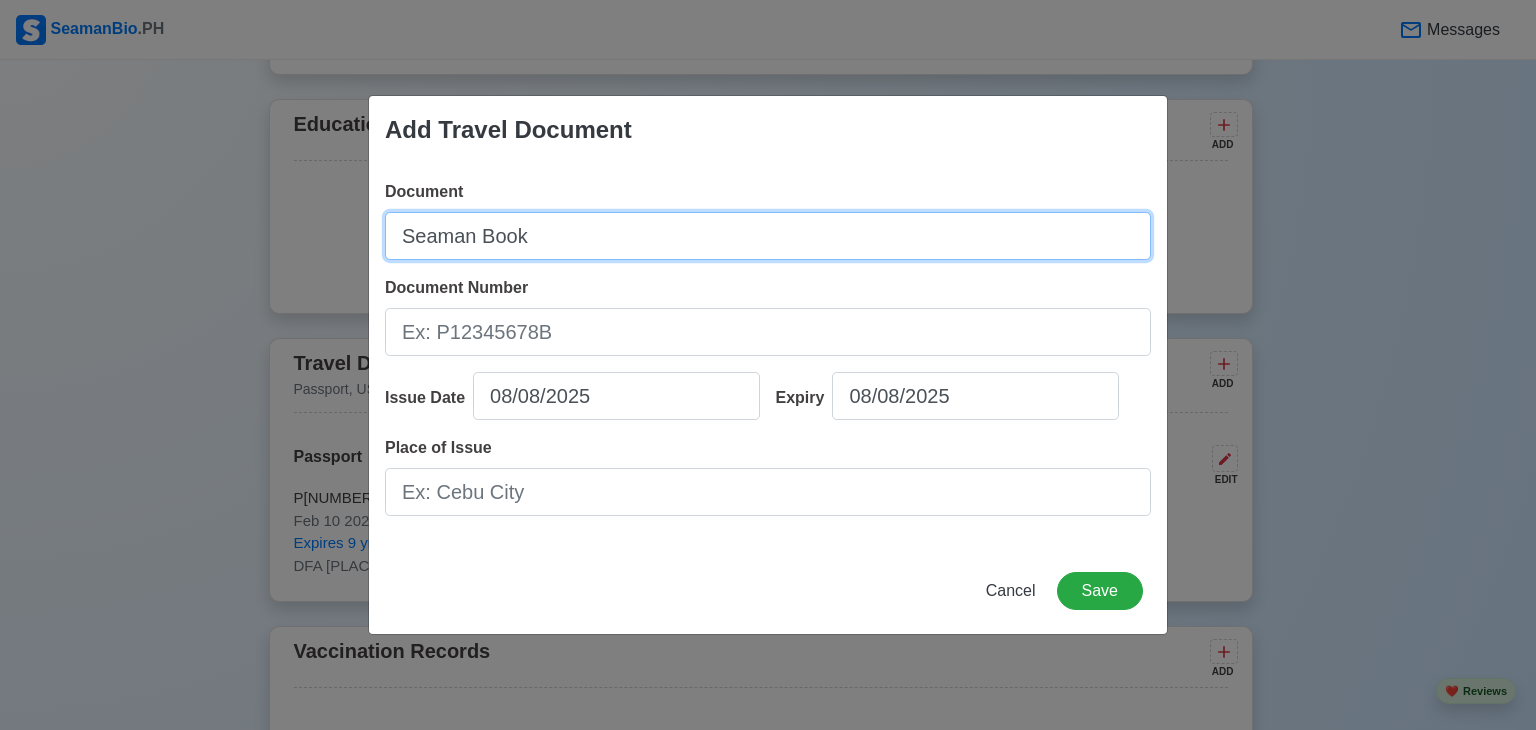 type on "Seaman Book" 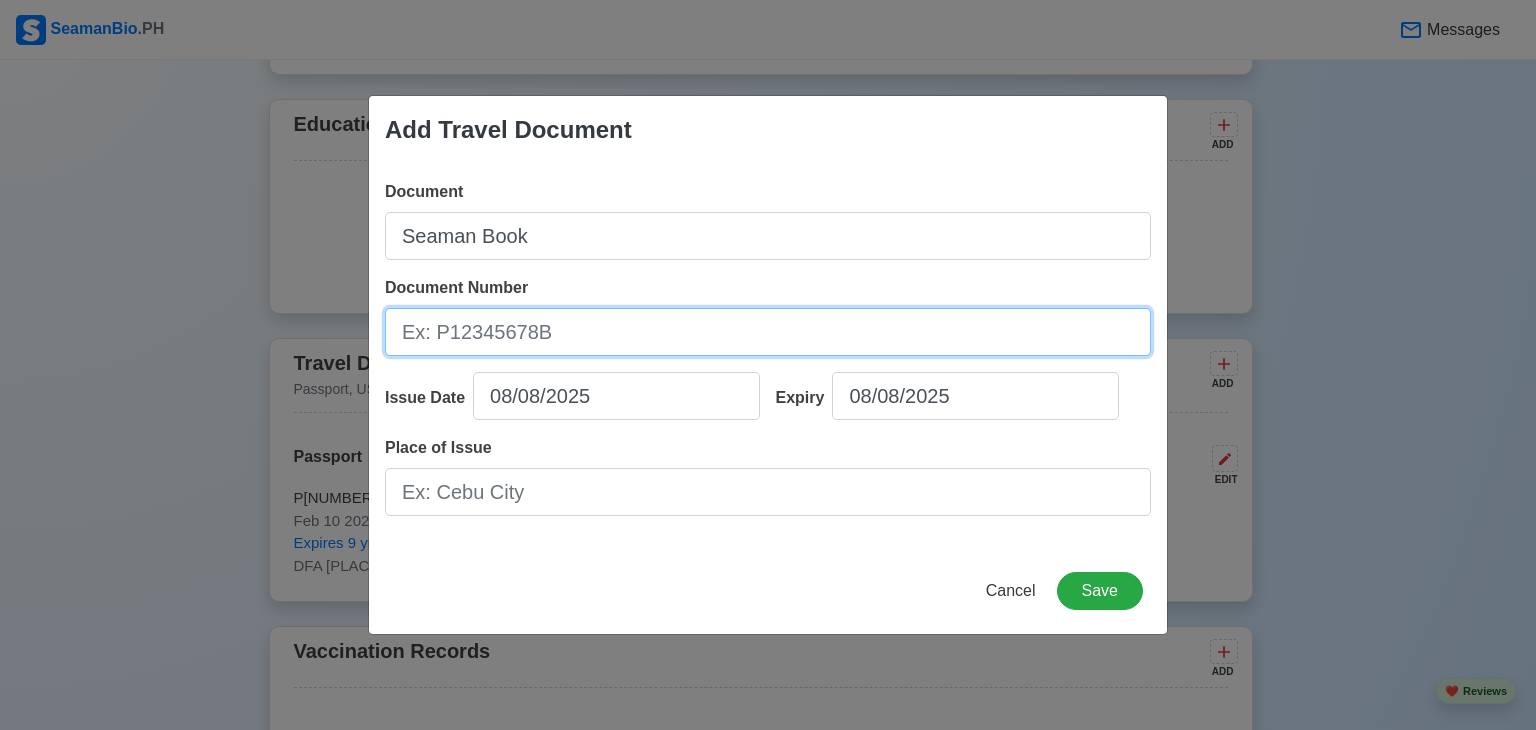 click on "Document Number" at bounding box center [768, 332] 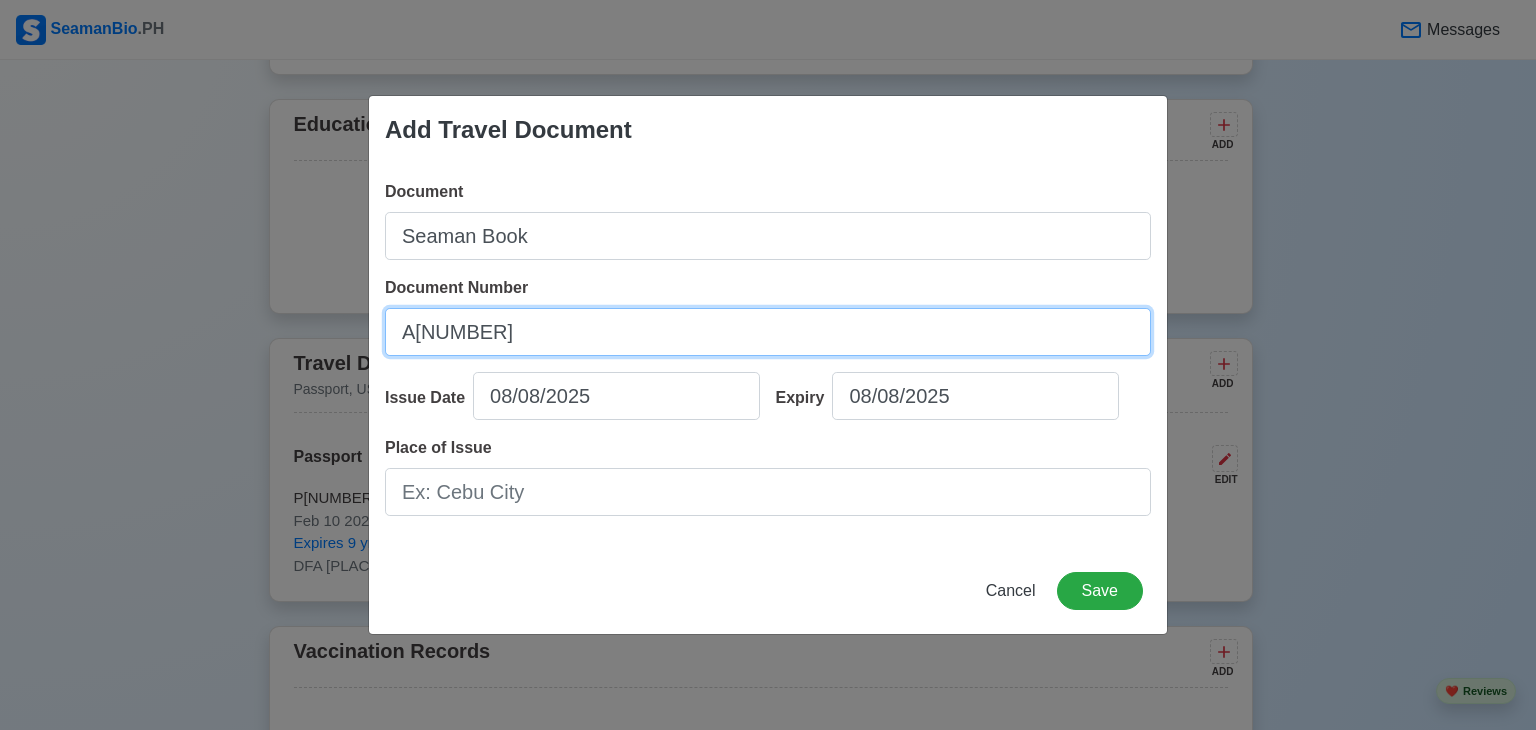 type on "A[NUMBER]" 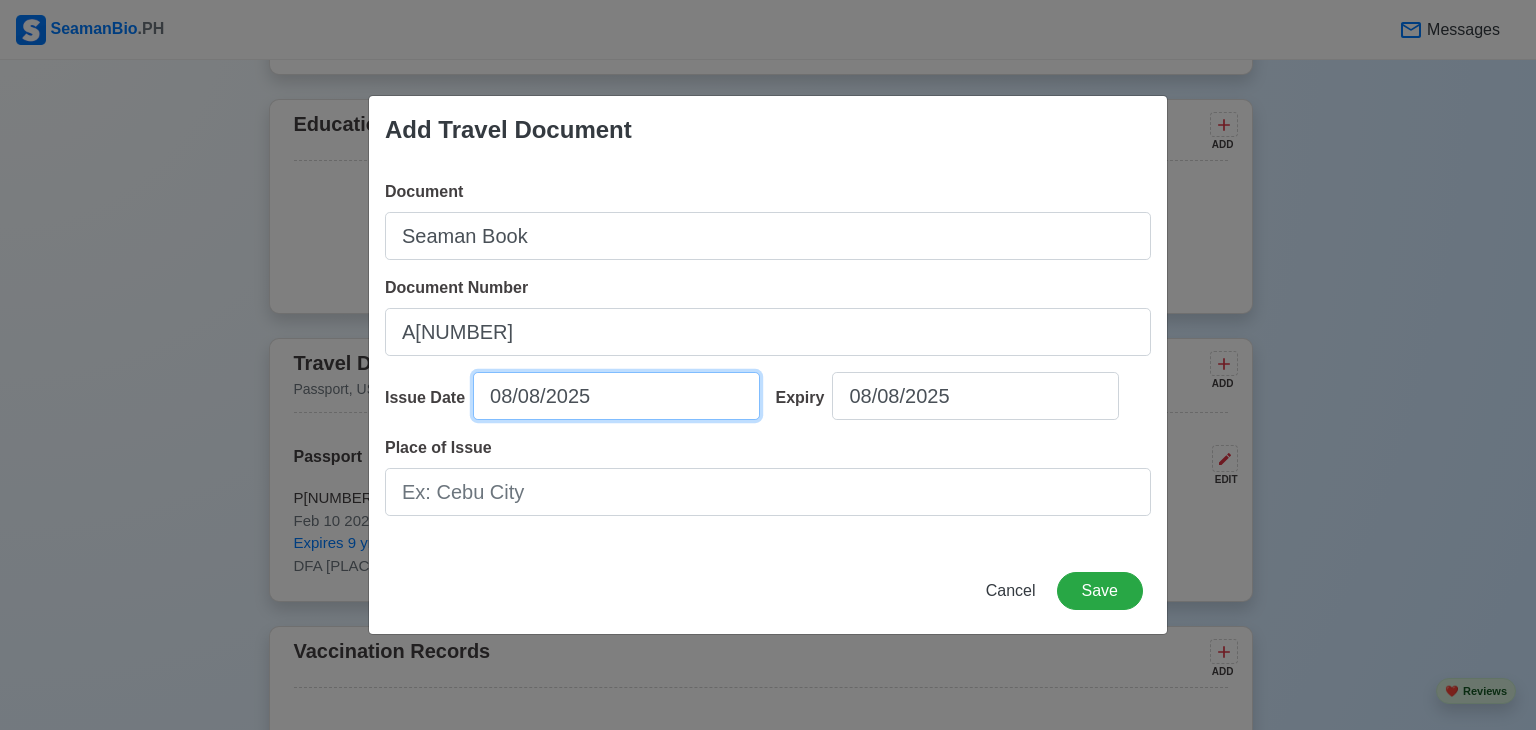 select on "****" 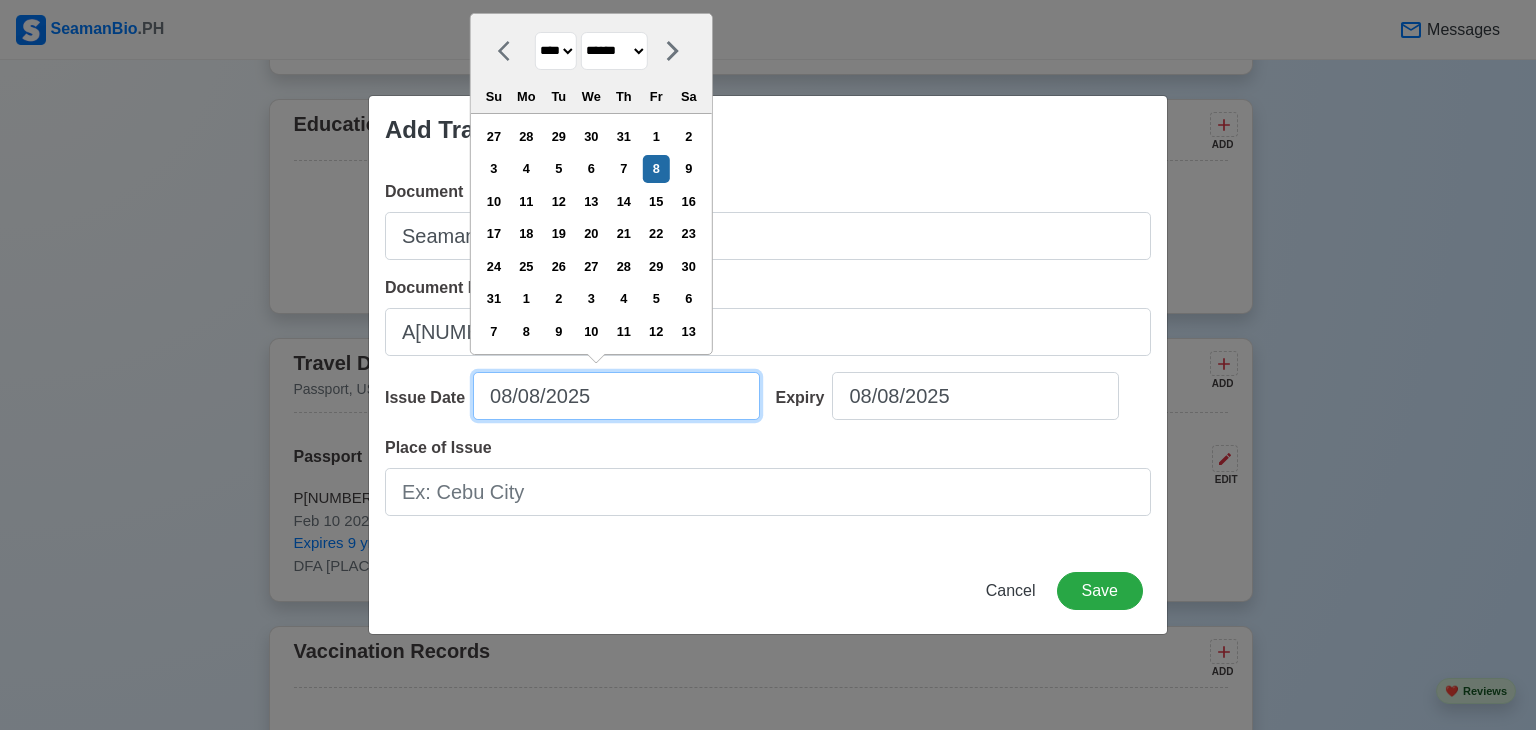 click on "08/08/2025" at bounding box center [616, 396] 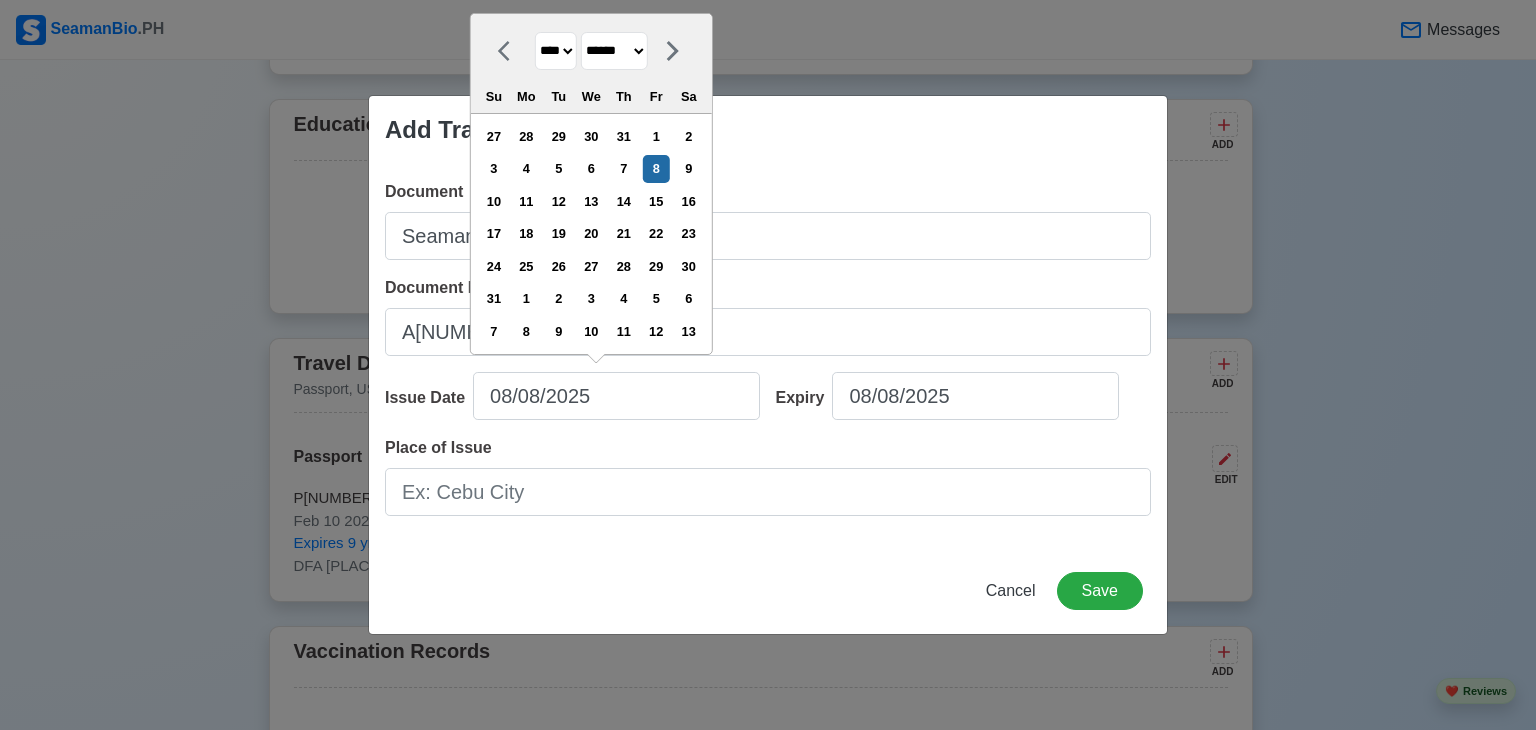 click on "******* ******** ***** ***** *** **** **** ****** ********* ******* ******** ********" at bounding box center [614, 51] 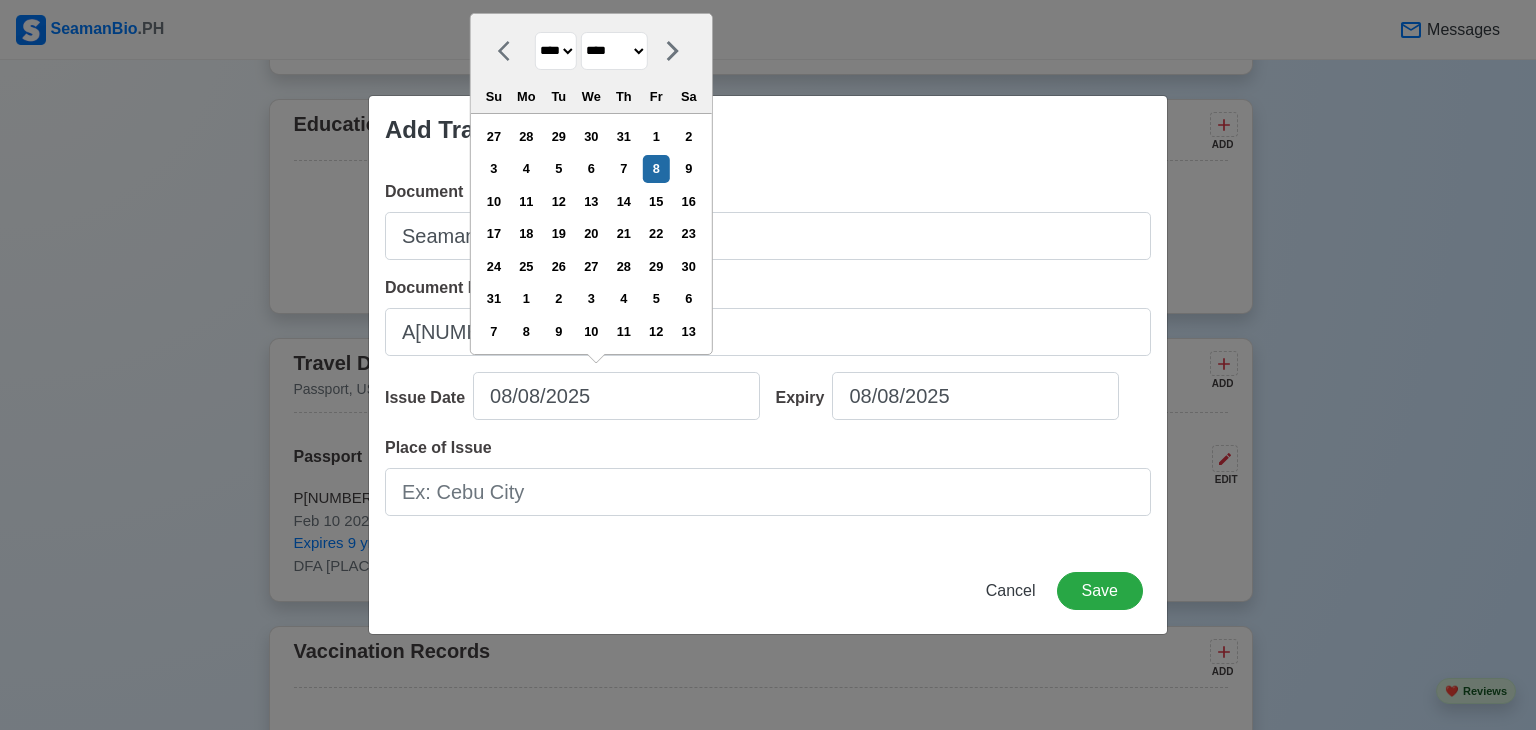 click on "******* ******** ***** ***** *** **** **** ****** ********* ******* ******** ********" at bounding box center [614, 51] 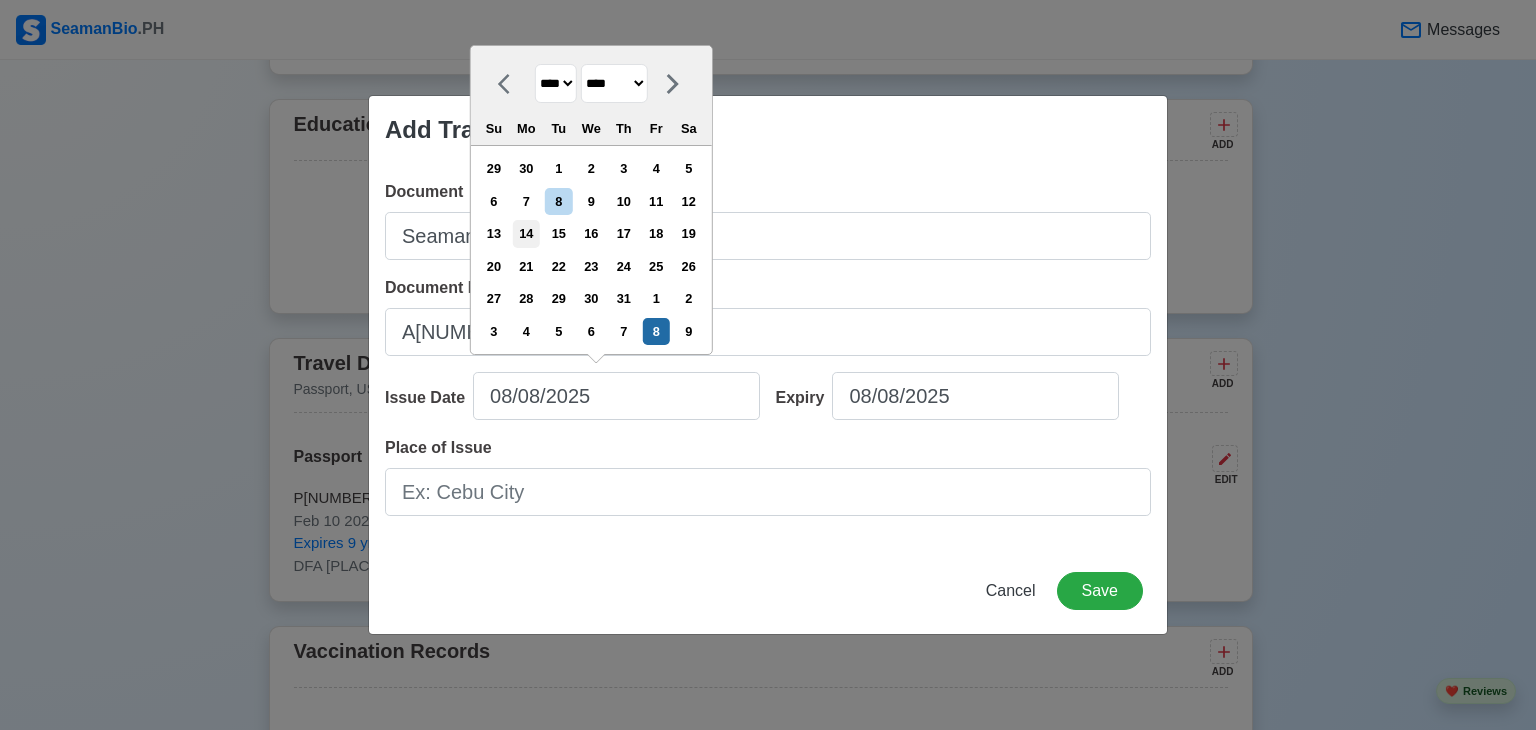 click on "14" at bounding box center (526, 233) 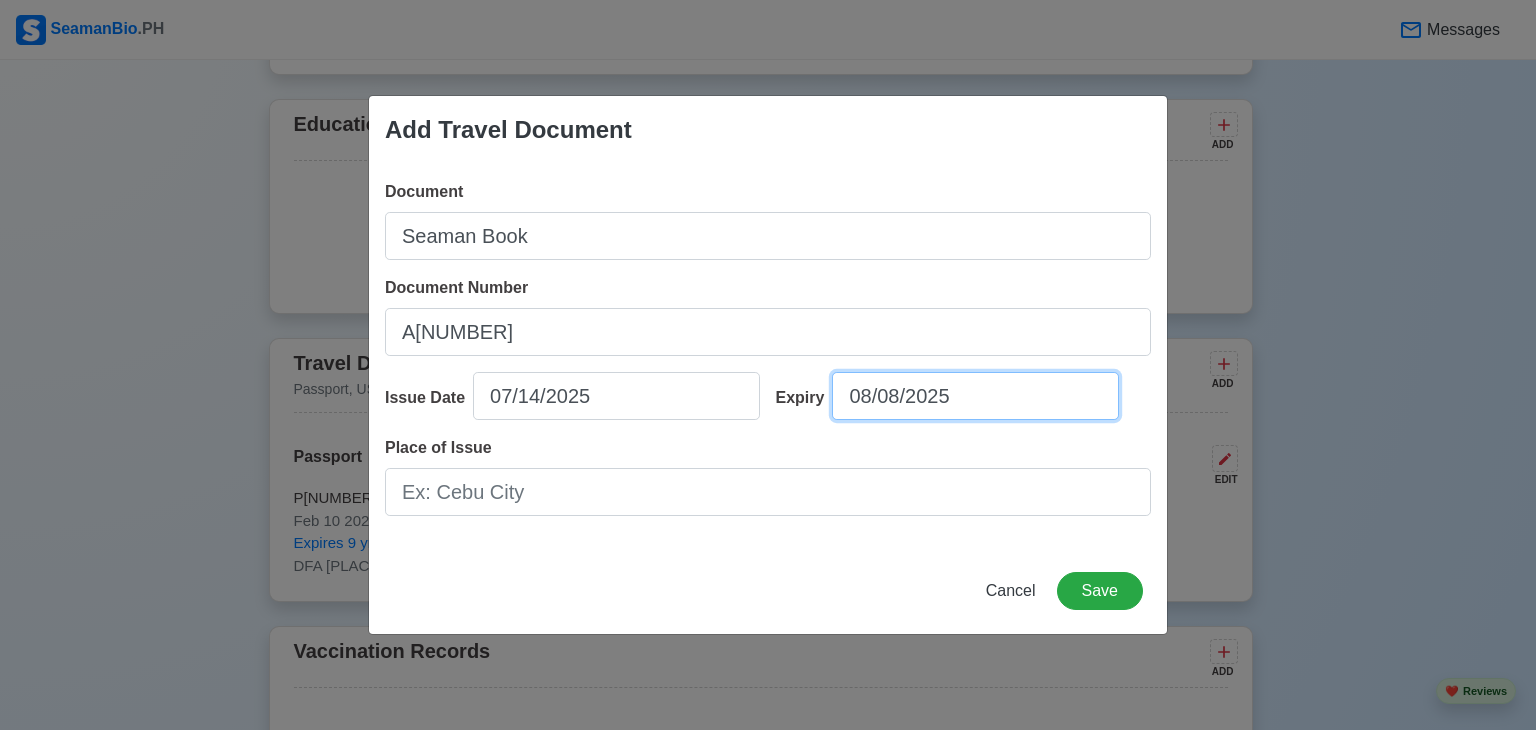 select on "****" 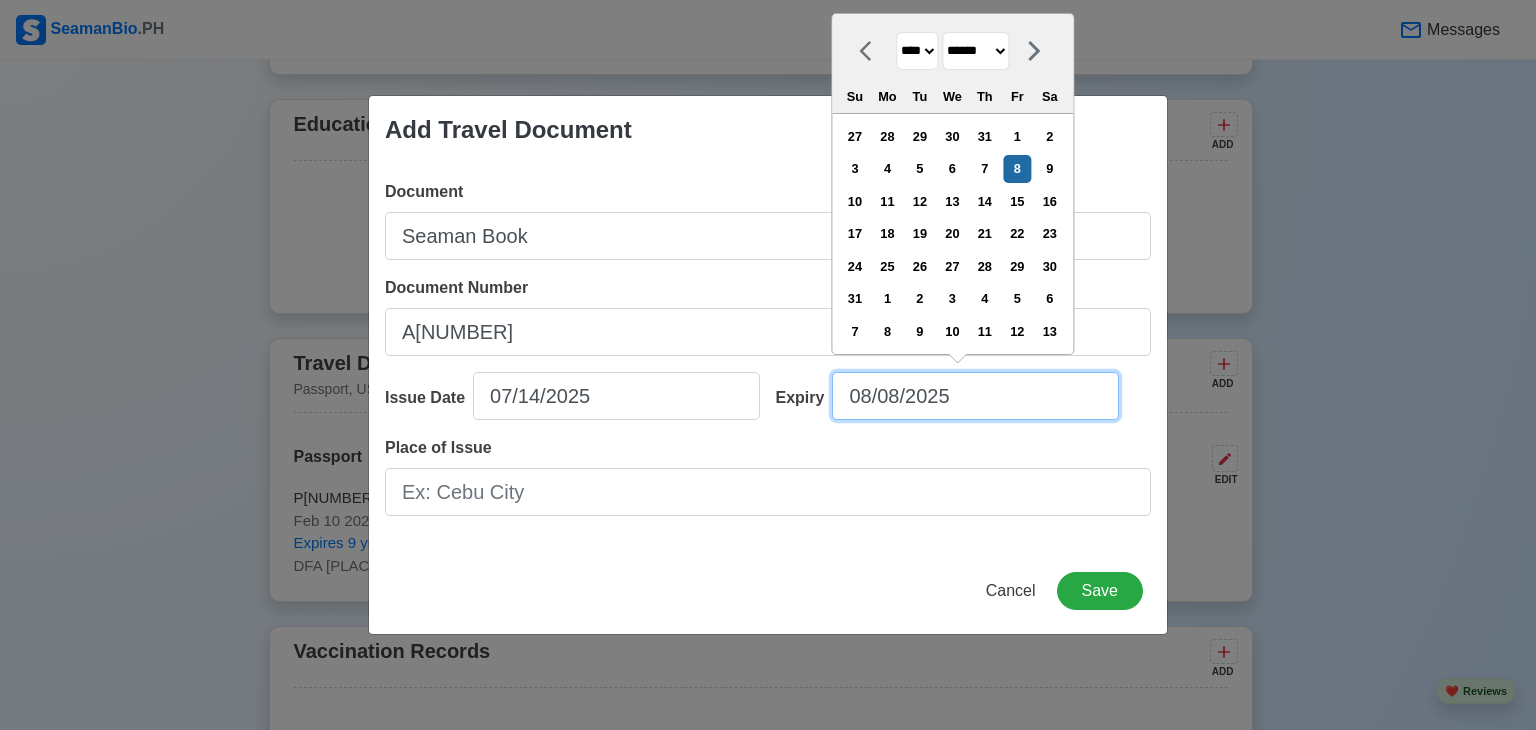 click on "08/08/2025" at bounding box center (975, 396) 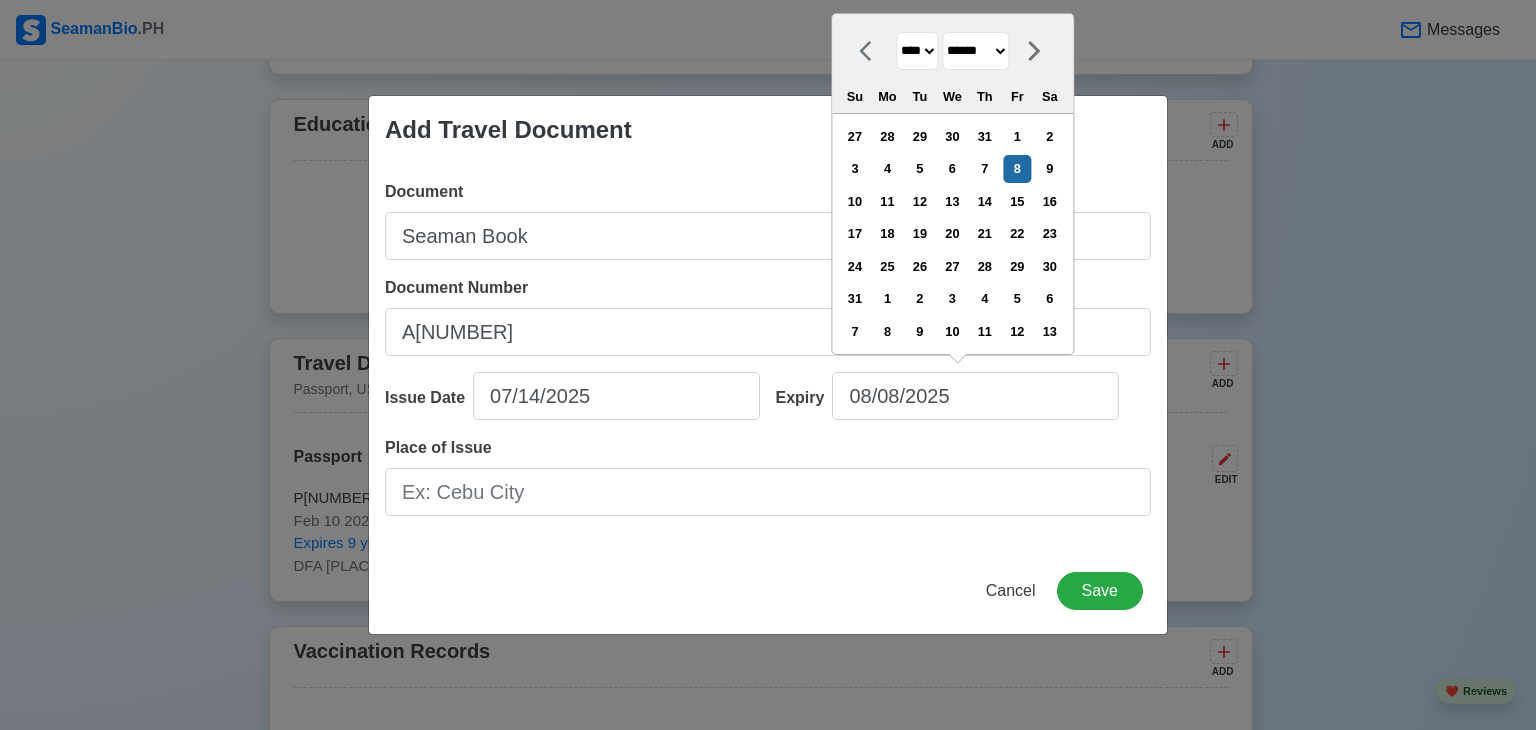 click on "******* ******** ***** ***** *** **** **** ****** ********* ******* ******** ********" at bounding box center (975, 51) 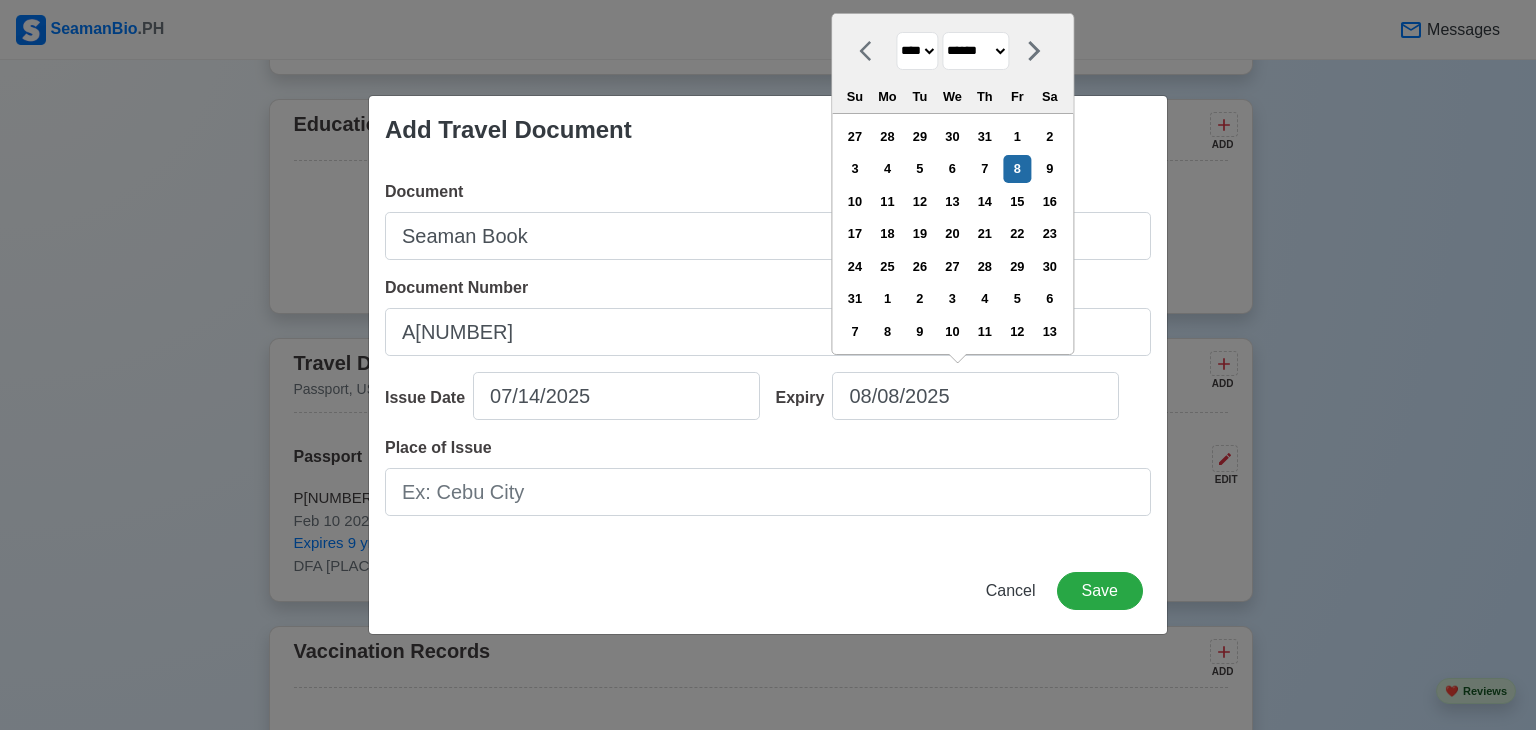 select on "****" 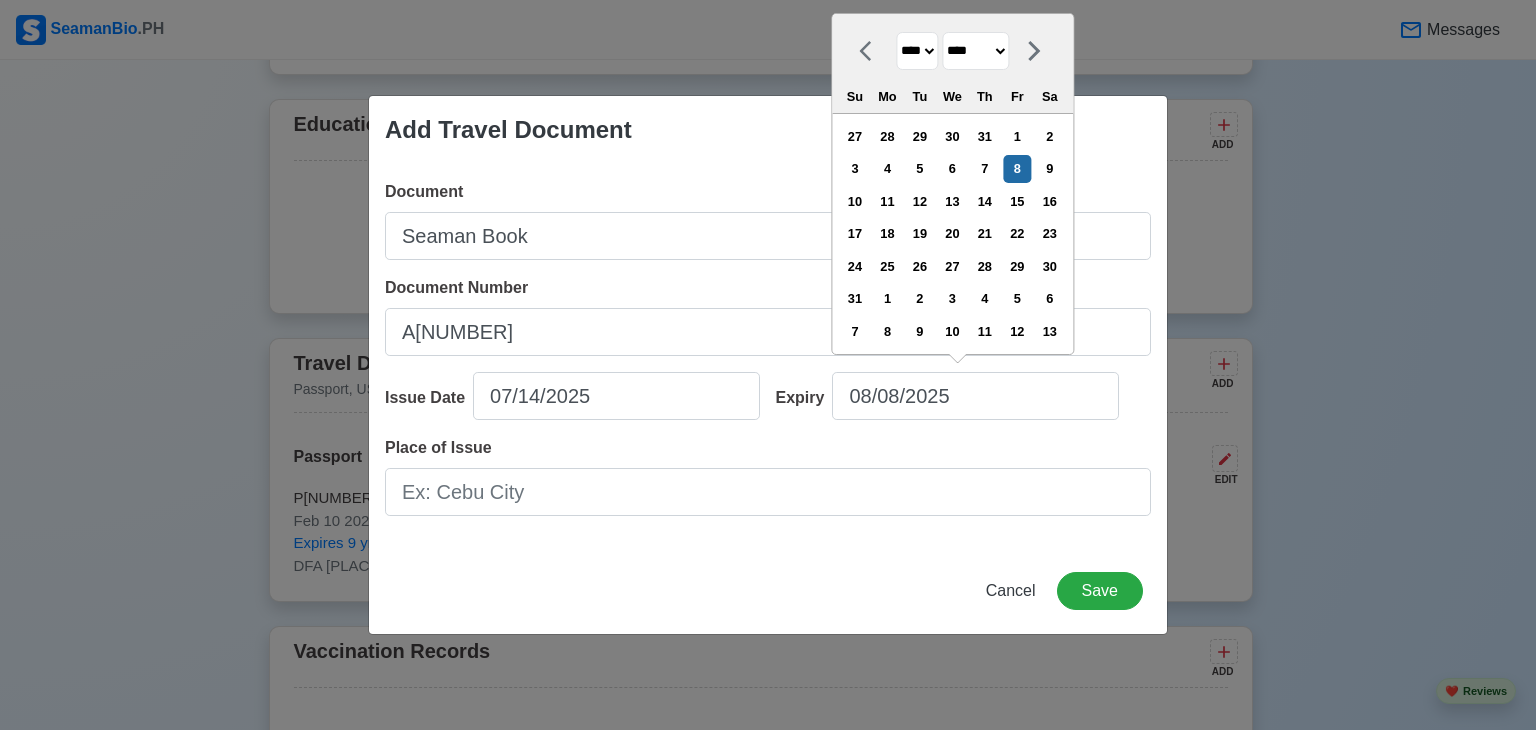 click on "******* ******** ***** ***** *** **** **** ****** ********* ******* ******** ********" at bounding box center [975, 51] 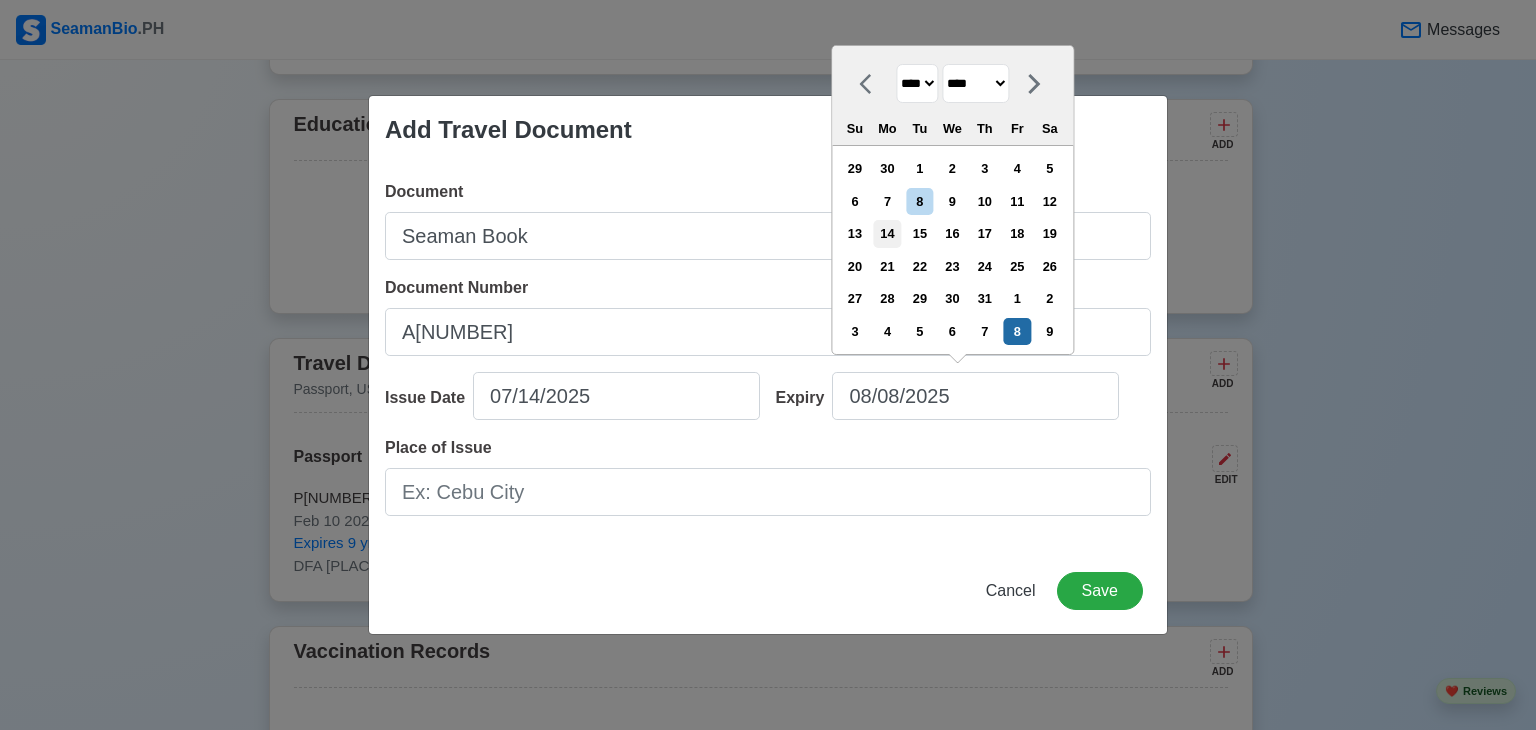click on "14" at bounding box center (887, 233) 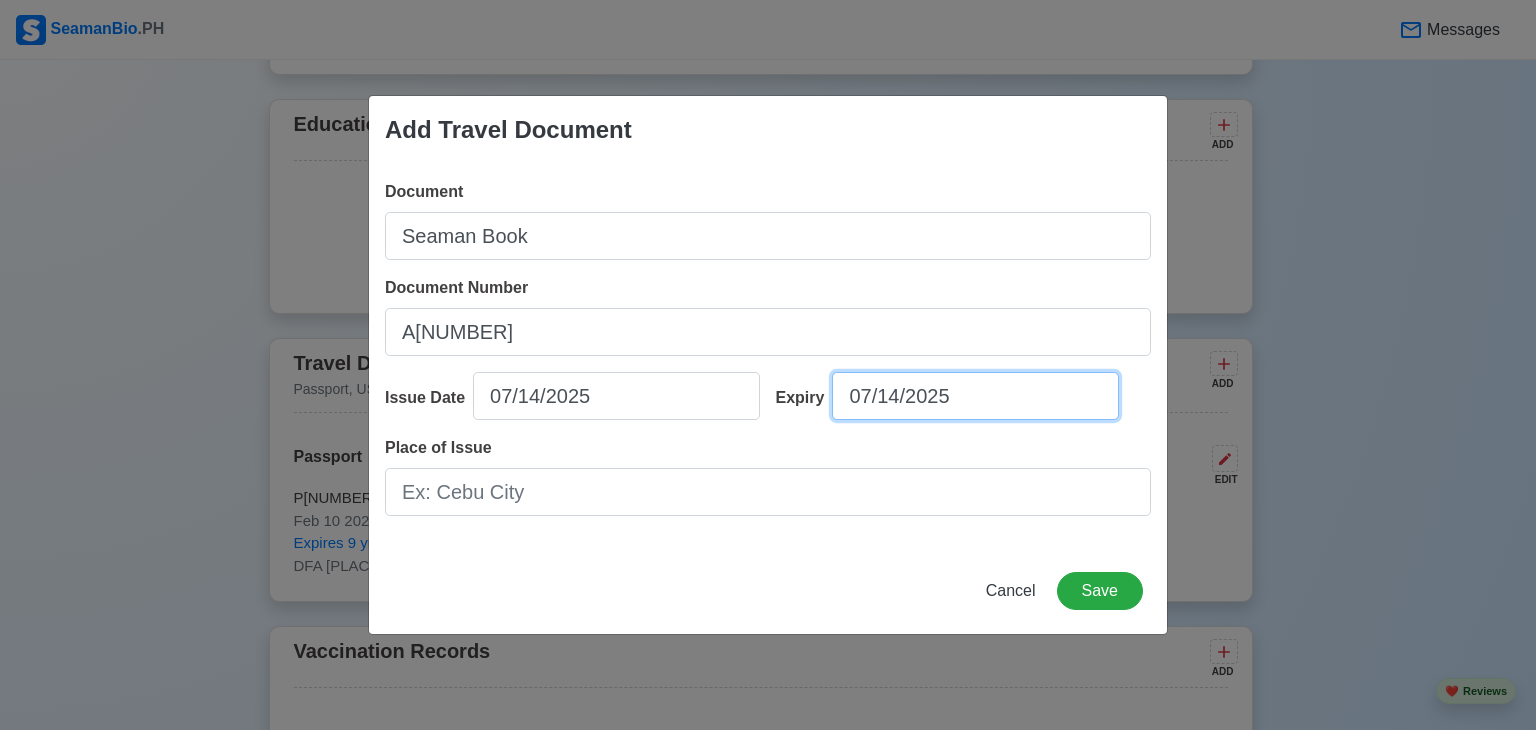click on "07/14/2025" at bounding box center [975, 396] 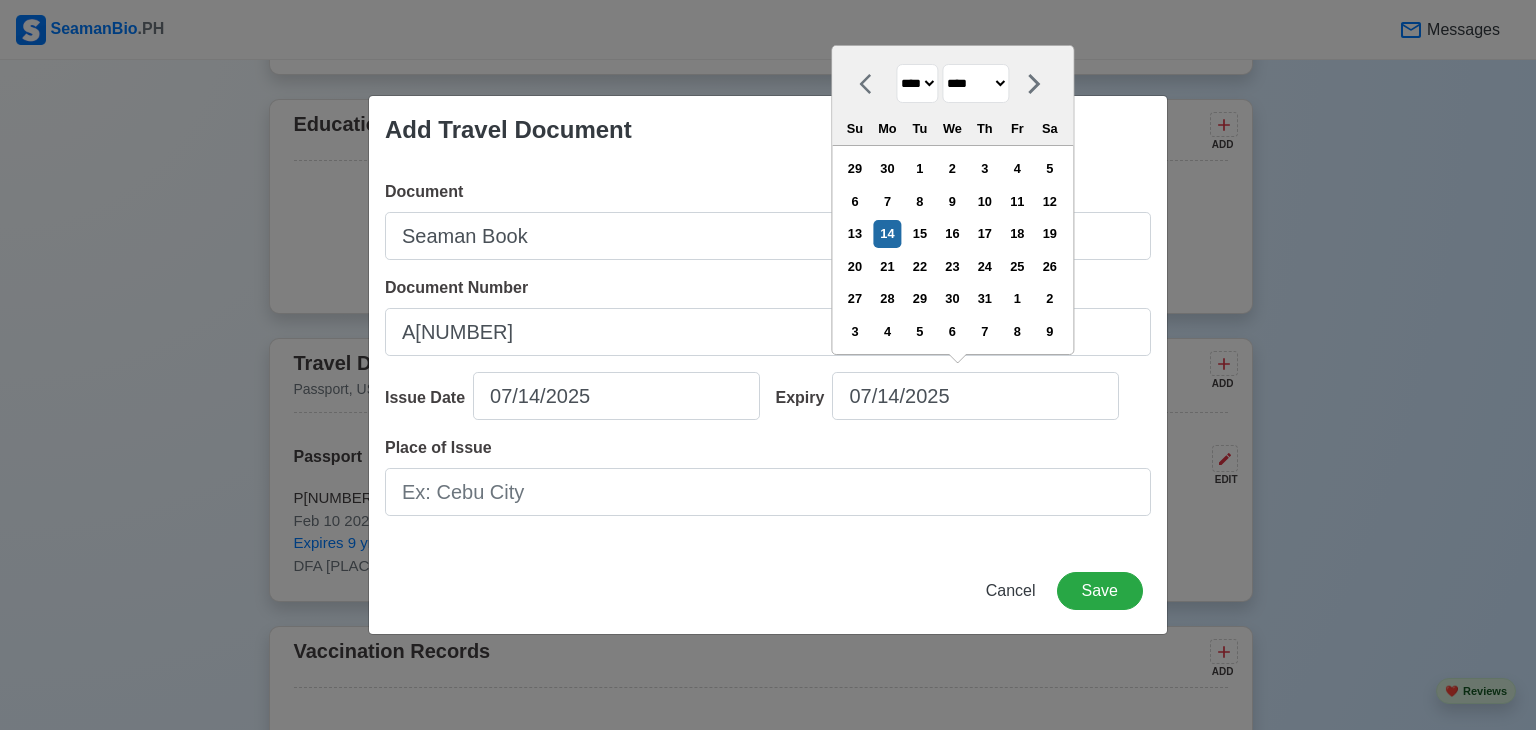 click on "**** **** **** **** **** **** **** **** **** **** **** **** **** **** **** **** **** **** **** **** **** **** **** **** **** **** **** **** **** **** **** **** **** **** **** **** **** **** **** **** **** **** **** **** **** **** **** **** **** **** **** **** **** **** **** **** **** **** **** **** **** **** **** **** **** **** **** **** **** **** **** **** **** **** **** **** **** **** **** **** **** **** **** **** **** **** **** **** **** **** **** **** **** **** **** **** **** **** **** **** **** **** **** **** **** **** **** **** **** **** **** **** **** **** **** **** **** **** **** **** ****" at bounding box center [917, 83] 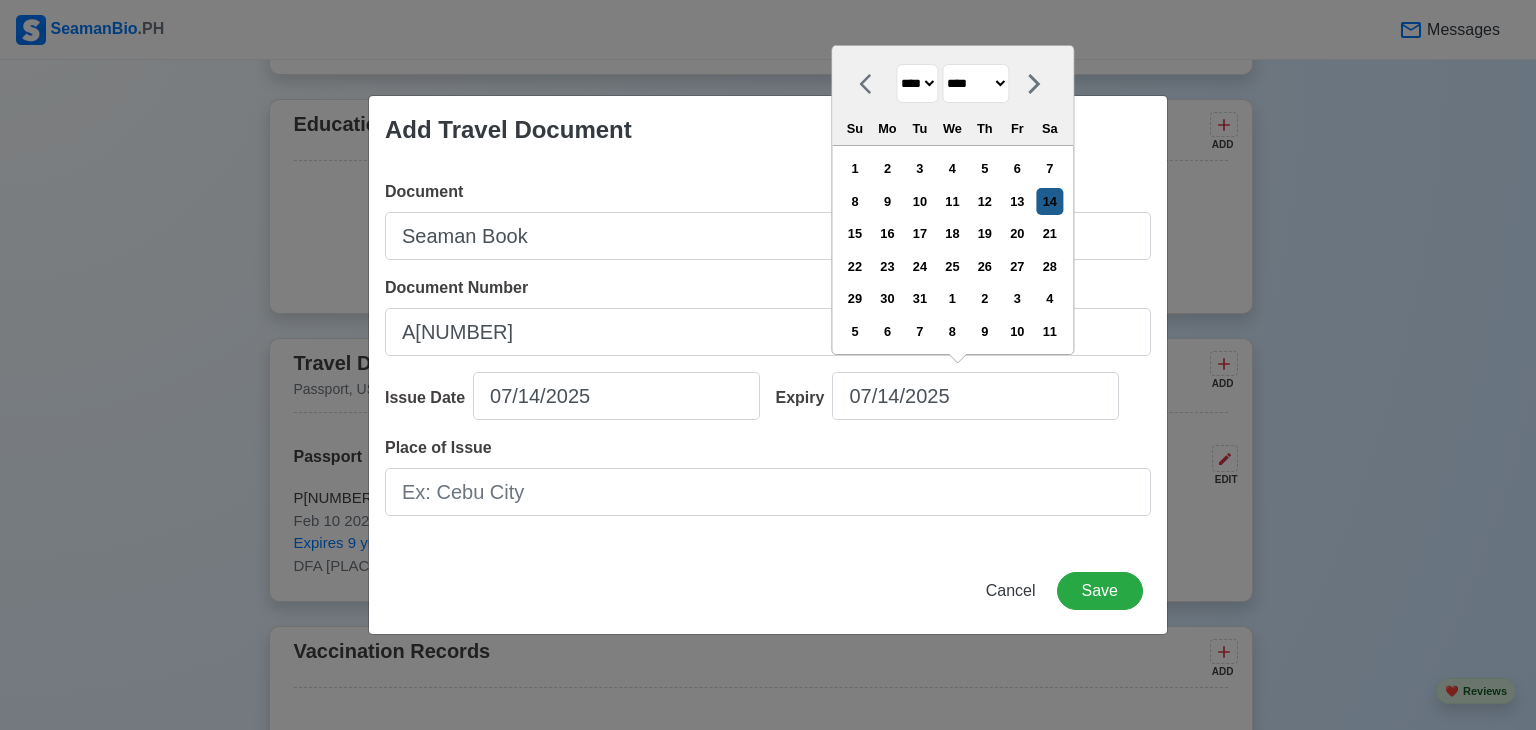 click on "14" at bounding box center [1049, 201] 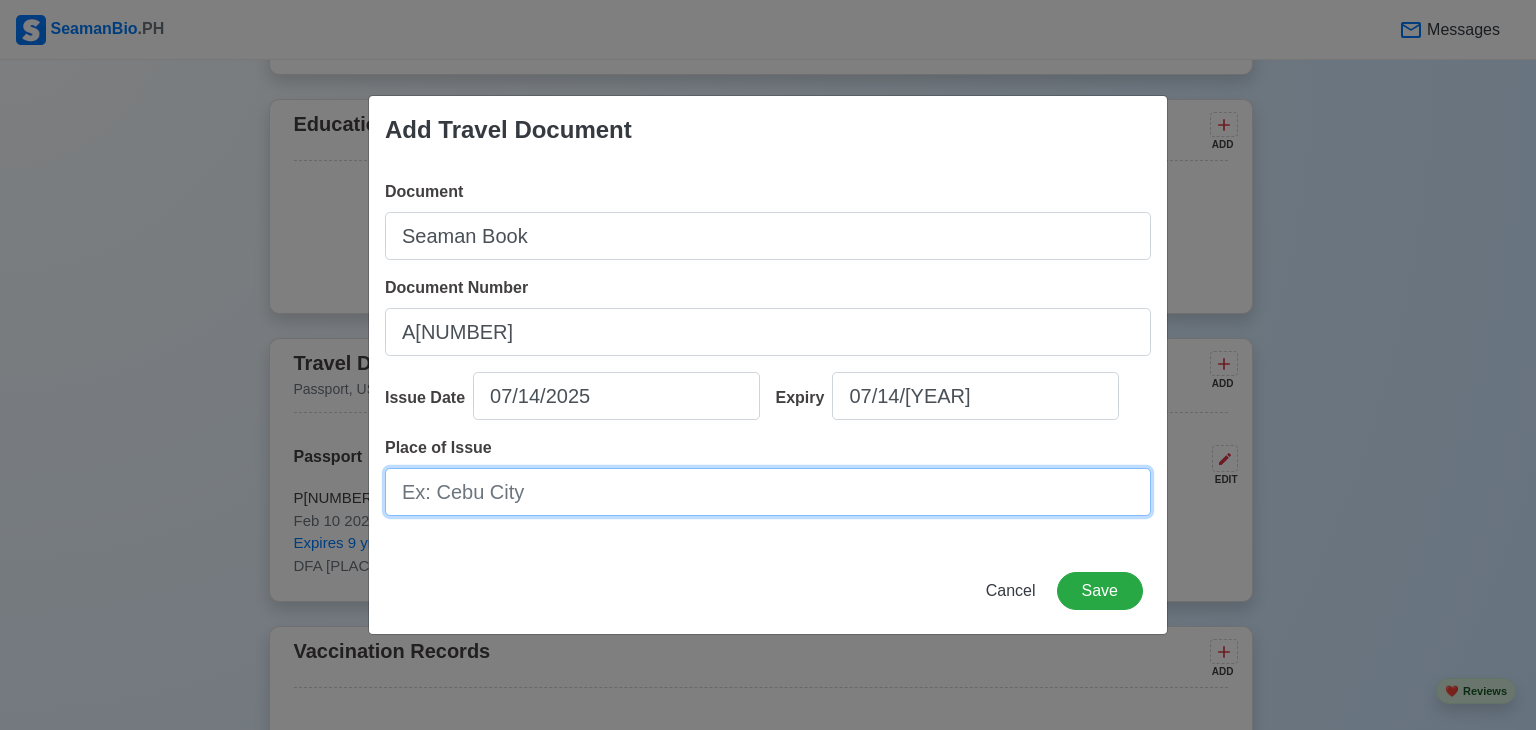 click on "Place of Issue" at bounding box center [768, 492] 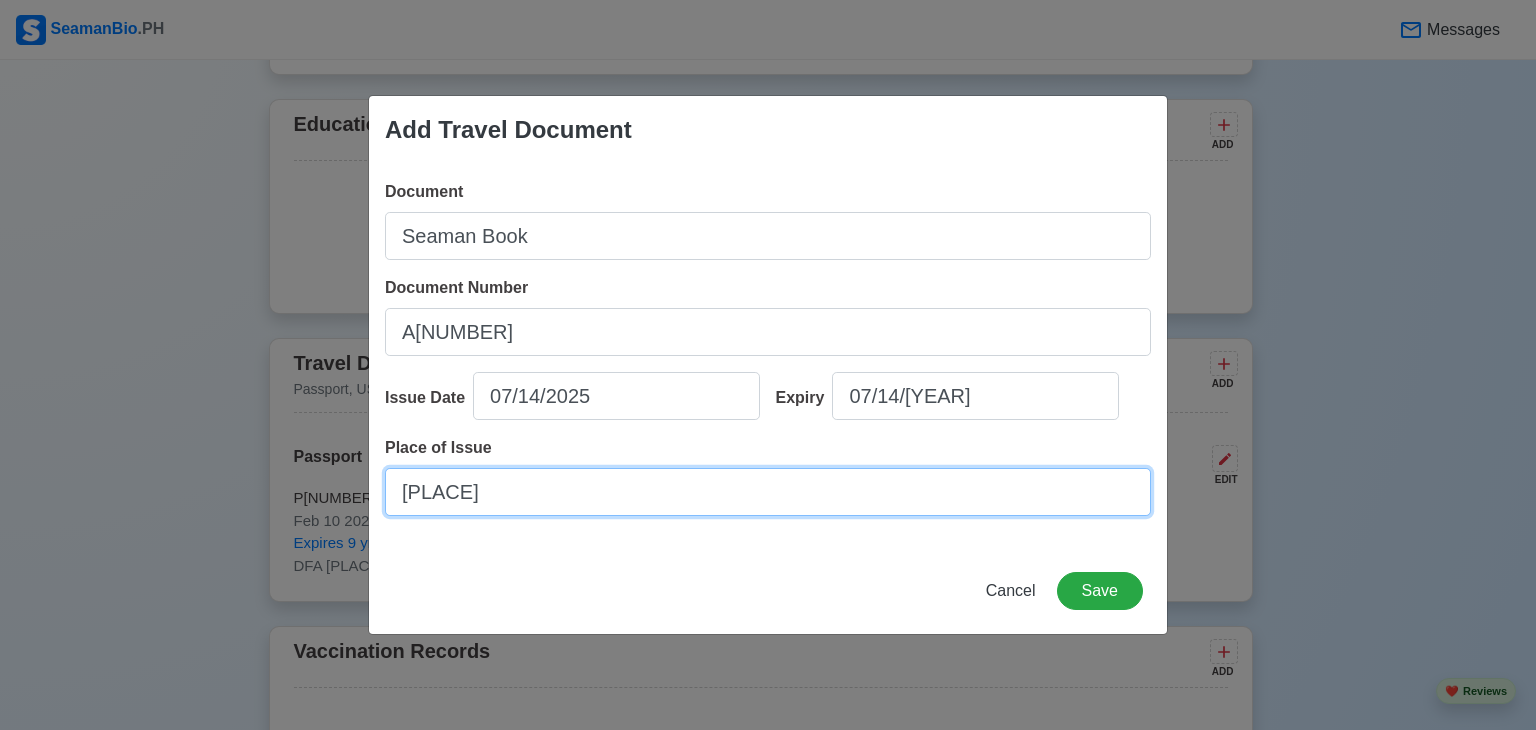 type on "[PLACE]" 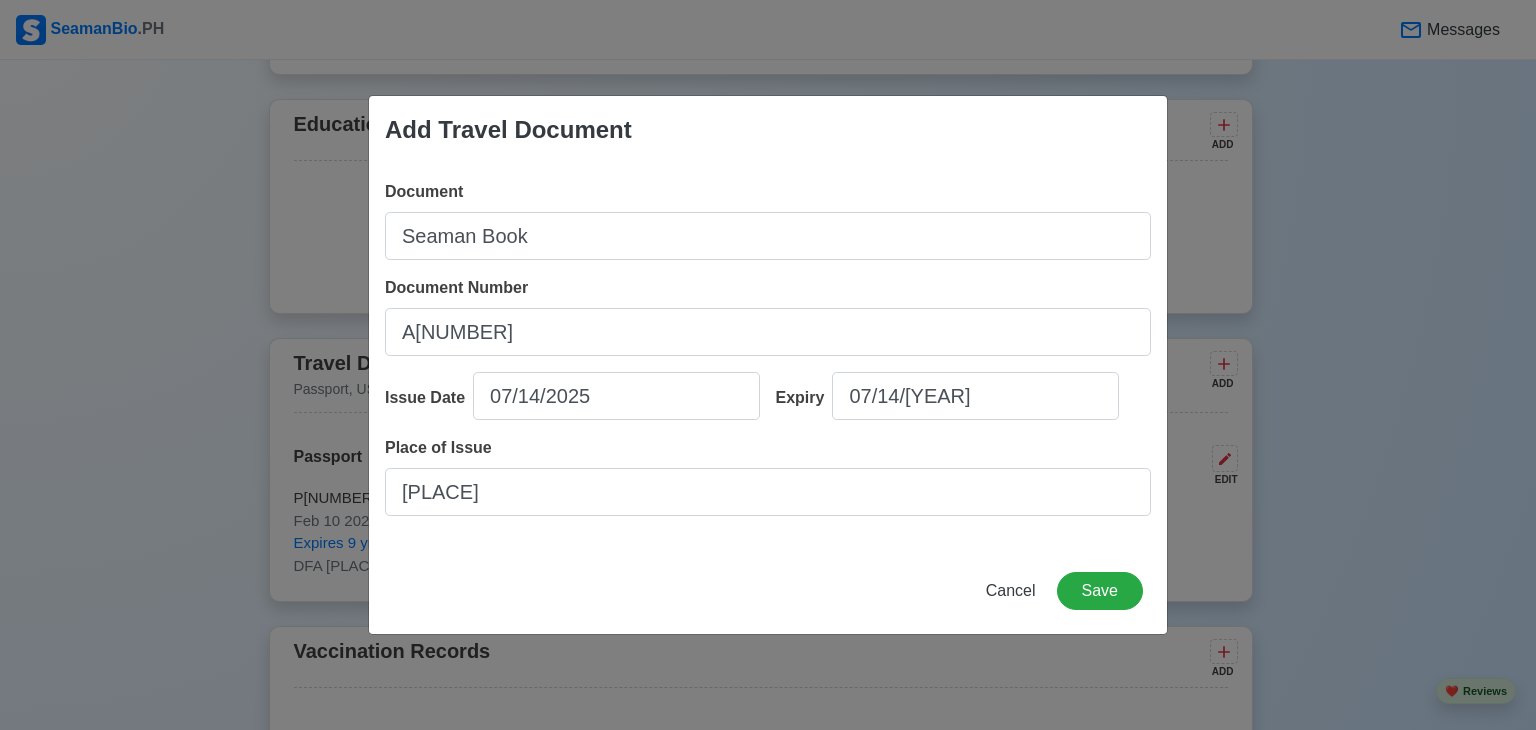 click on "Add Travel Document Document Seaman Book Document Number [NUMBER] Issue Date 07/14/2025 Expiry 07/14/2035 Place of Issue [PLACE] Cancel Save" at bounding box center (768, 365) 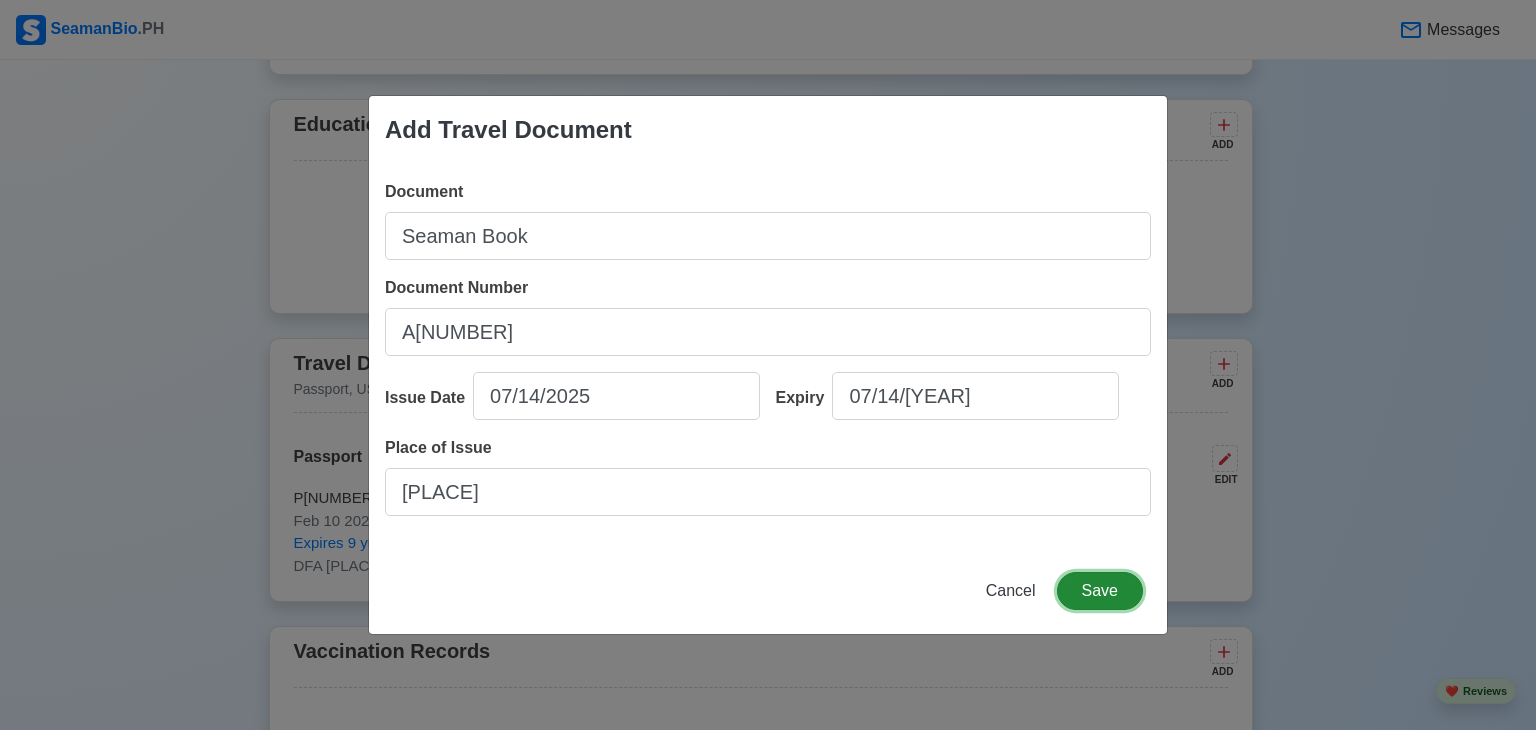 click on "Save" at bounding box center (1100, 591) 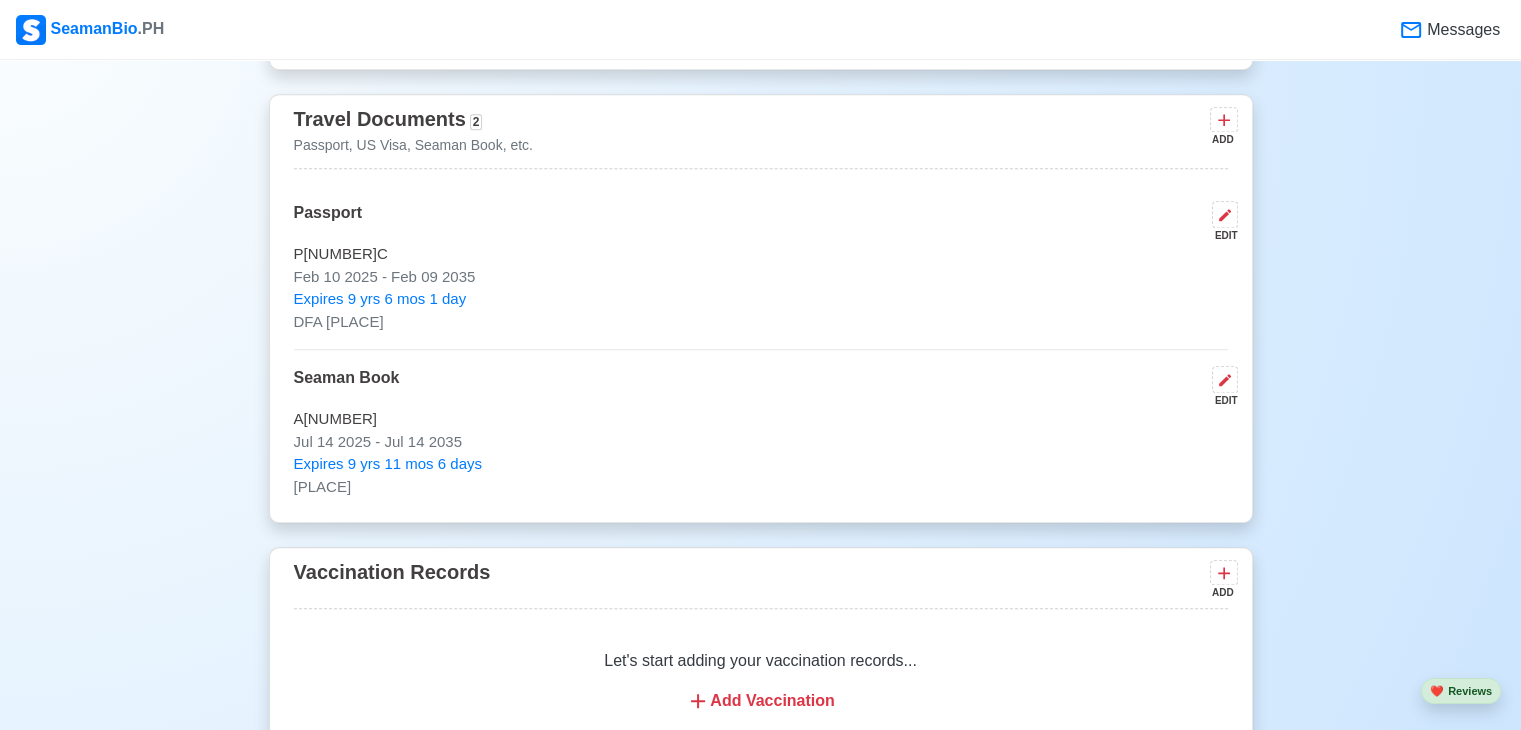 scroll, scrollTop: 1720, scrollLeft: 0, axis: vertical 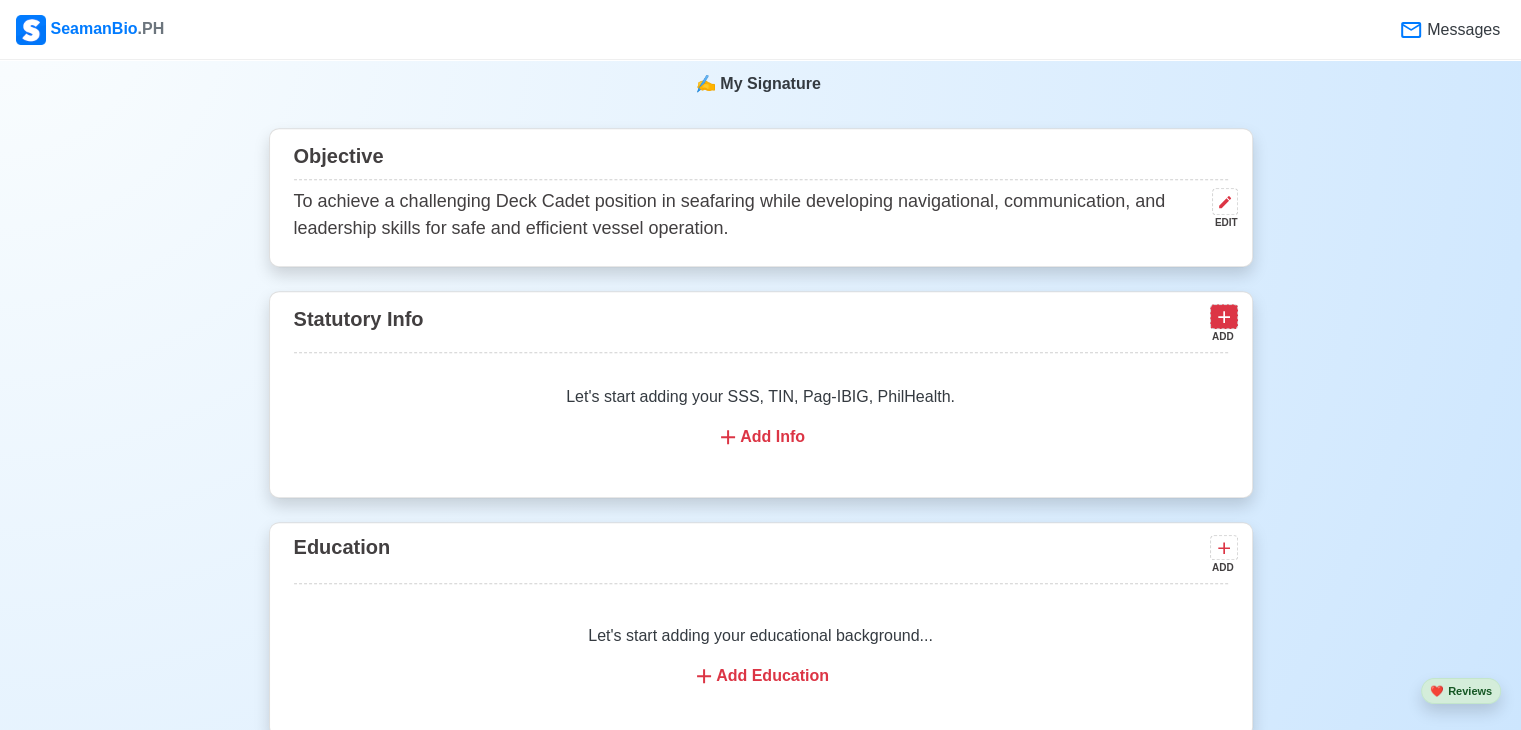 click at bounding box center (1224, 316) 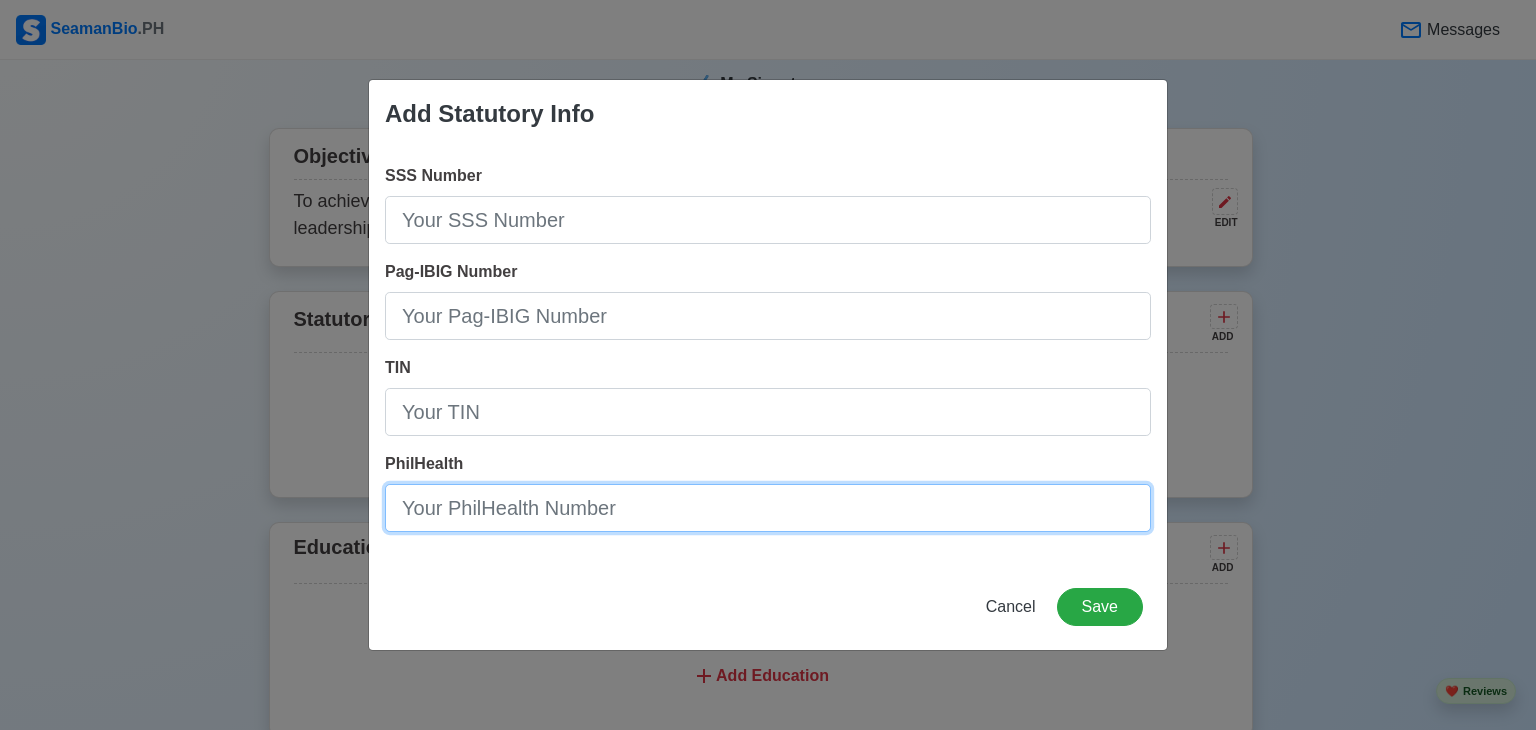 click on "PhilHealth" at bounding box center (768, 508) 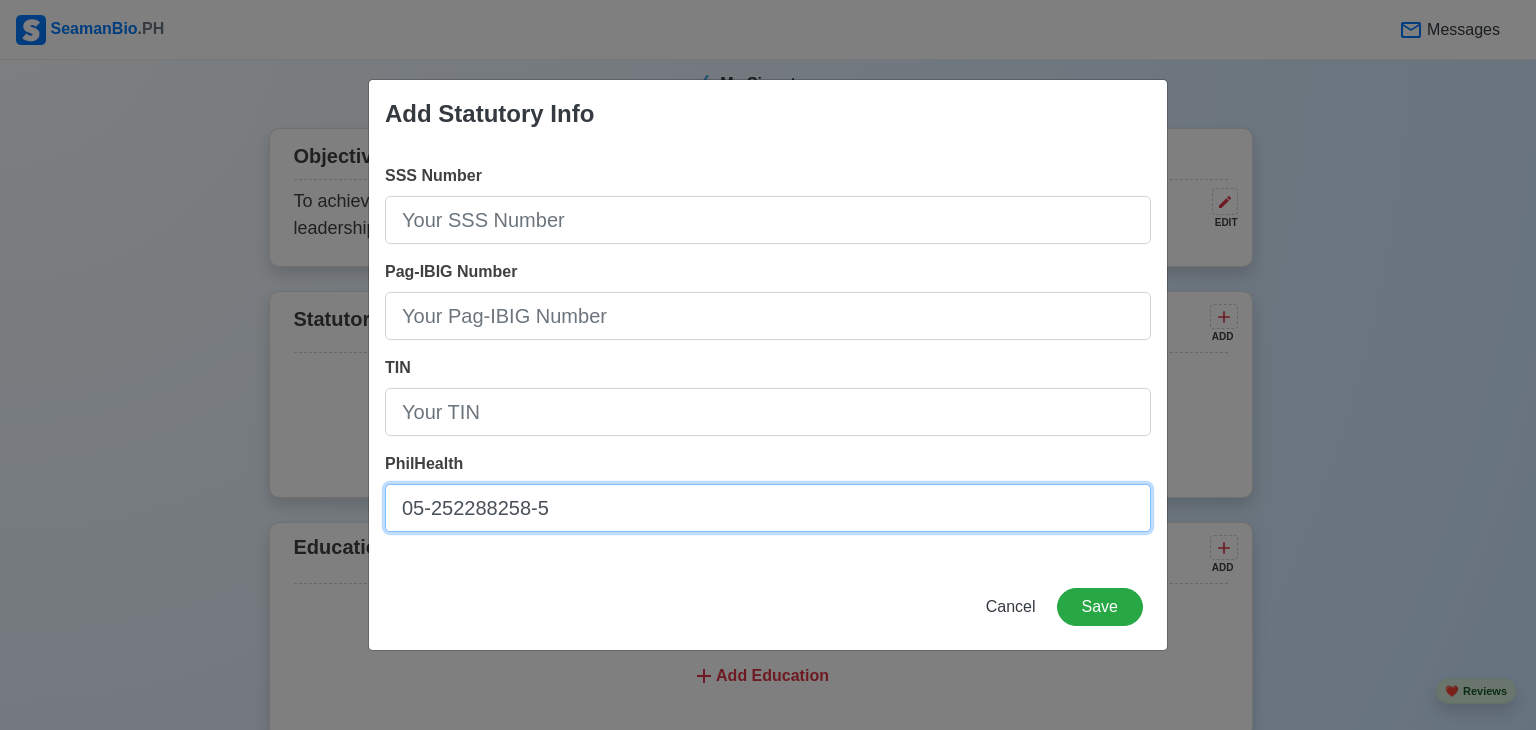 type on "05-252288258-5" 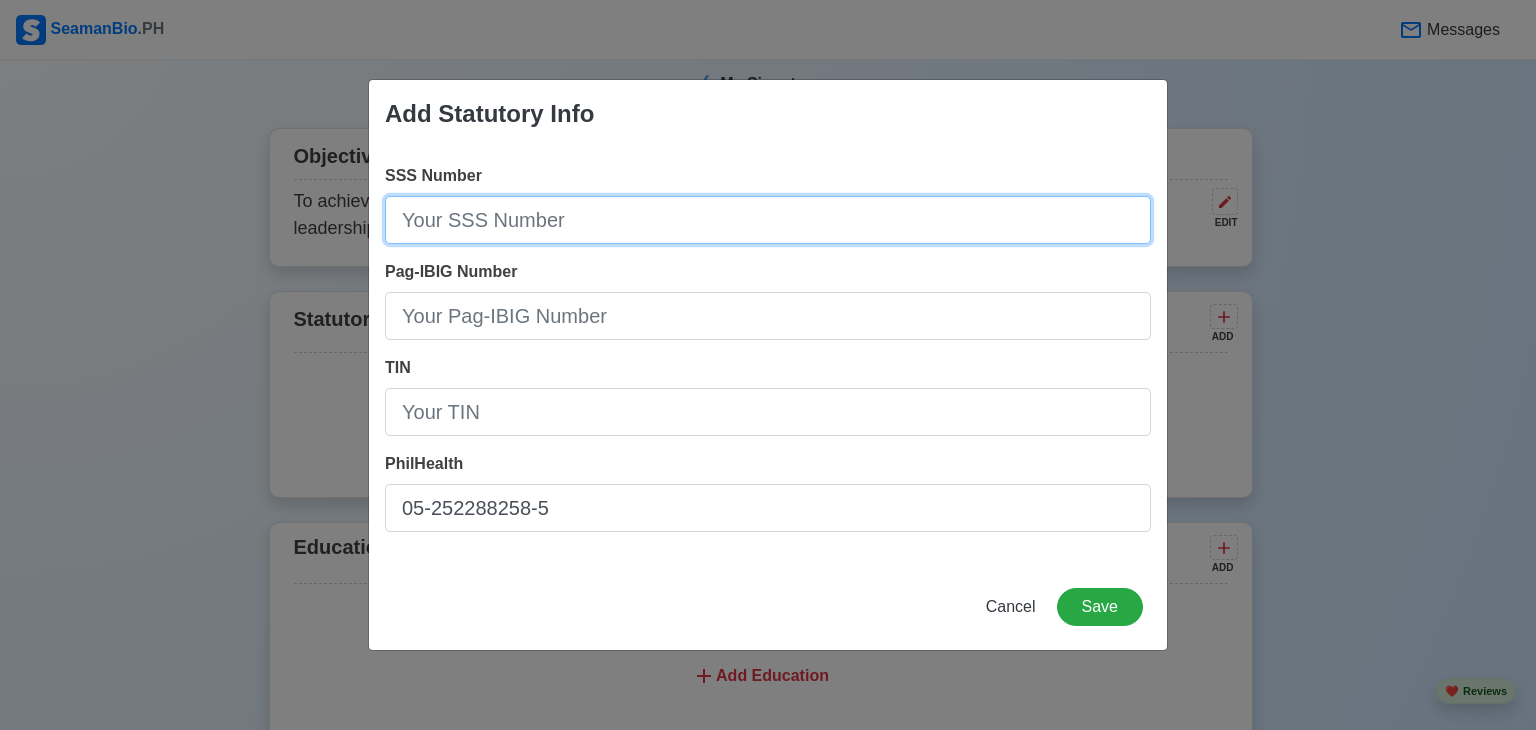 click on "SSS Number" at bounding box center [768, 220] 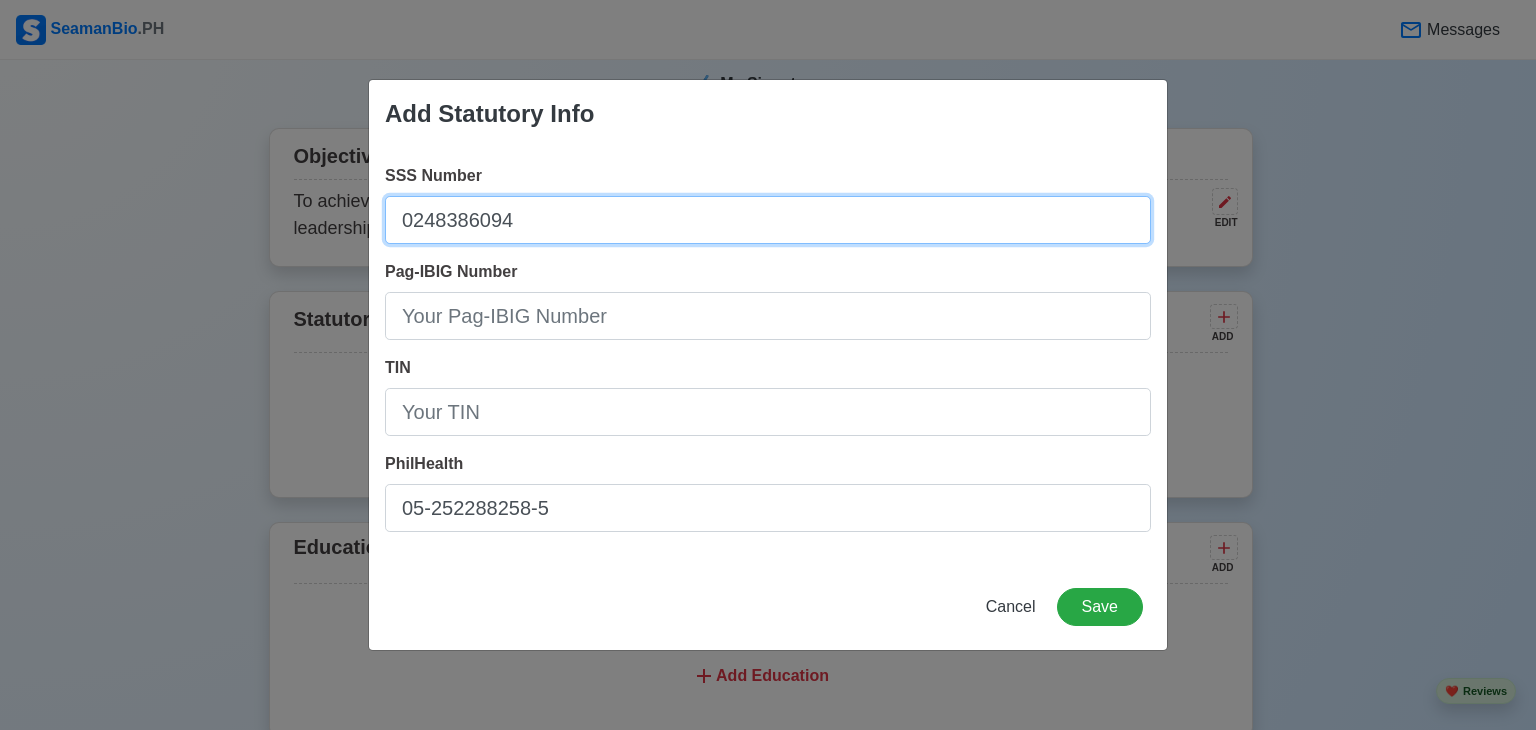 type on "0248386094" 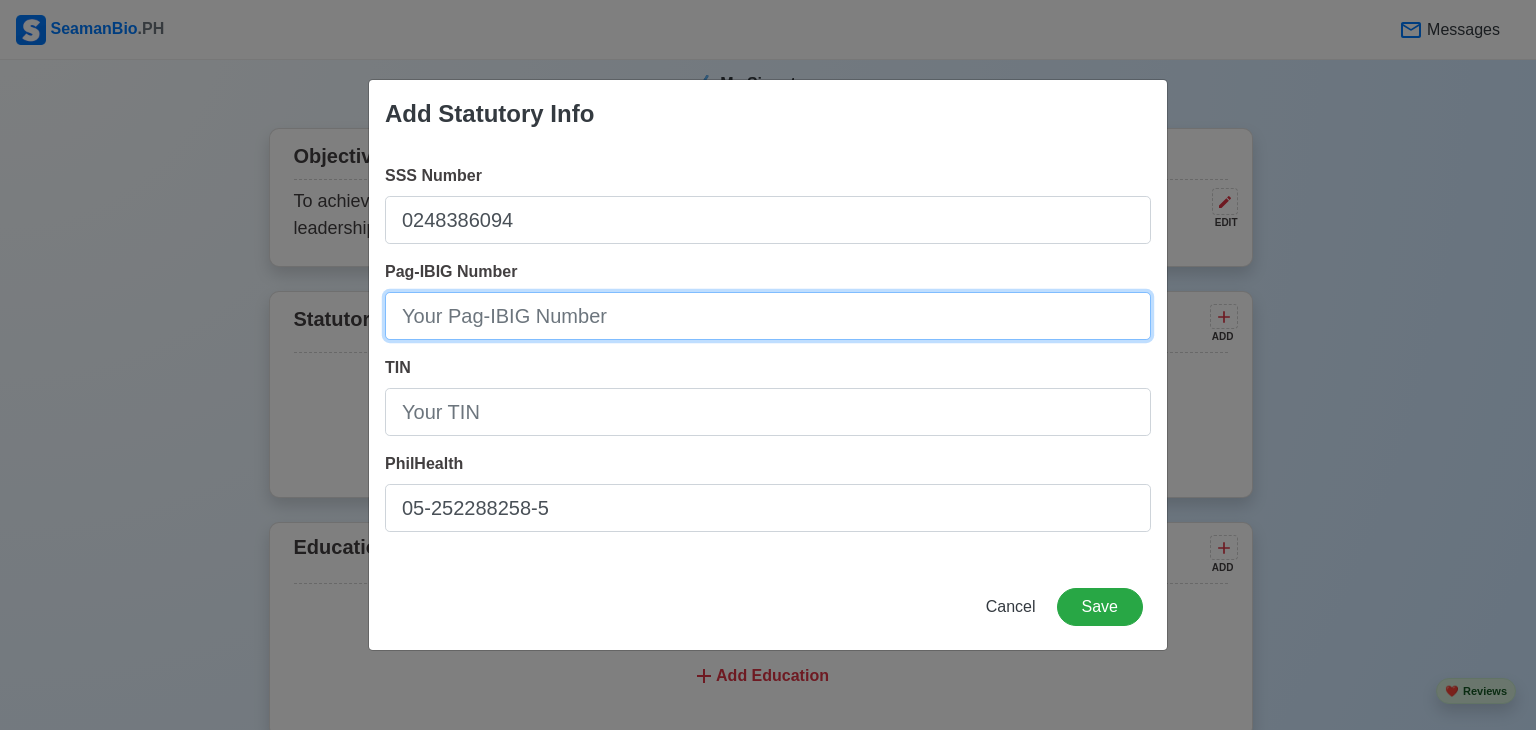 click on "Pag-IBIG Number" at bounding box center (768, 316) 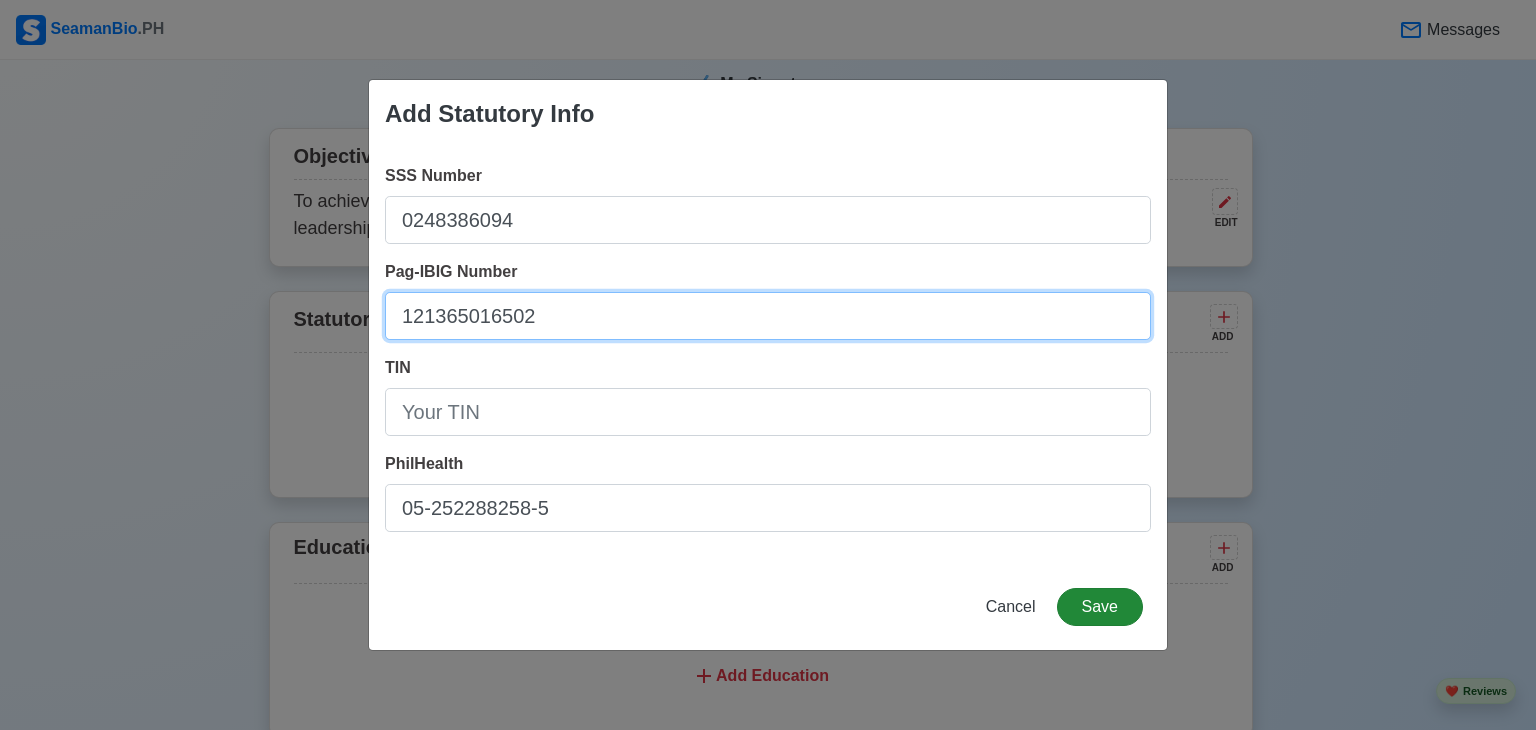 type on "121365016502" 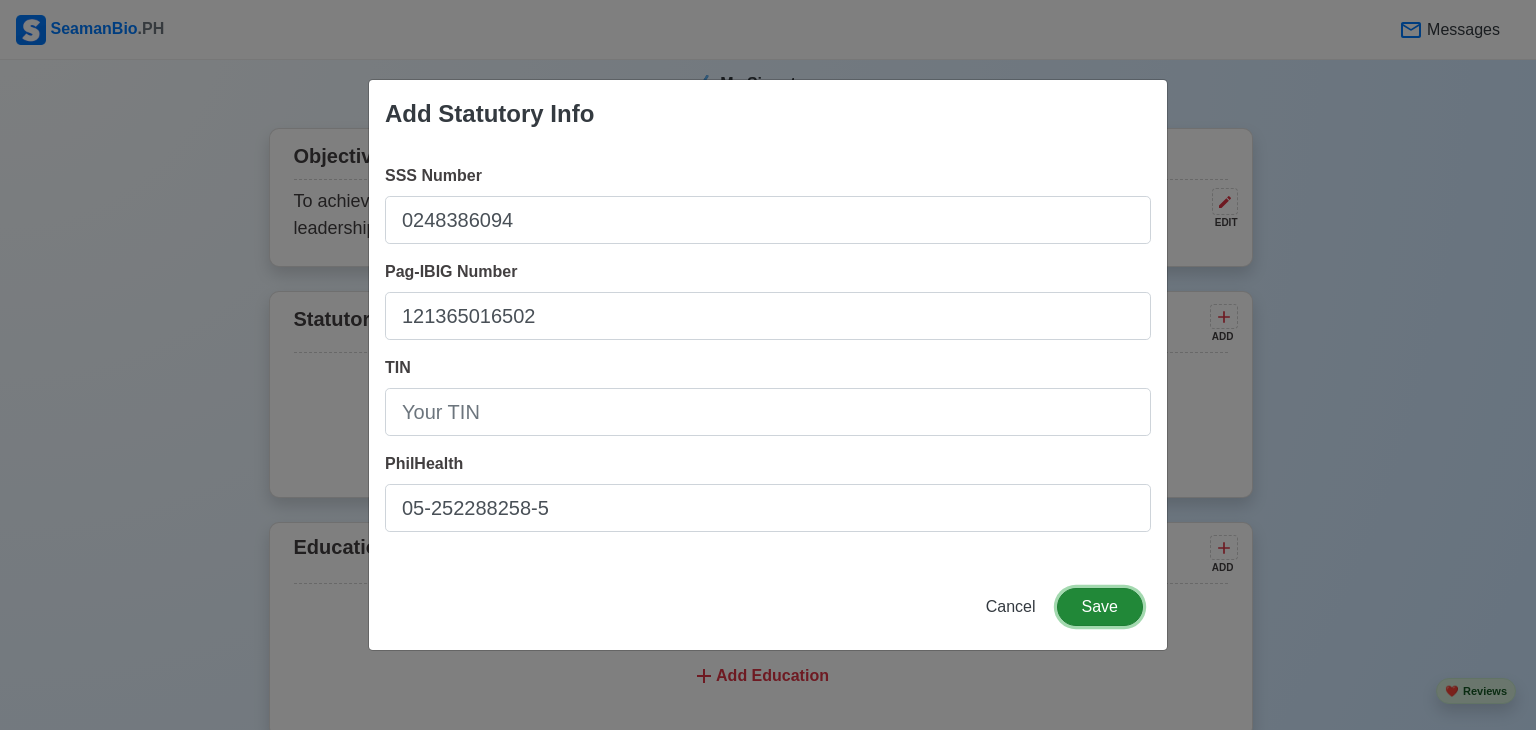 click on "Save" at bounding box center [1100, 607] 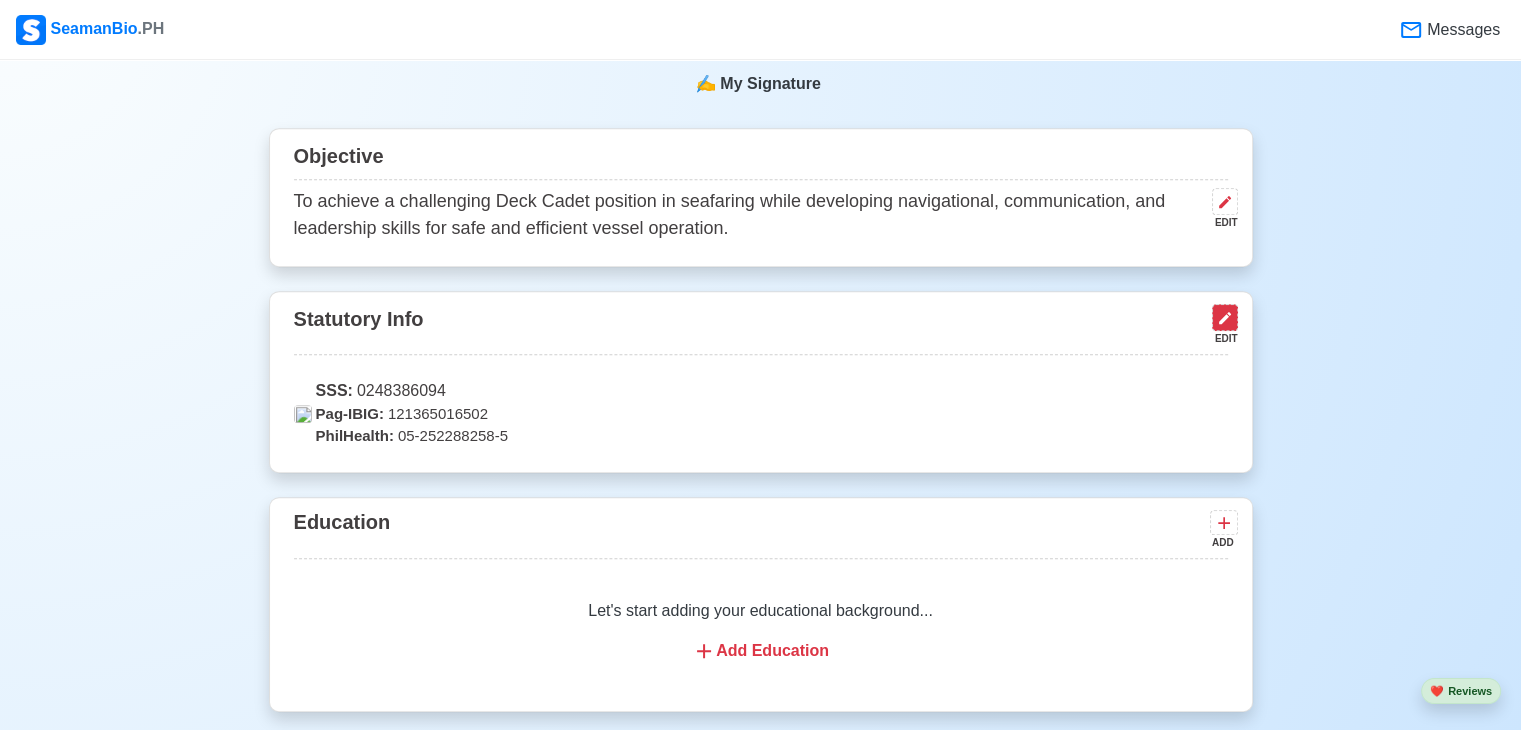 click 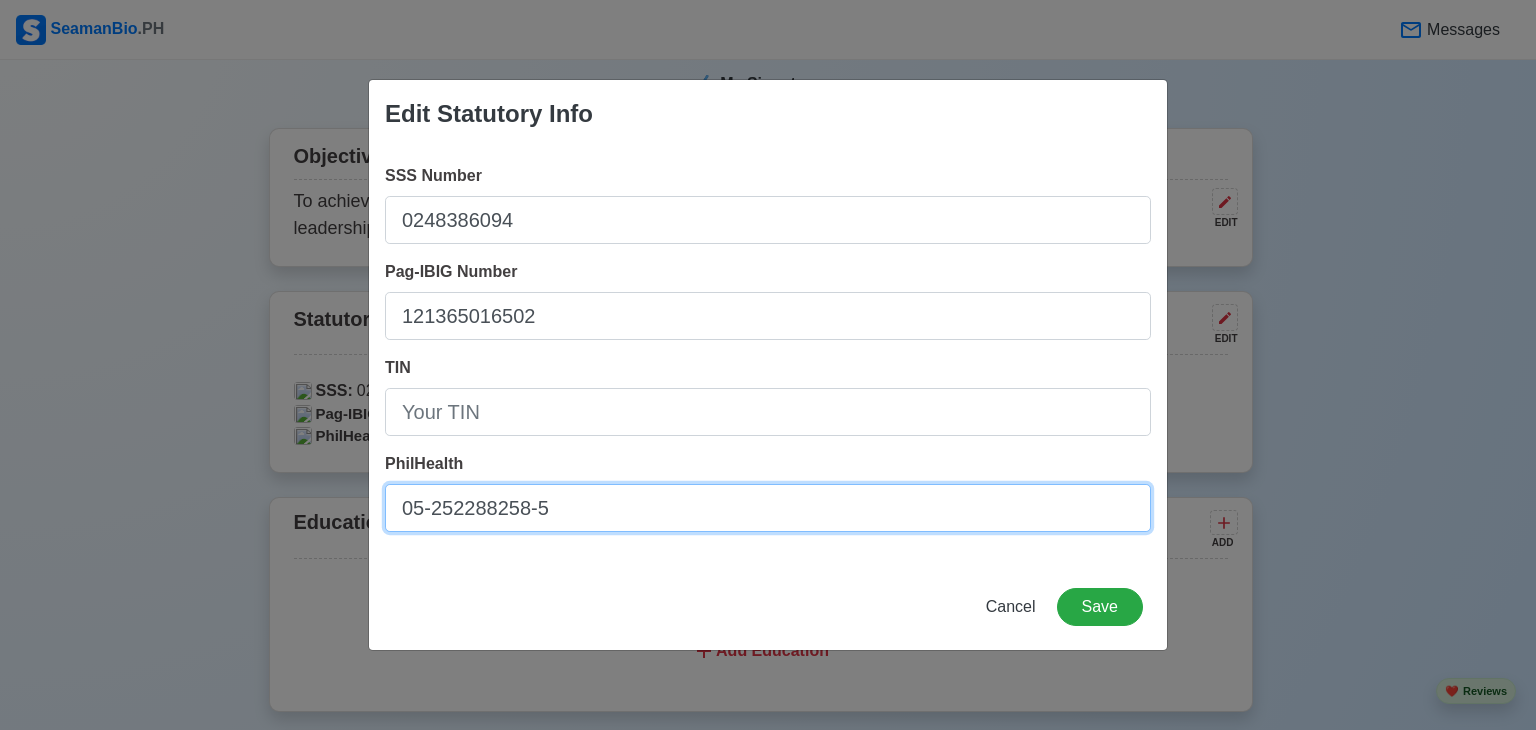 click on "05-252288258-5" at bounding box center [768, 508] 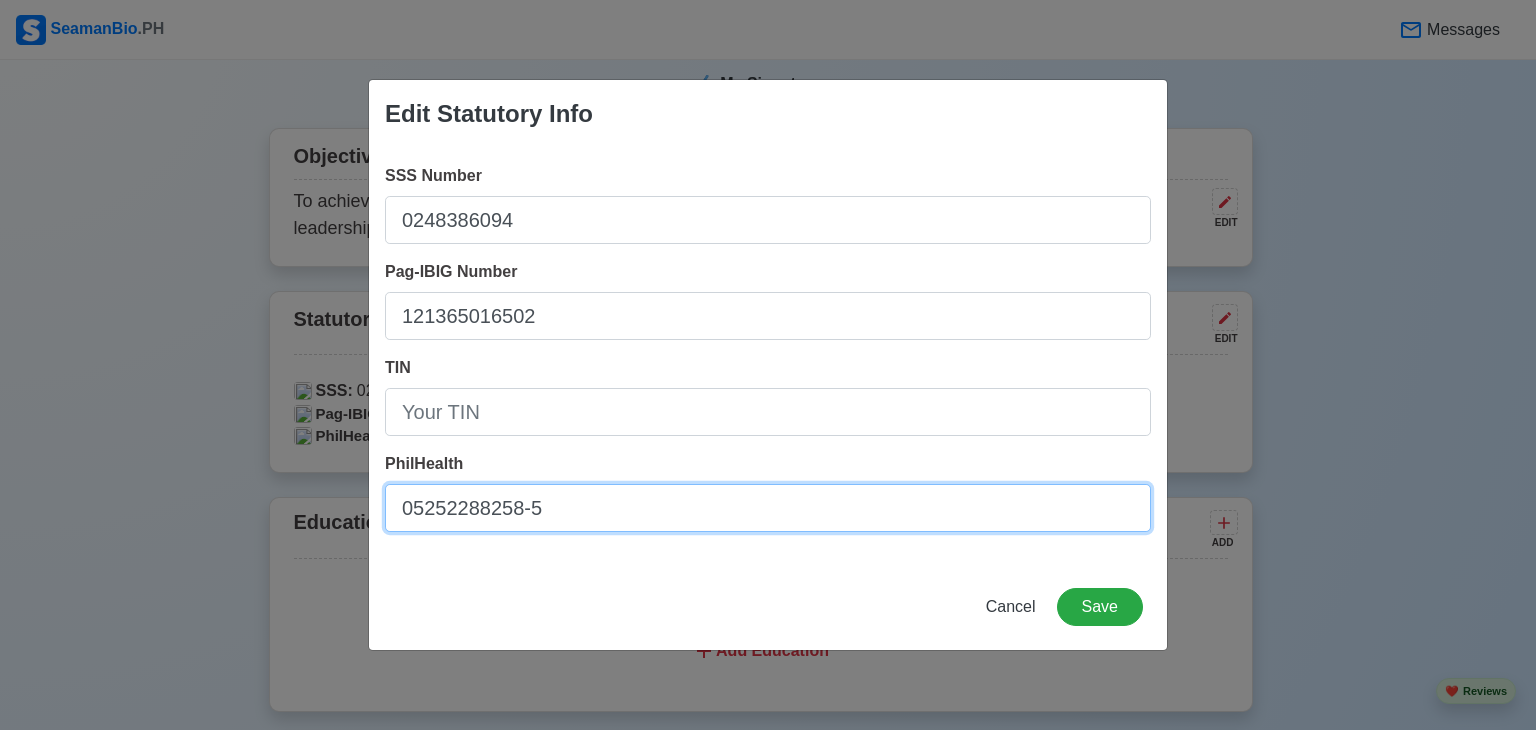 click on "05252288258-5" at bounding box center (768, 508) 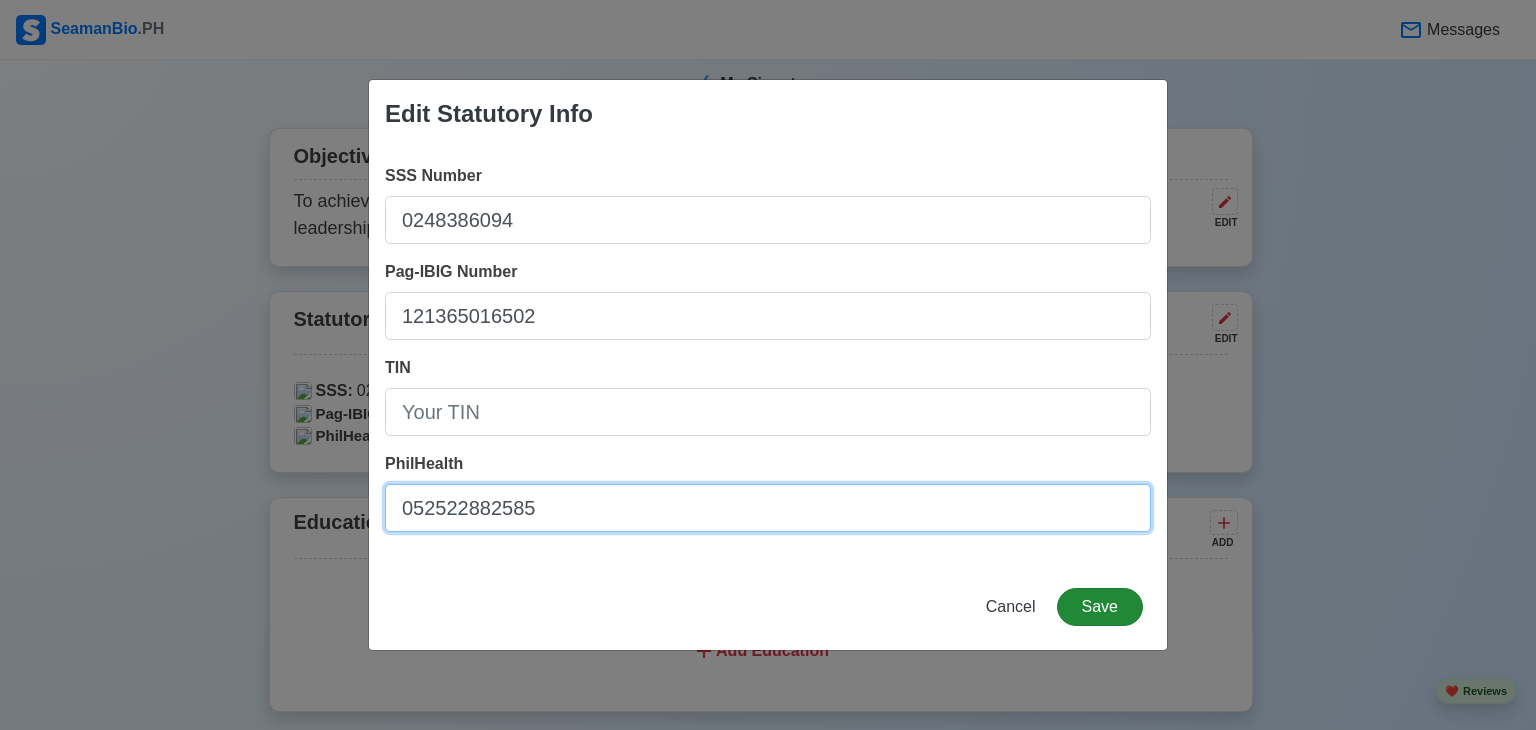 type on "052522882585" 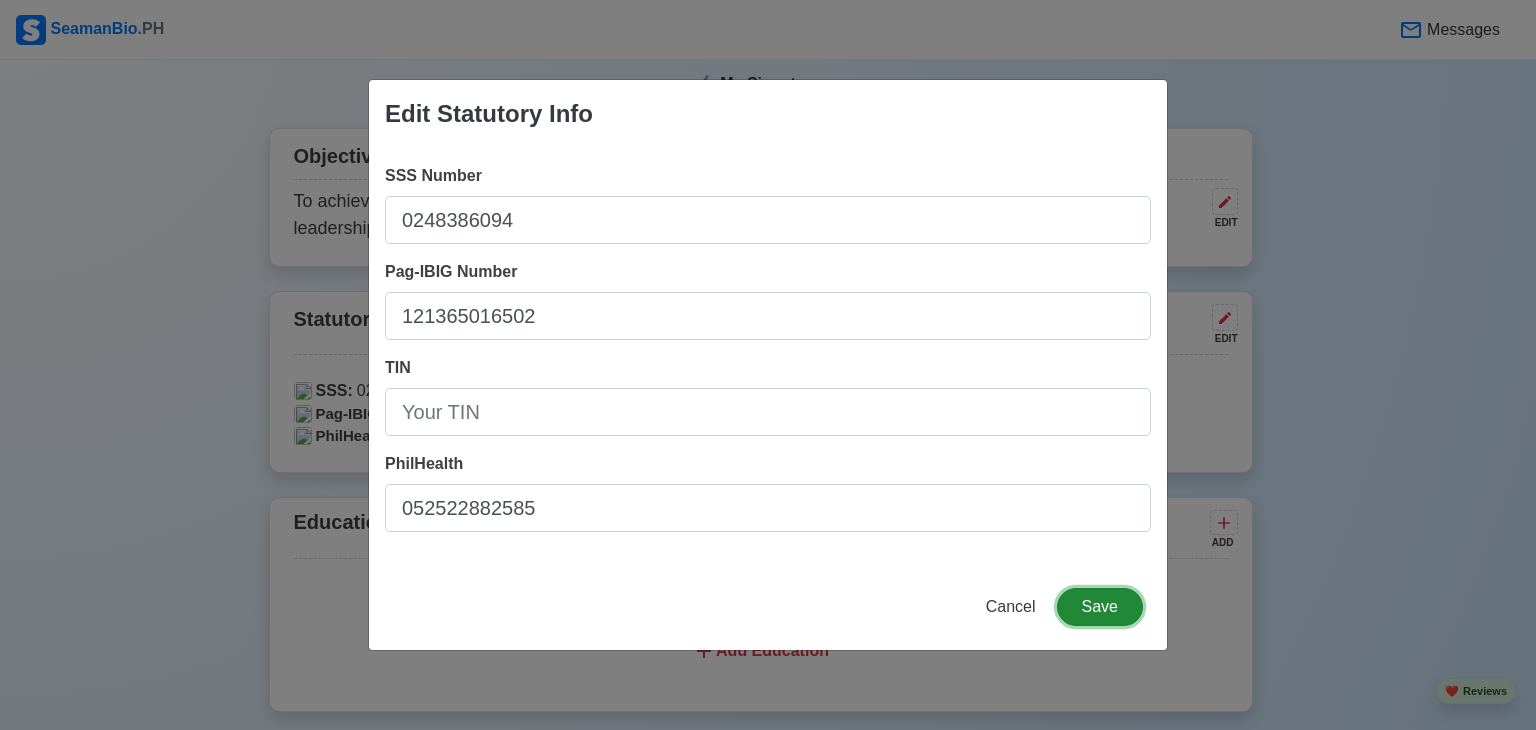 click on "Save" at bounding box center (1100, 607) 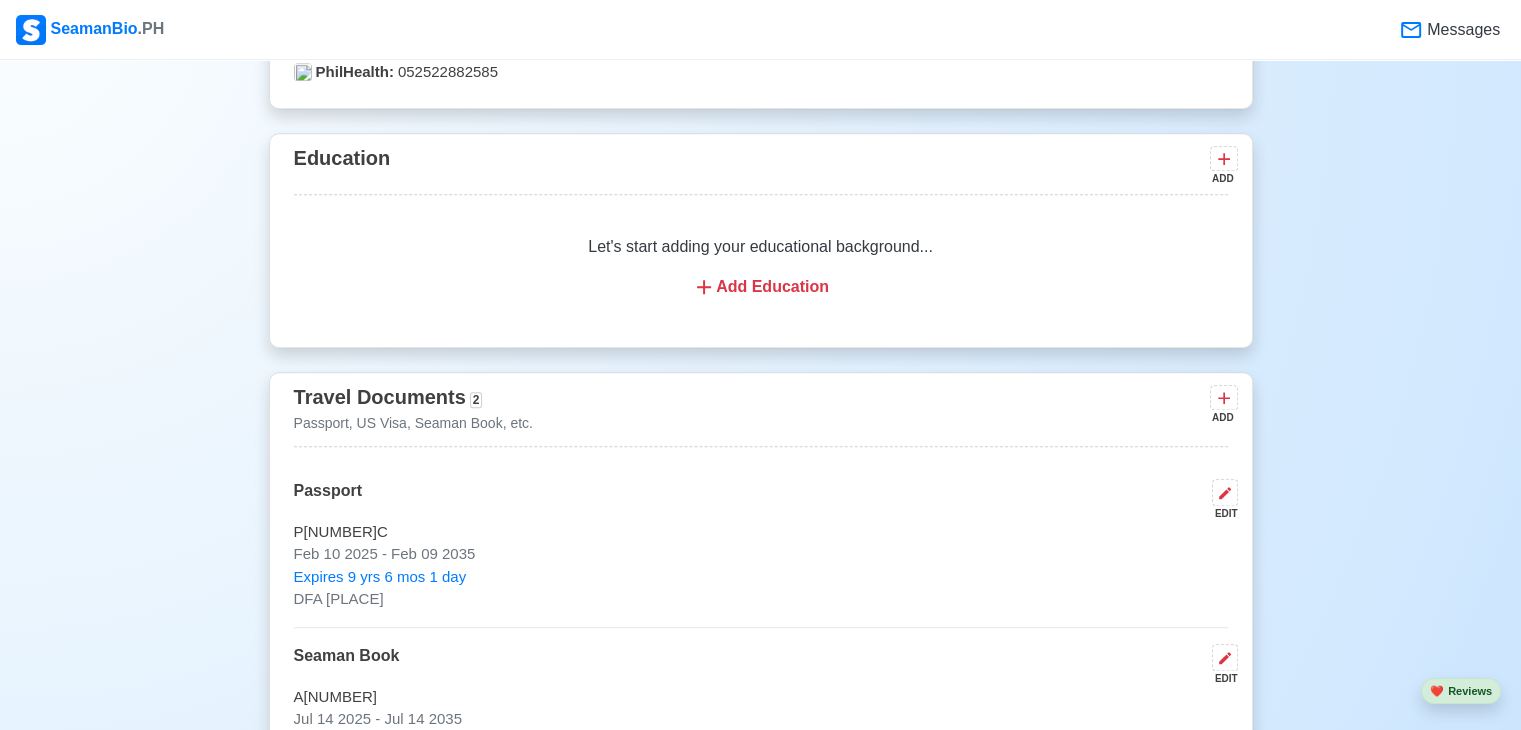 scroll, scrollTop: 1416, scrollLeft: 0, axis: vertical 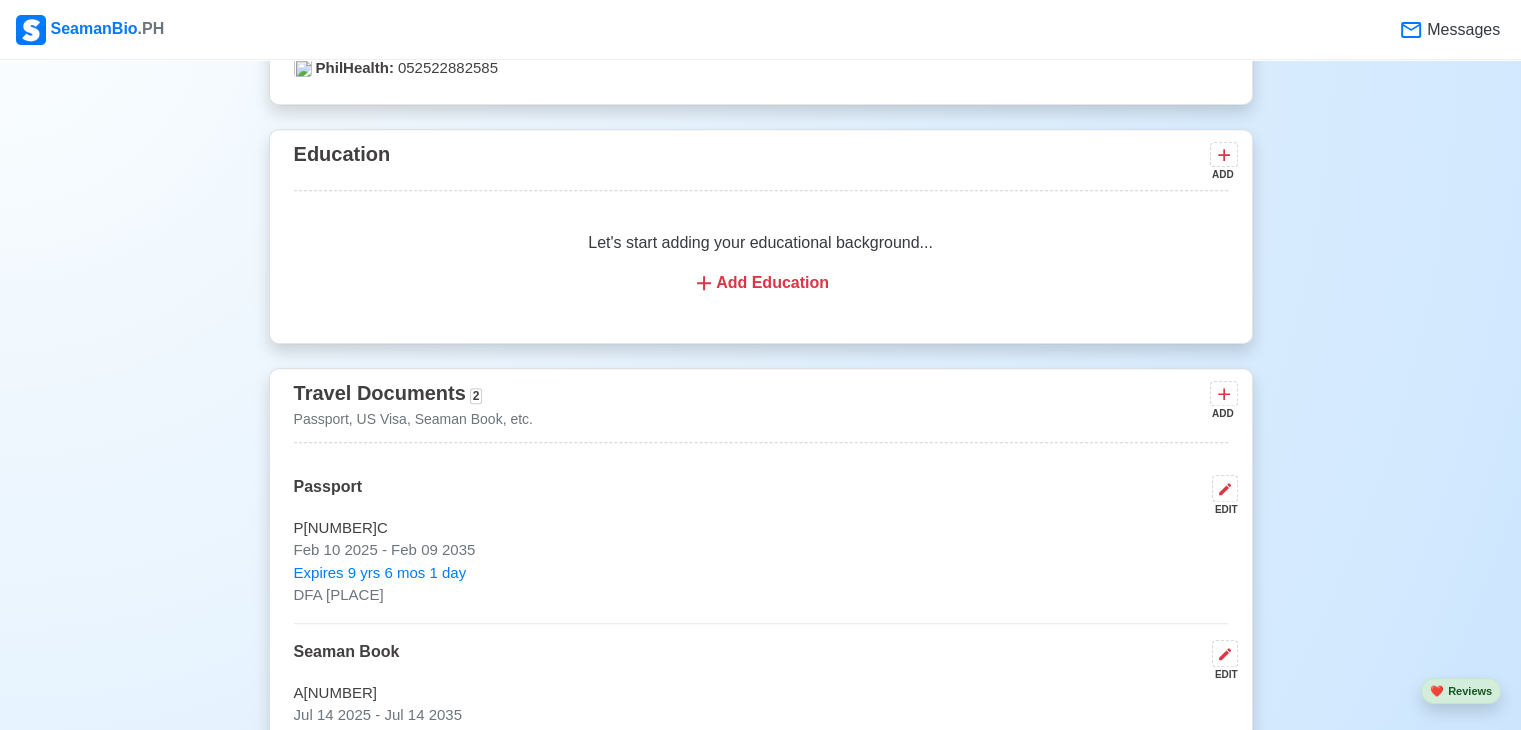 click on "Add Education" at bounding box center [761, 283] 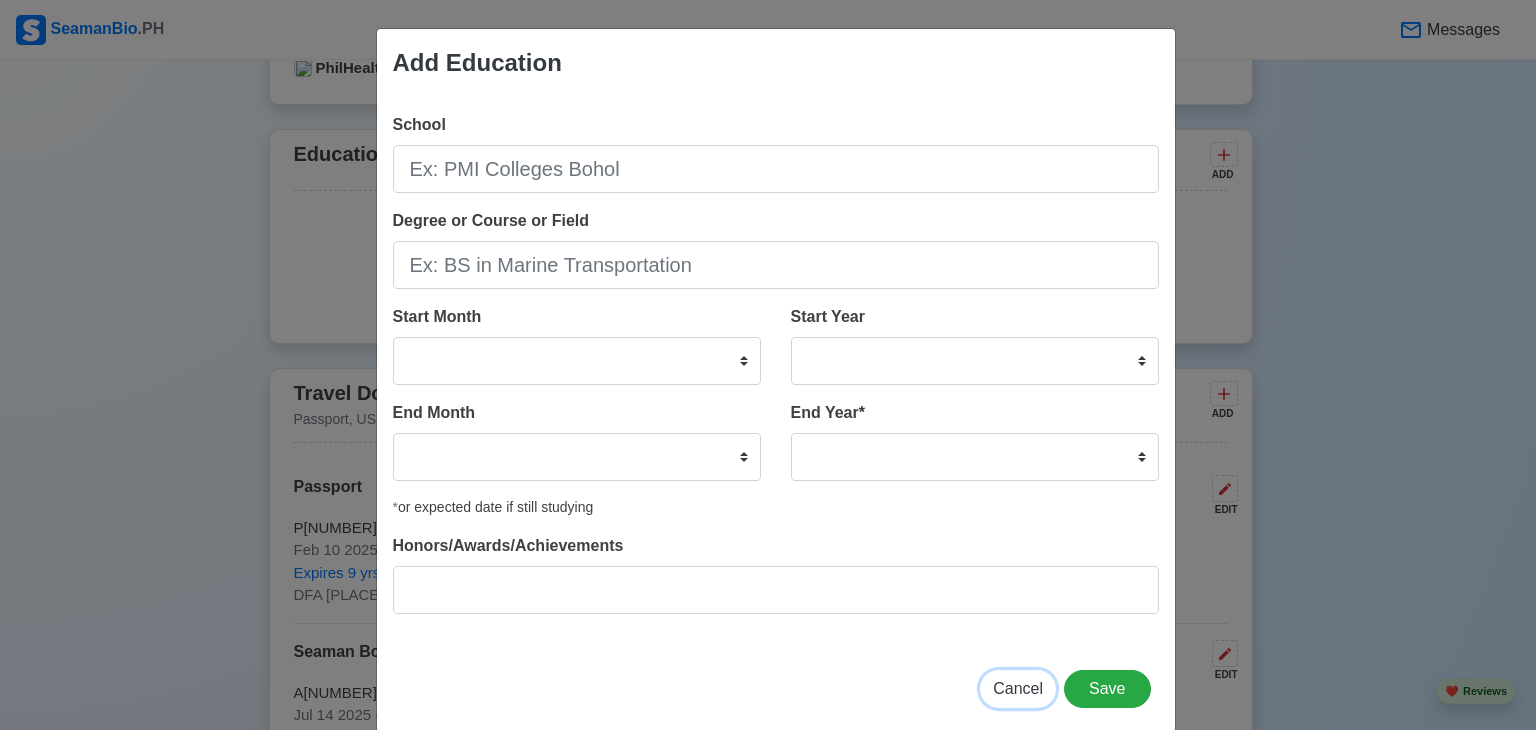 click on "Cancel" at bounding box center (1018, 688) 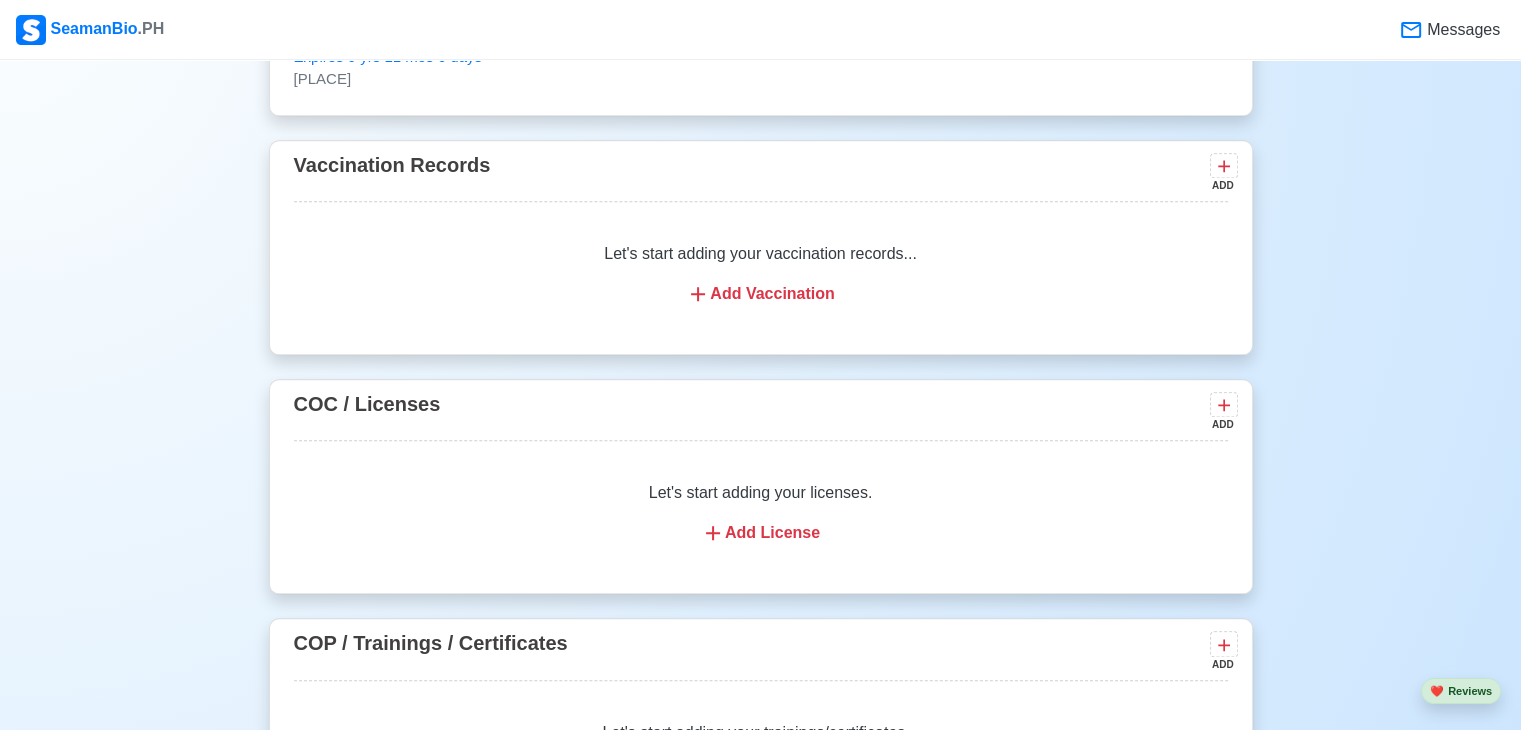 scroll, scrollTop: 2156, scrollLeft: 0, axis: vertical 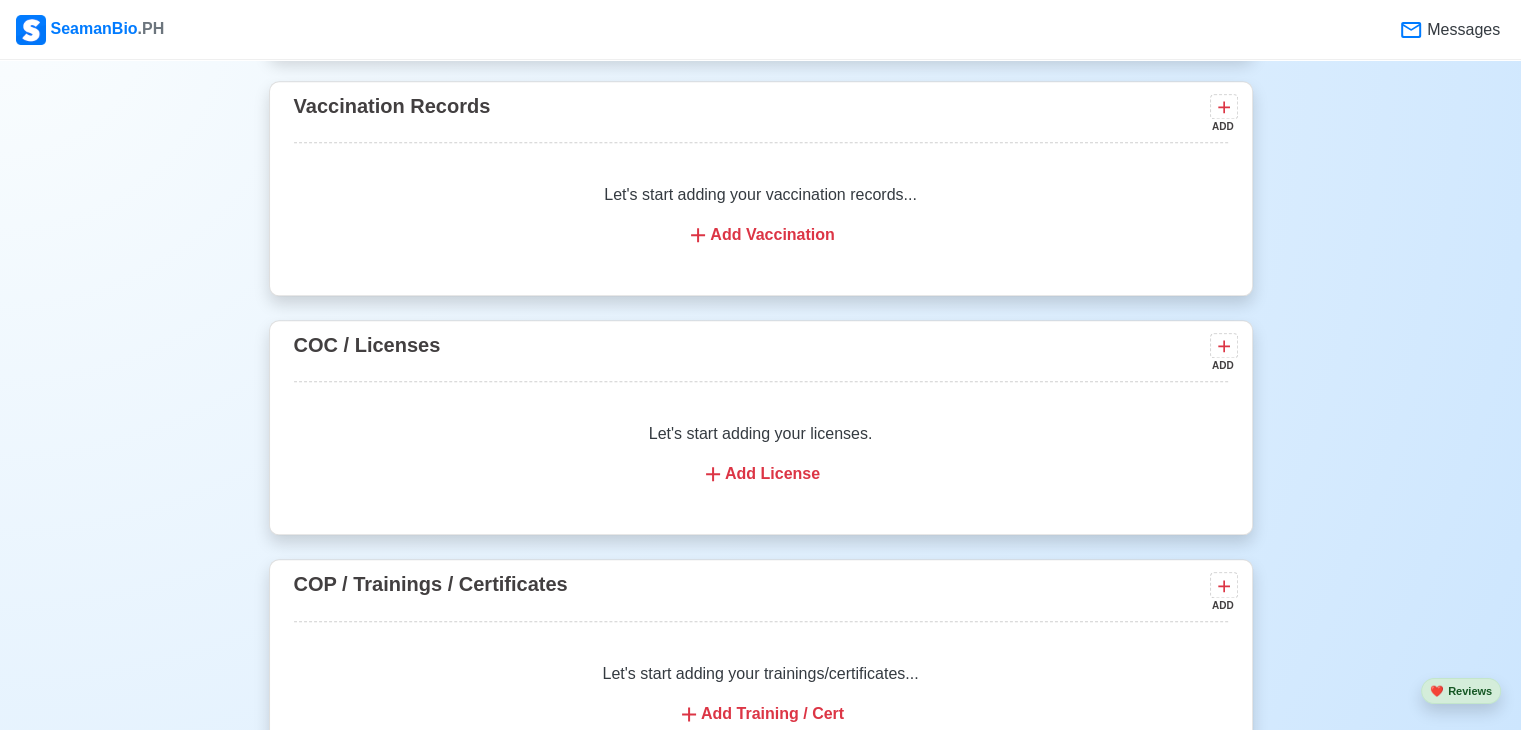 click on "Add Vaccination" at bounding box center (761, 235) 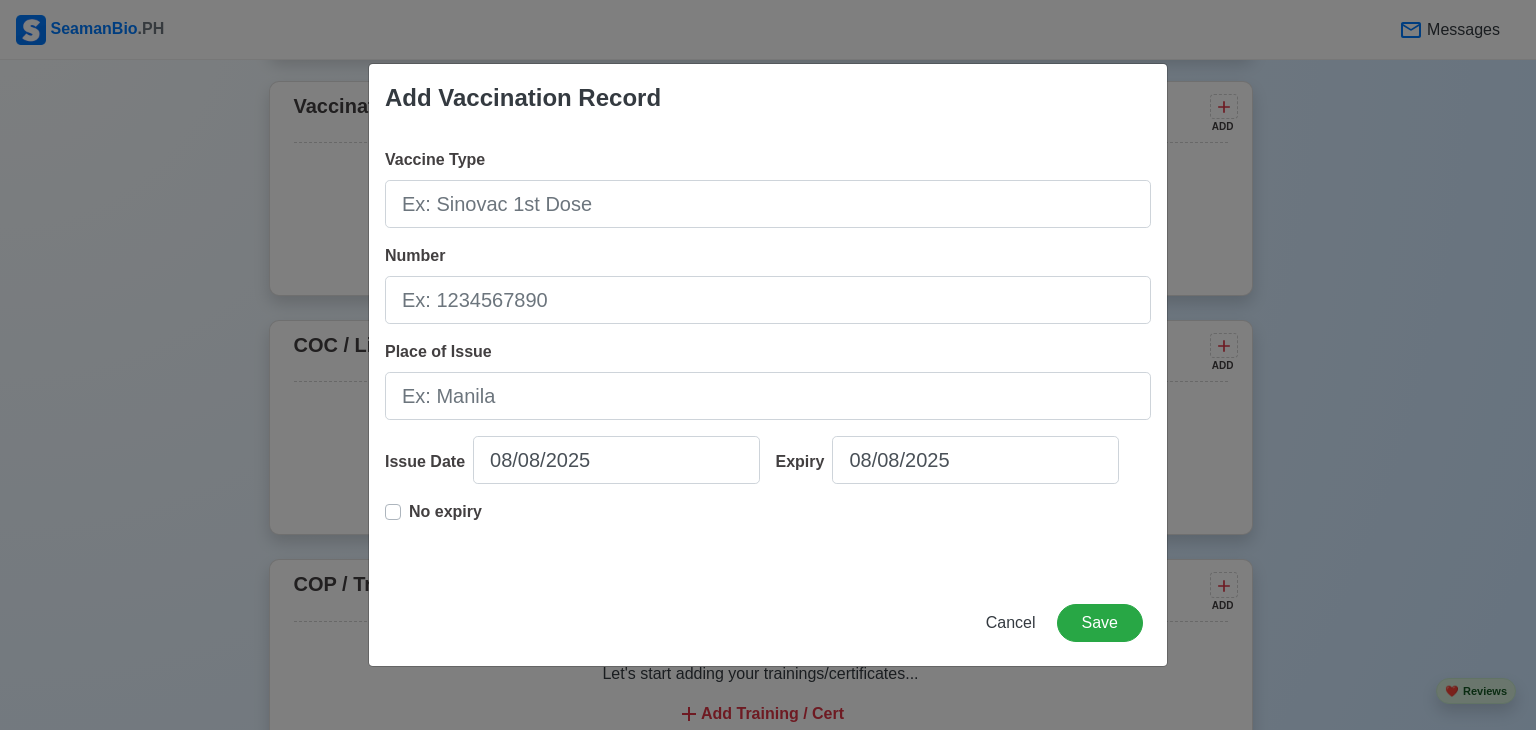 drag, startPoint x: 964, startPoint y: 661, endPoint x: 1041, endPoint y: 614, distance: 90.21086 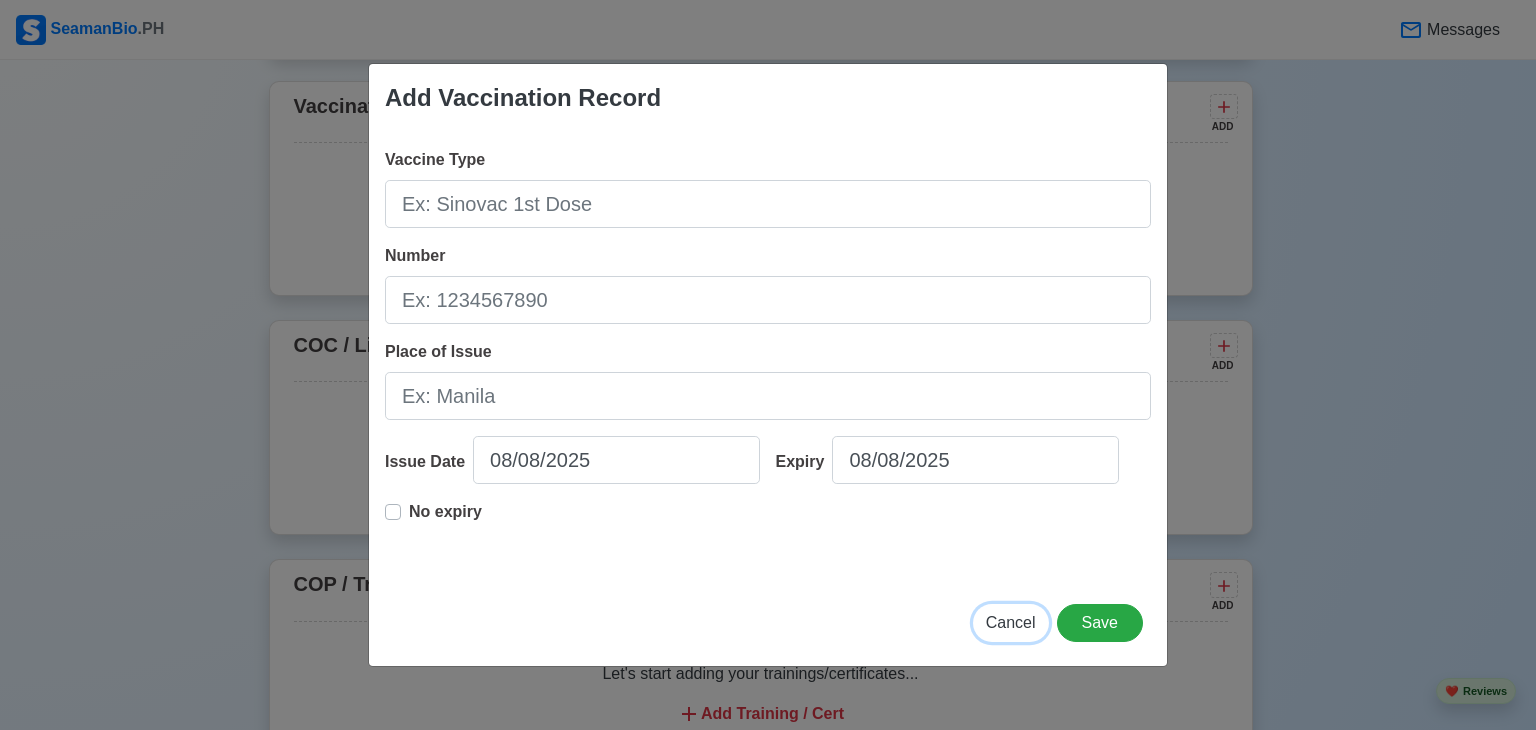 click on "Cancel" at bounding box center [1011, 623] 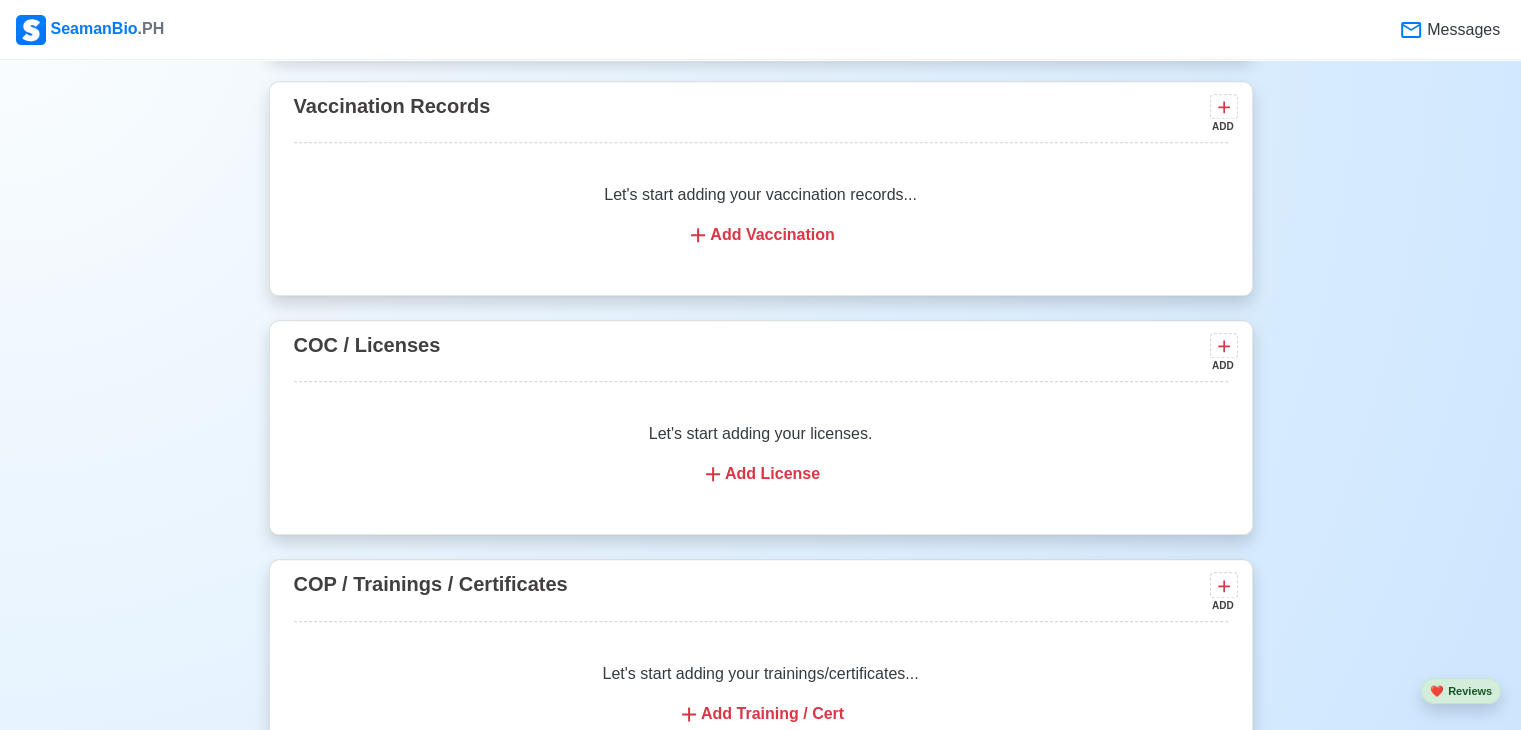 click on "Add Vaccination" at bounding box center [761, 235] 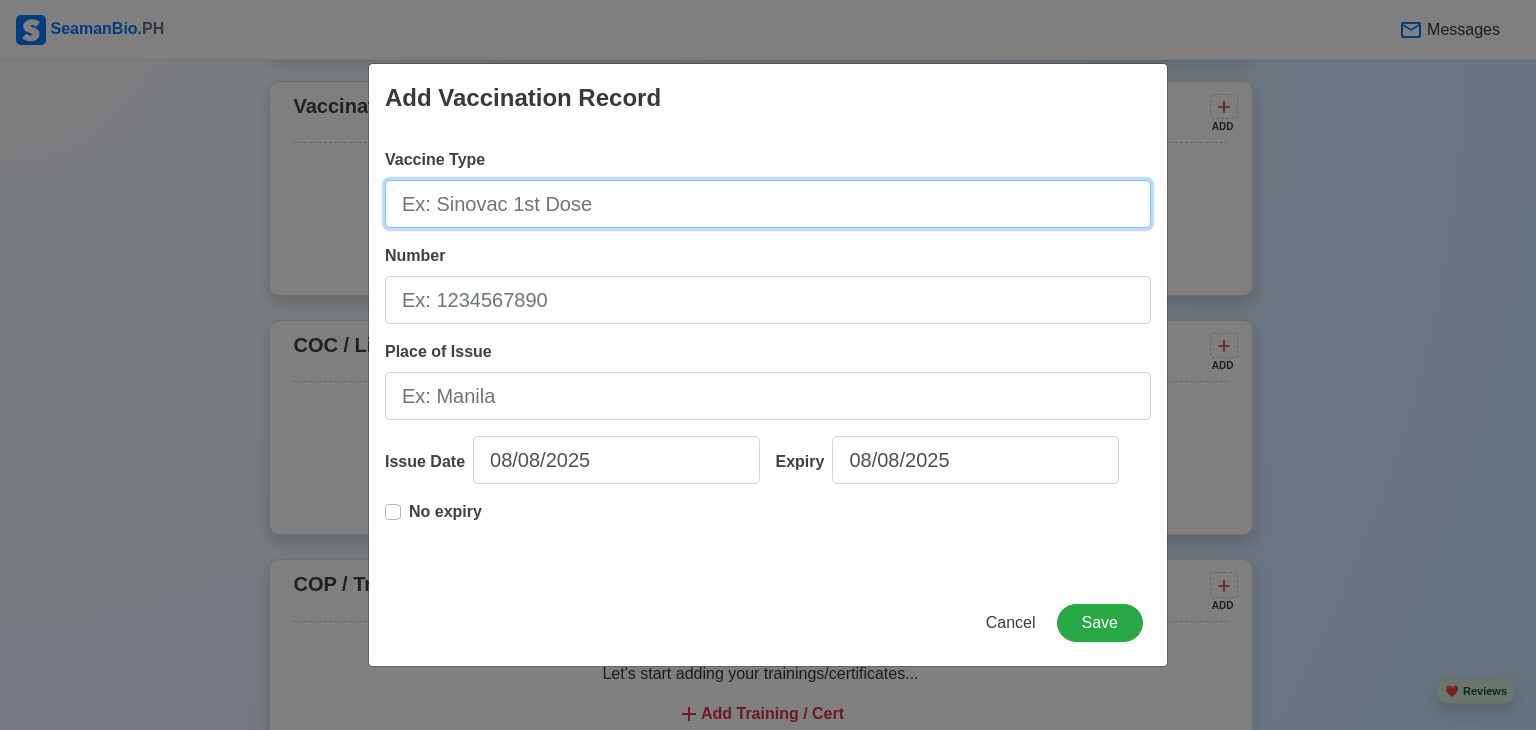 click on "Vaccine Type" at bounding box center (768, 204) 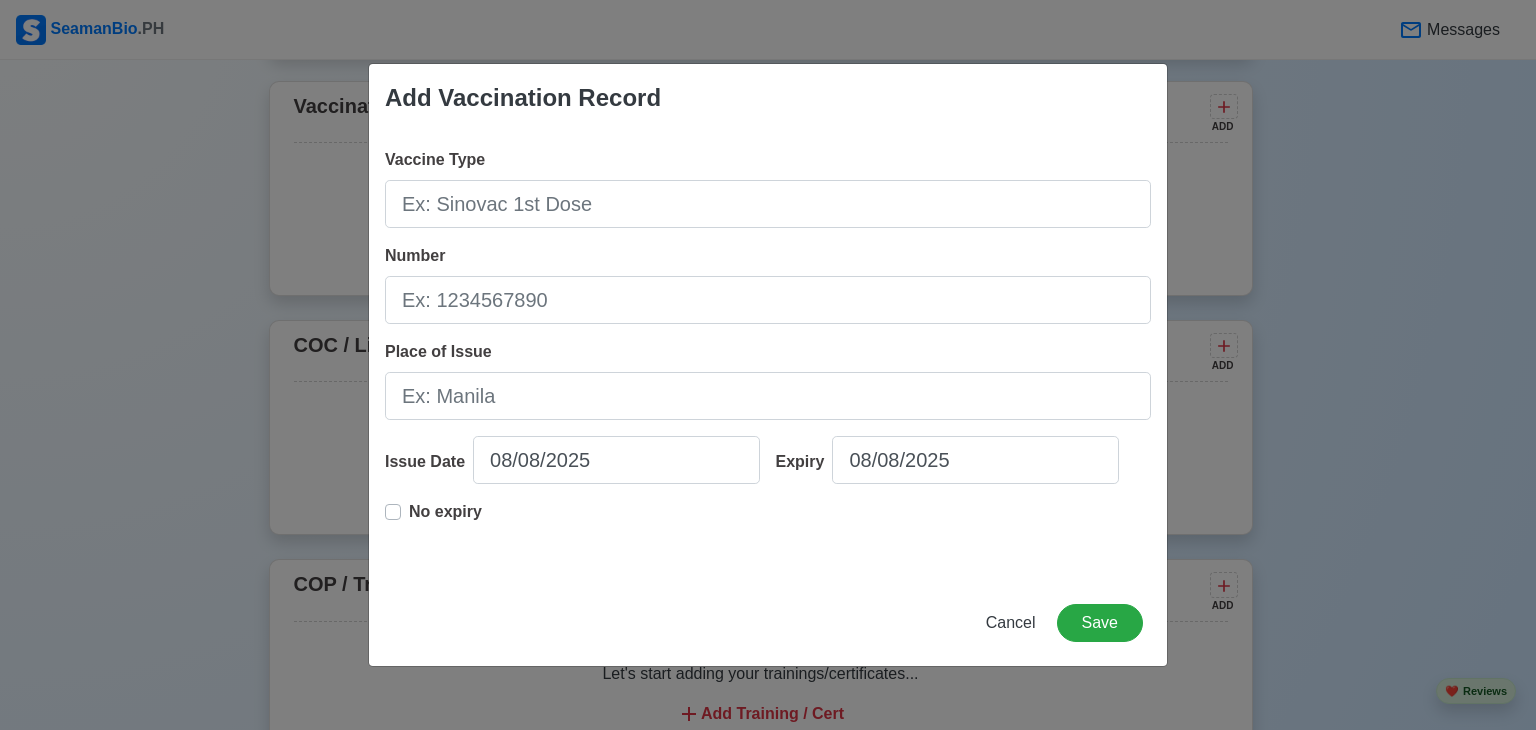 click on "Add Vaccination Record Vaccine Type Number Place of Issue Issue Date 08/08/2025 Expiry 08/08/2025 No expiry Cancel Save" at bounding box center (768, 365) 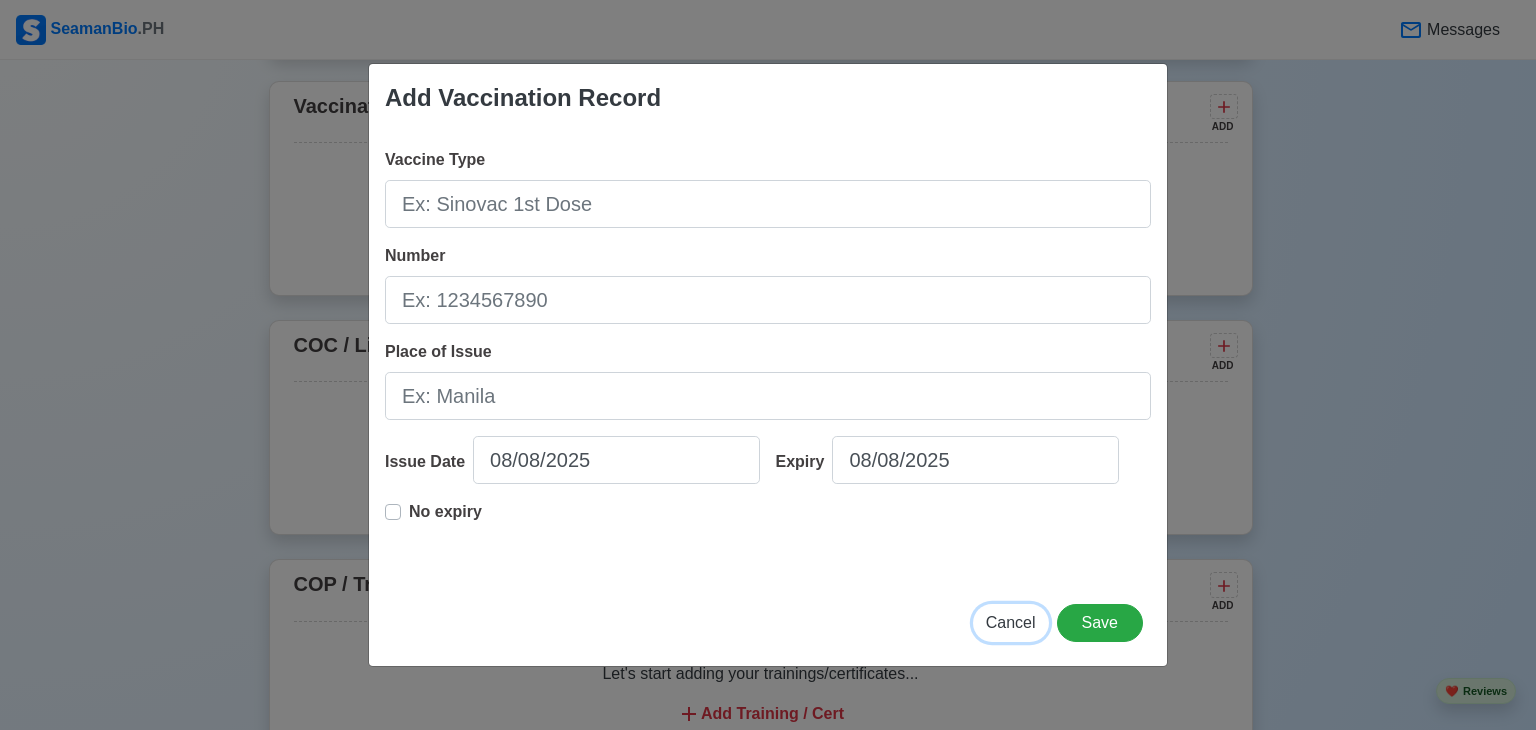 click on "Cancel" at bounding box center (1011, 622) 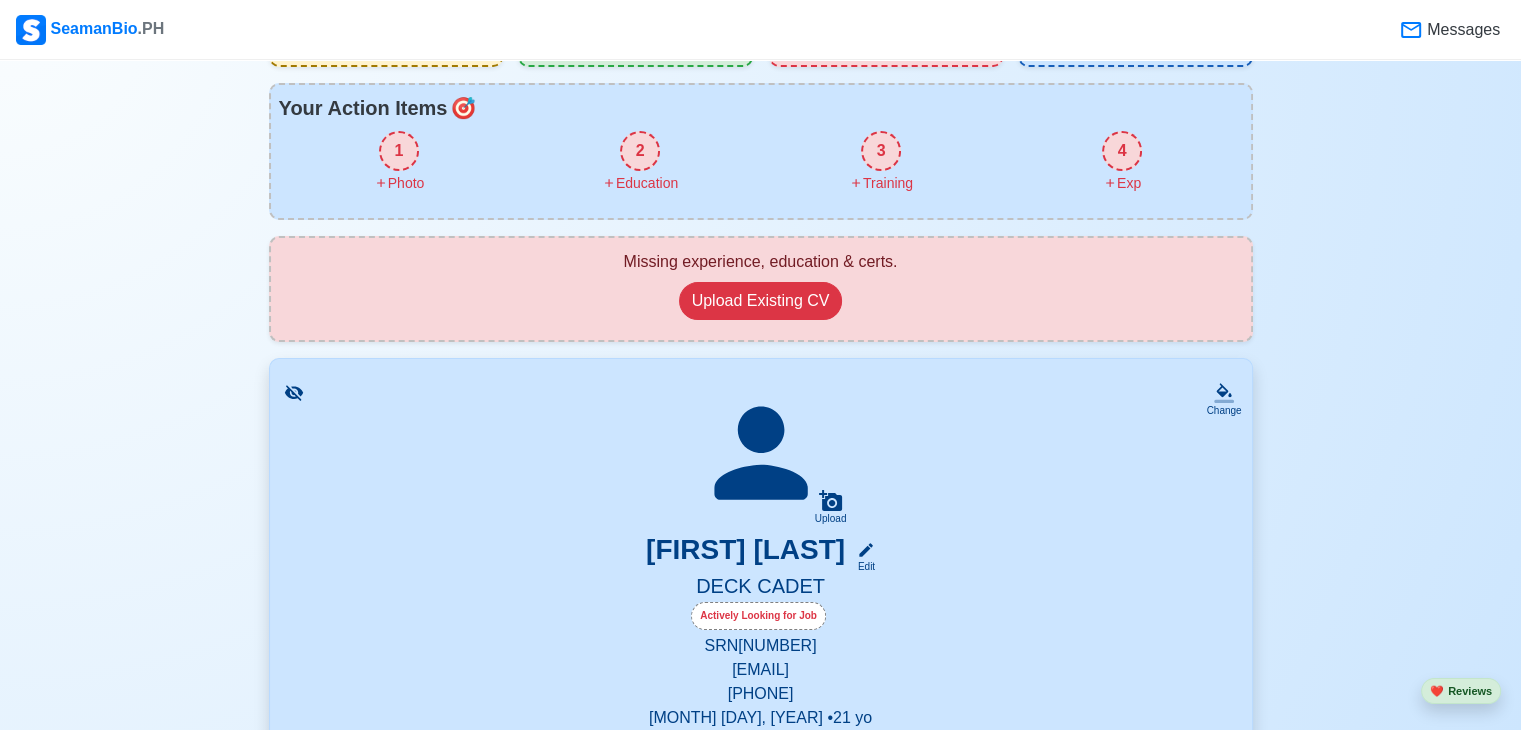 scroll, scrollTop: 0, scrollLeft: 0, axis: both 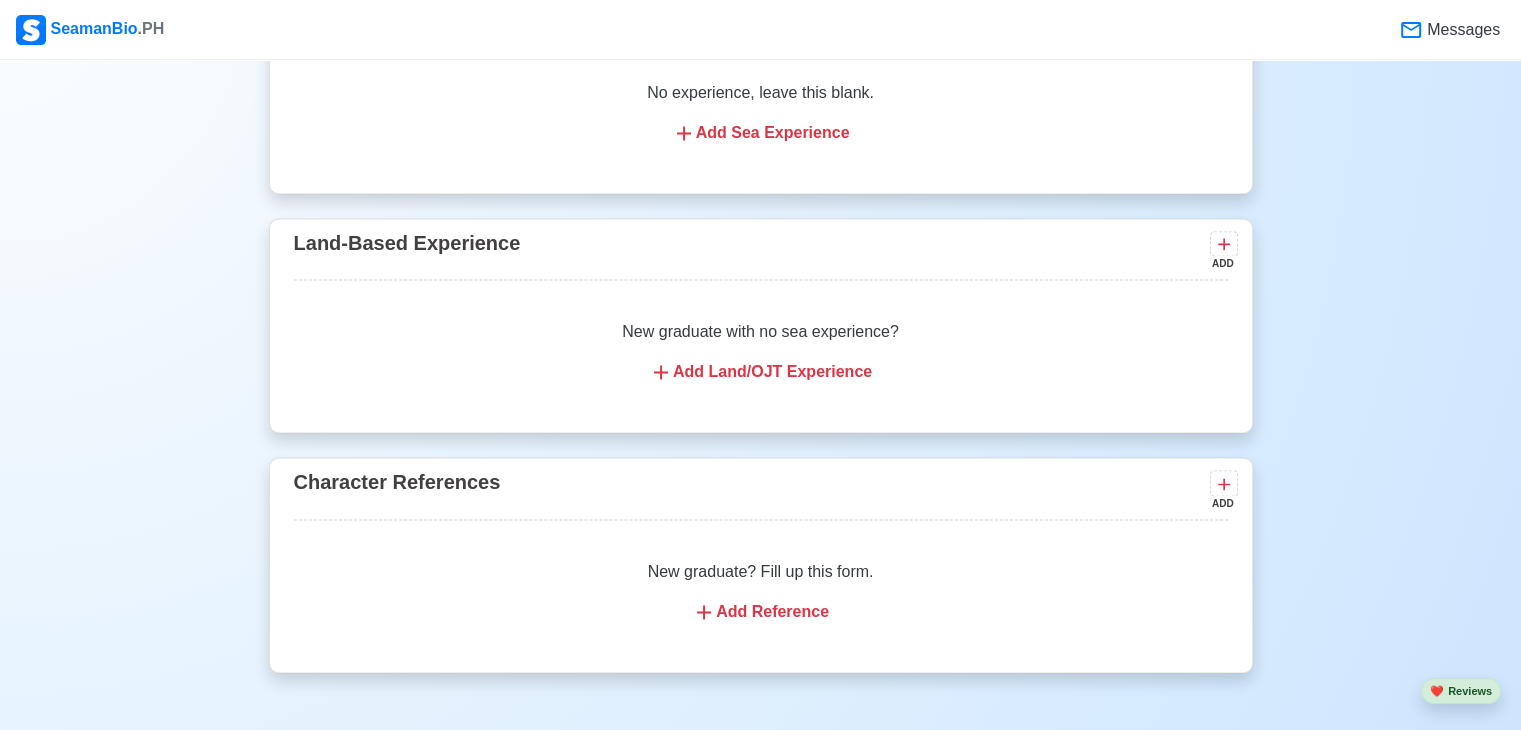 drag, startPoint x: 1482, startPoint y: 561, endPoint x: 1524, endPoint y: 591, distance: 51.613953 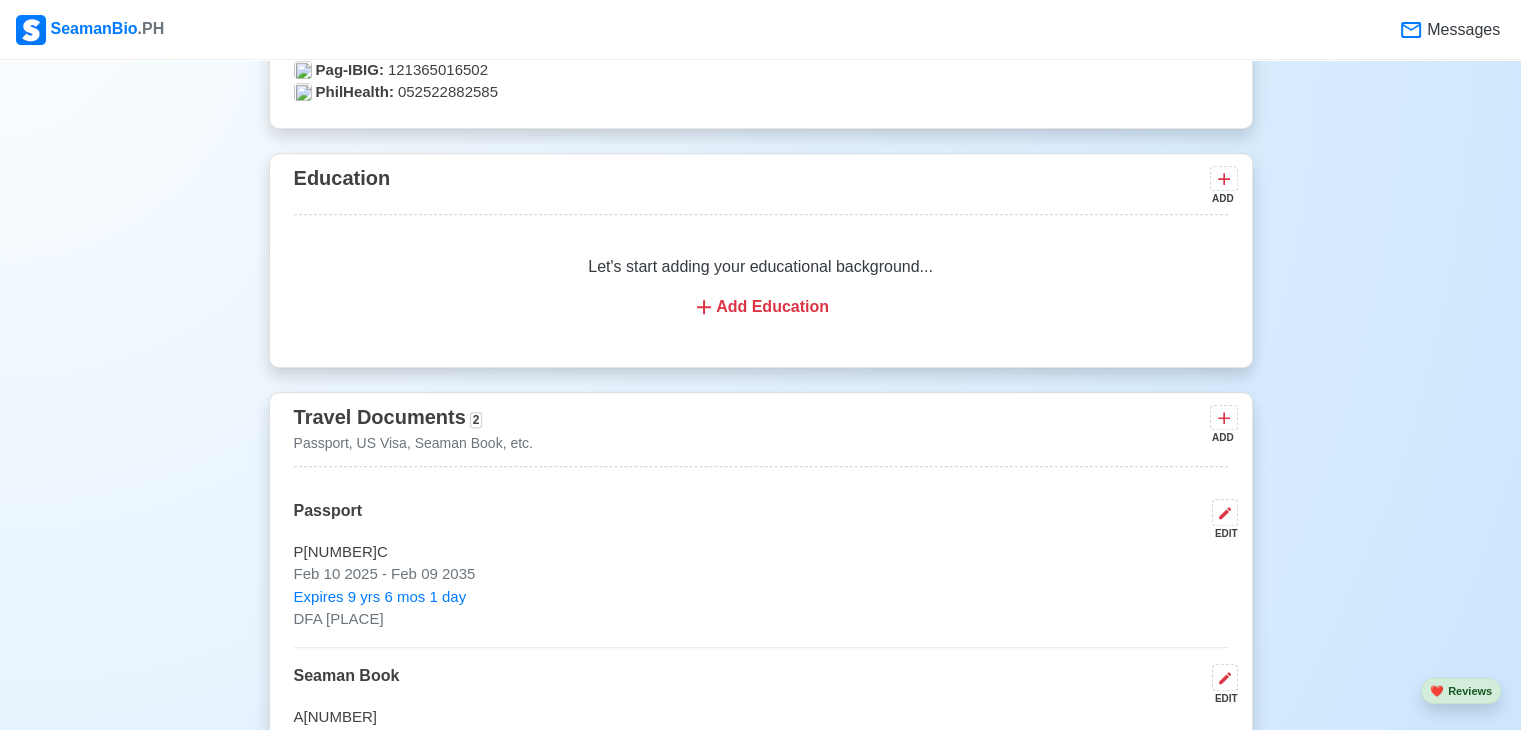 scroll, scrollTop: 1401, scrollLeft: 0, axis: vertical 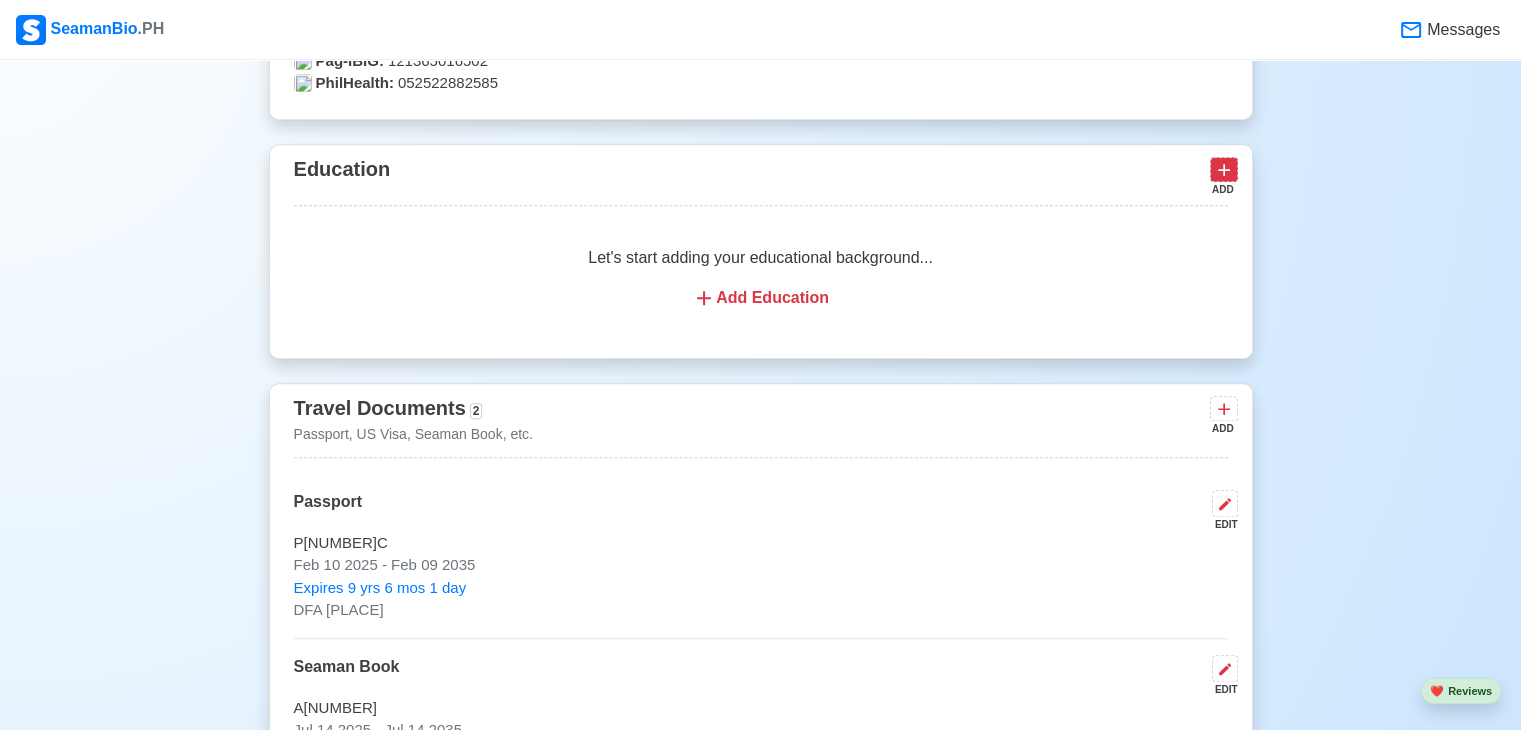 click 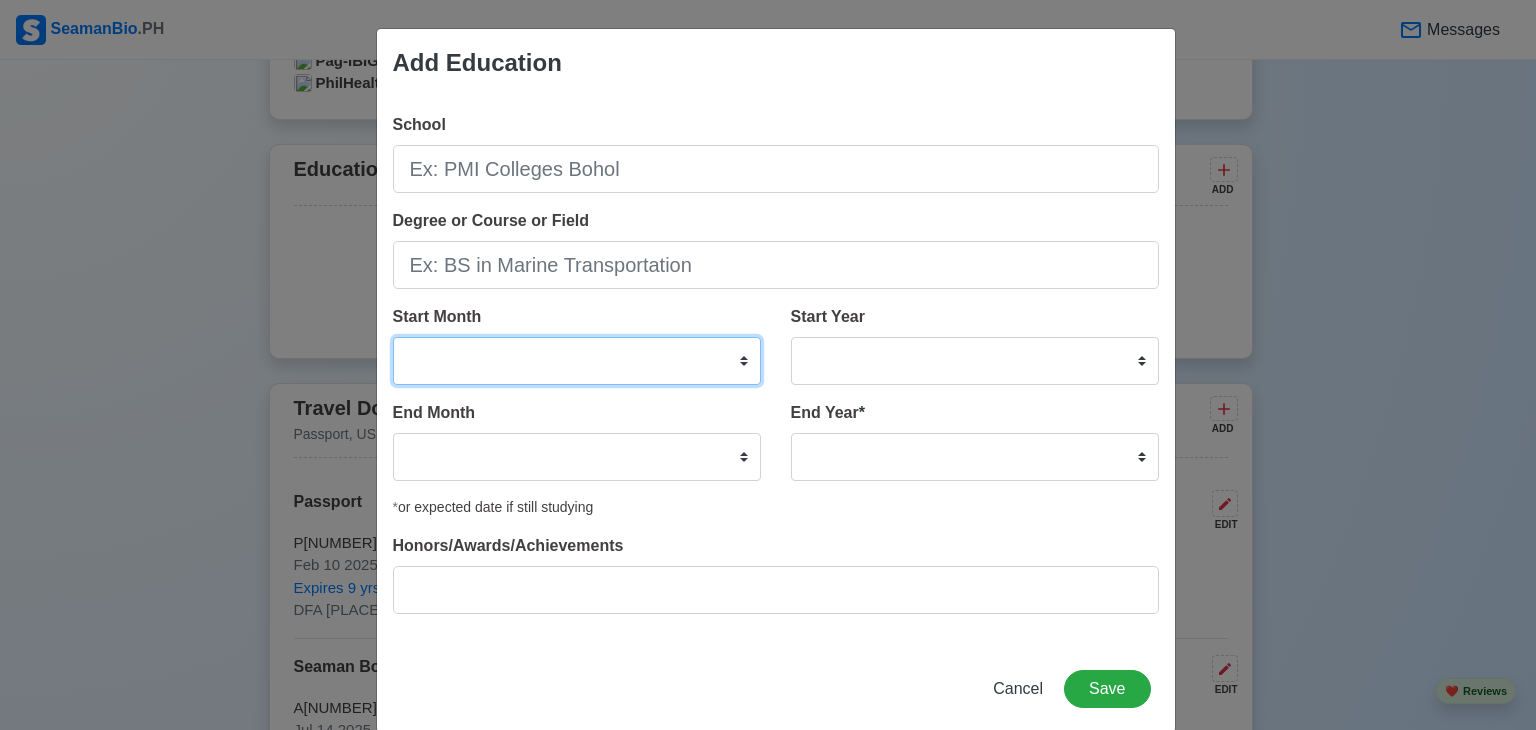 click on "January February March April May June July August September October November December" at bounding box center (577, 361) 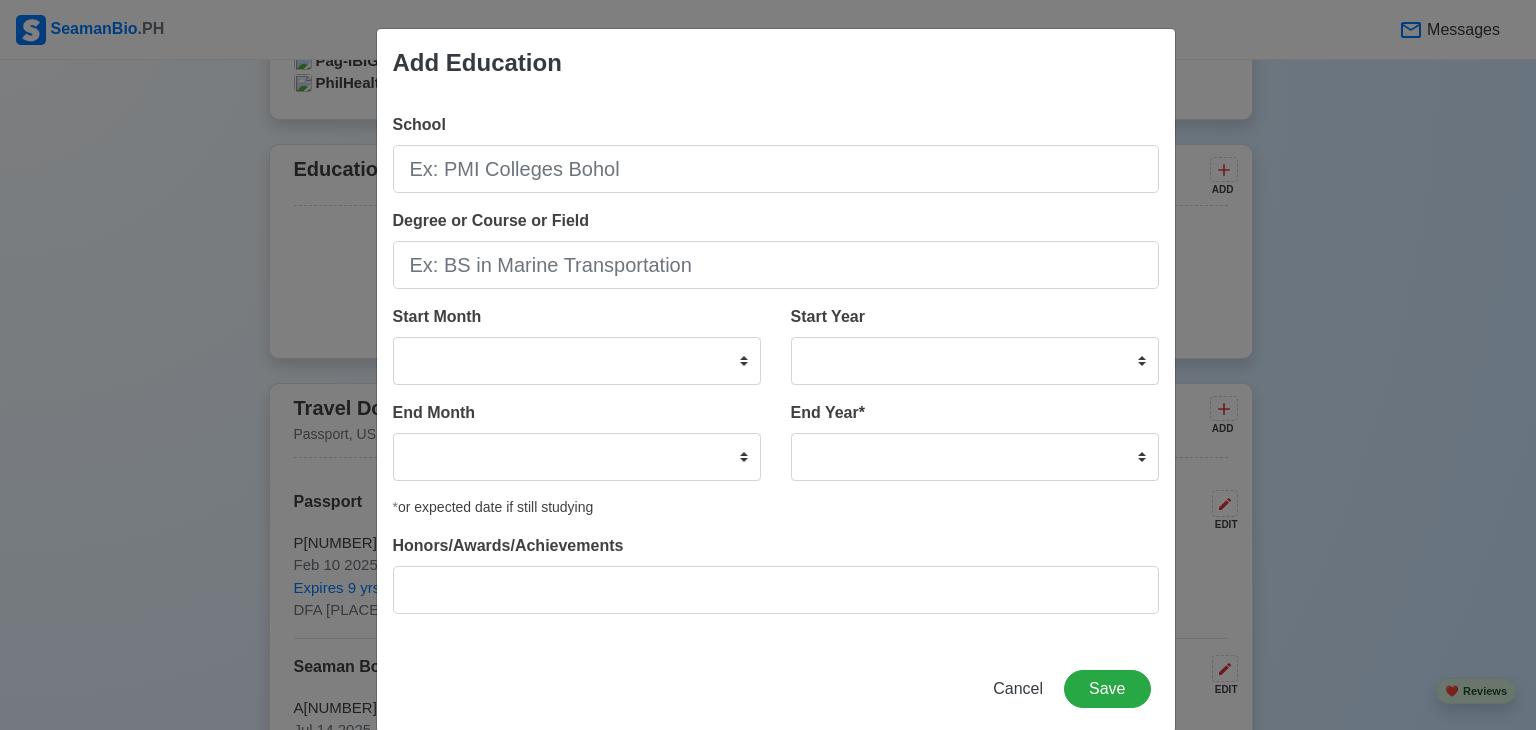 click on "Add Education School Degree or Course or Field Start Month January February March April May June July August September October November December Start Year 2025 2024 2023 2022 2021 2020 2019 2018 2017 2016 2015 2014 2013 2012 2011 2010 2009 2008 2007 2006 2005 2004 2003 2002 2001 2000 1999 1998 1997 1996 1995 1994 1993 1992 1991 1990 1989 1988 1987 1986 1985 1984 1983 1982 1981 1980 1979 1978 1977 1976 1975 1974 1973 1972 1971 1970 1969 1968 1967 1966 1965 1964 1963 1962 1961 1960 1959 1958 1957 1956 1955 1954 1953 1952 1951 1950 1949 1948 1947 1946 1945 1944 1943 1942 1941 1940 1939 1938 1937 1936 1935 1934 1933 1932 1931 1930 1929 1928 1927 1926 1925 End Month January February March April May June July August September October November December End Year  * 2035 2034 2033 2032 2031 2030 2029 2028 2027 2026 2025 2024 2023 2022 2021 2020 2019 2018 2017 2016 2015 2014 2013 2012 2011 2010 2009 2008 2007 2006 2005 2004 2003 2002 2001 2000 1999 1998 1997 1996 1995 1994 1993 1992 1991 1990 1989 1988 1987 1986 1985" at bounding box center (768, 365) 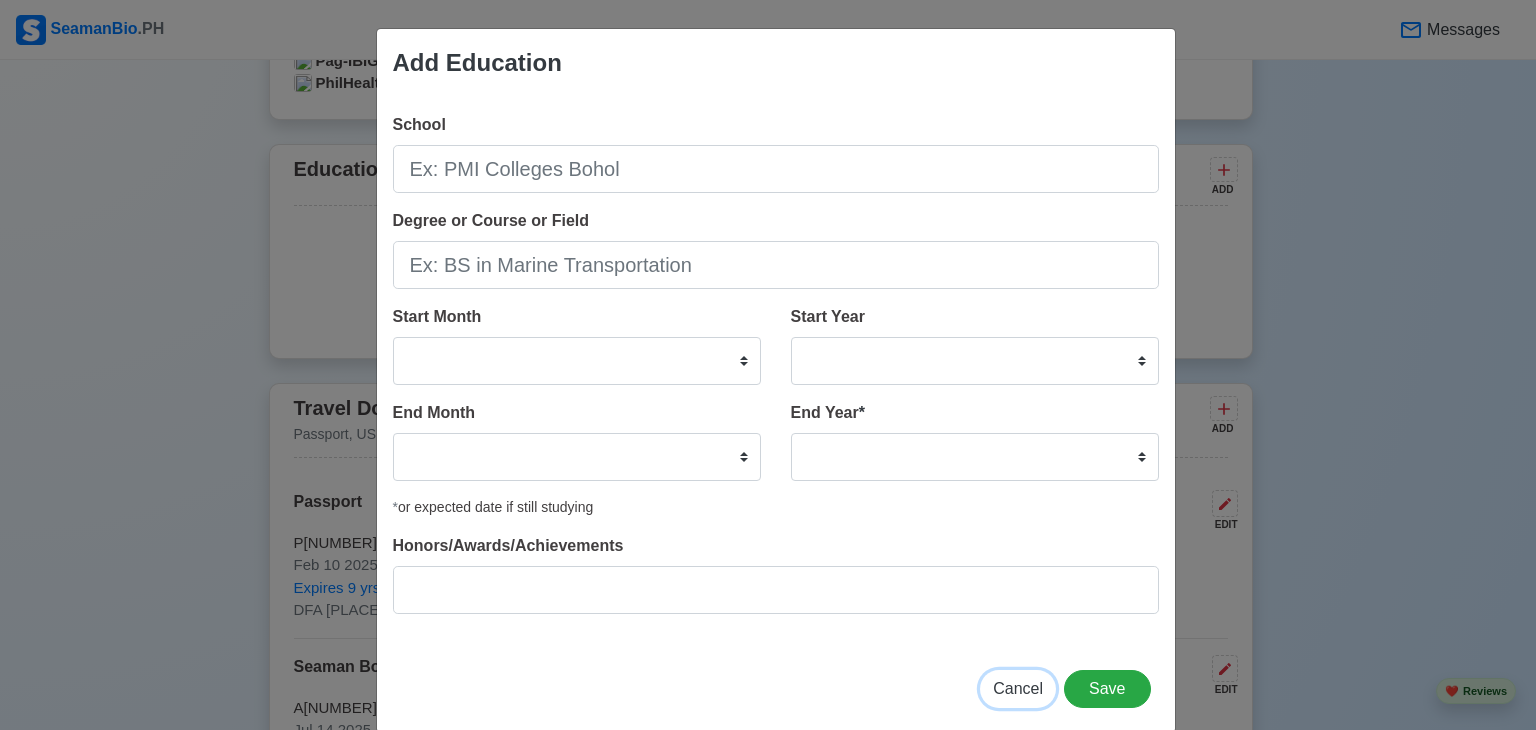 click on "Cancel" at bounding box center [1018, 688] 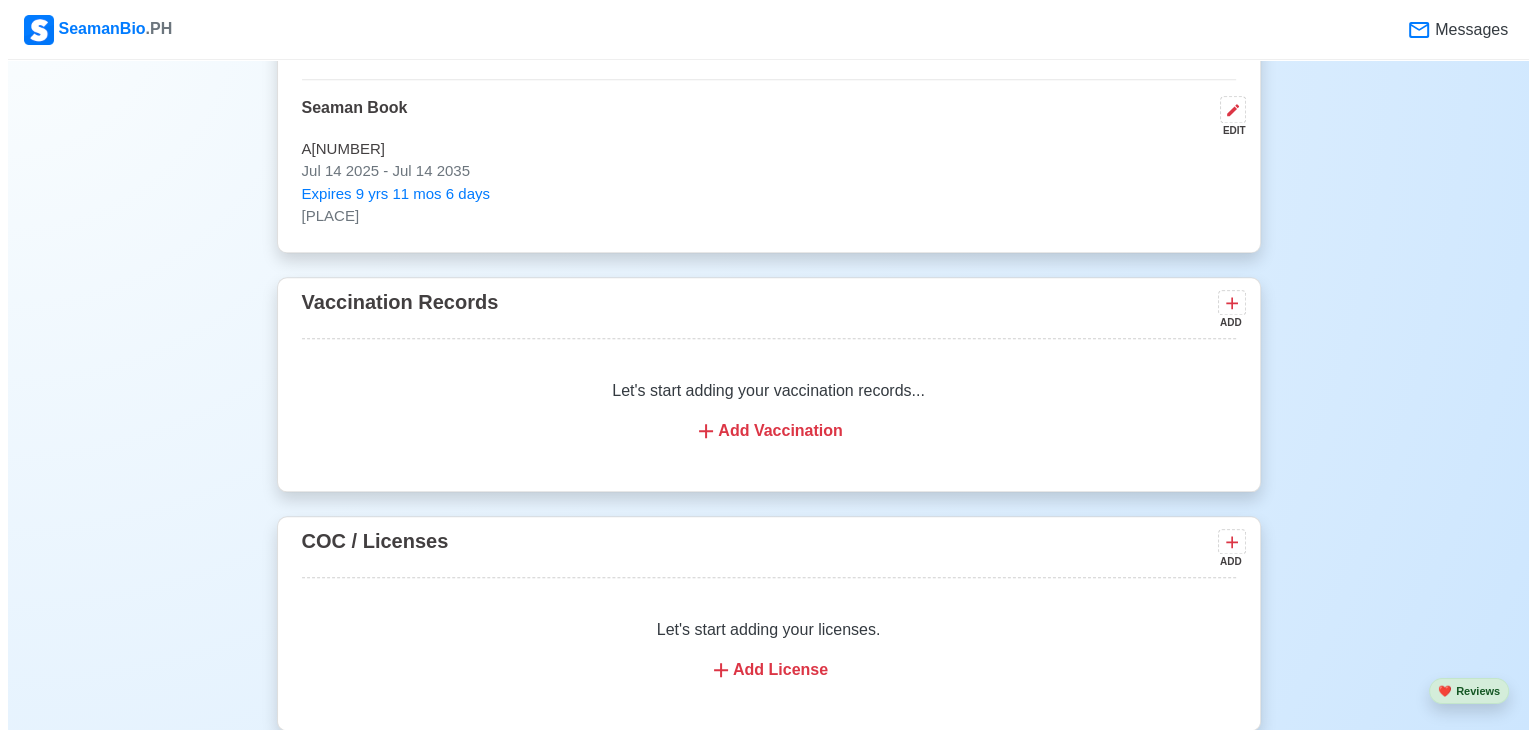 scroll, scrollTop: 1970, scrollLeft: 0, axis: vertical 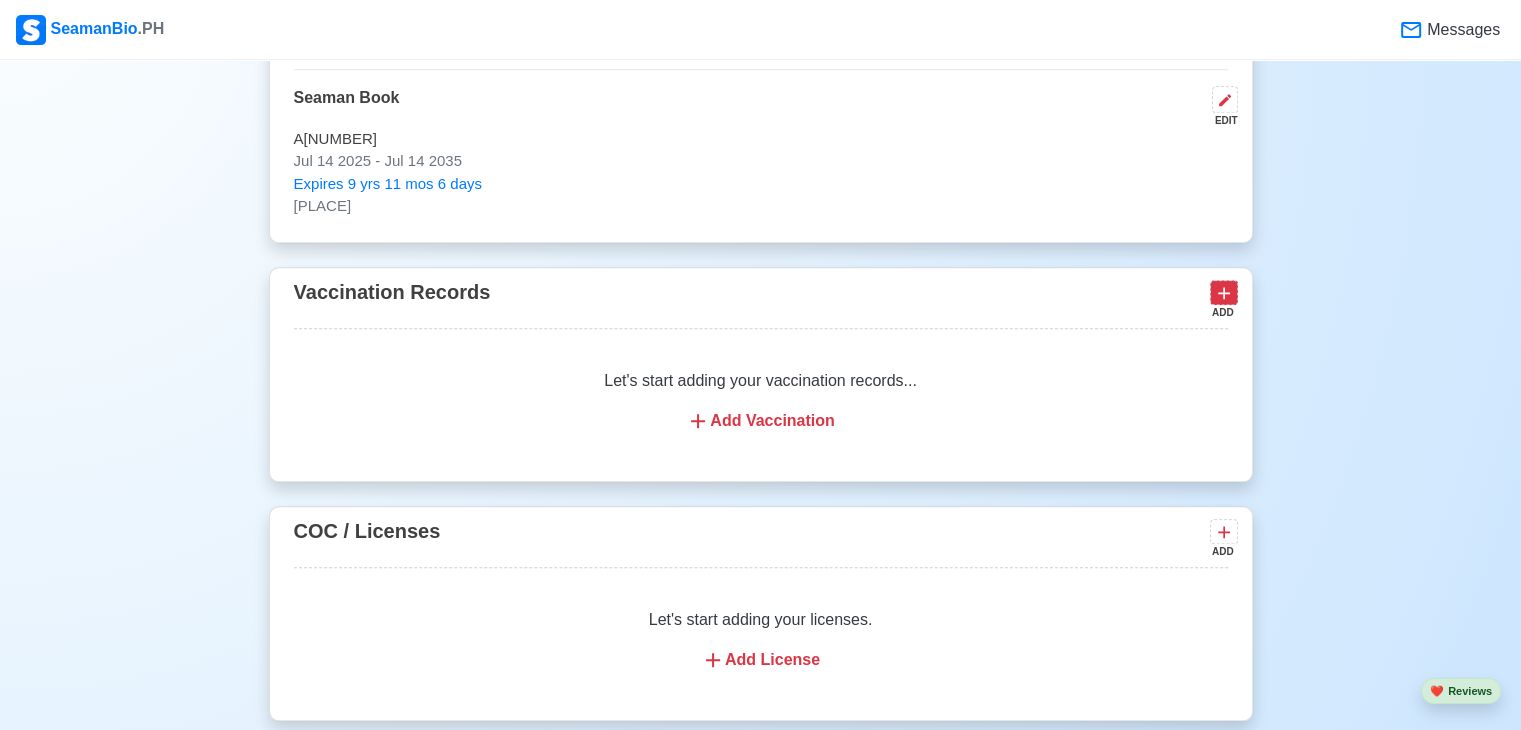 click 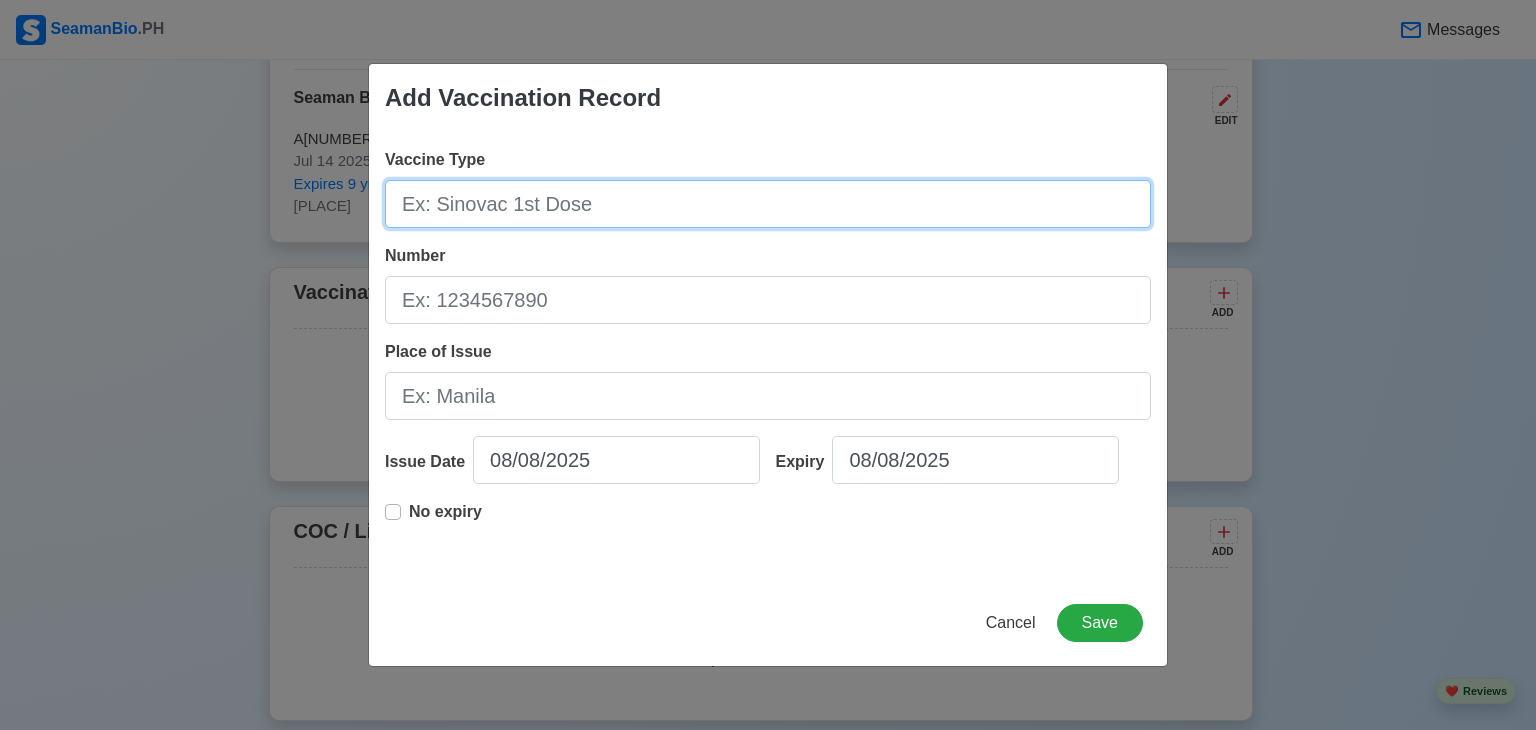 click on "Vaccine Type" at bounding box center (768, 204) 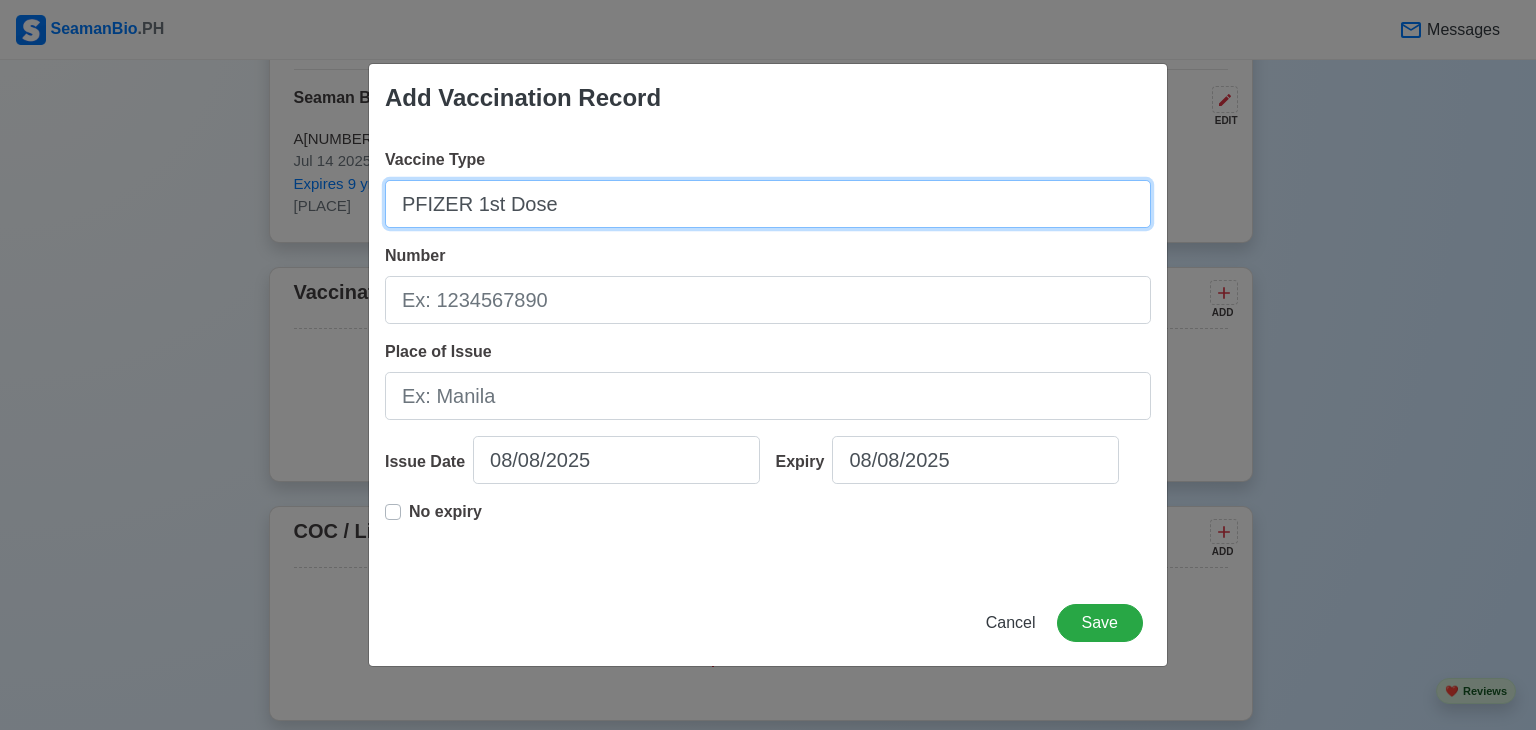 type on "PFIZER 1st Dose" 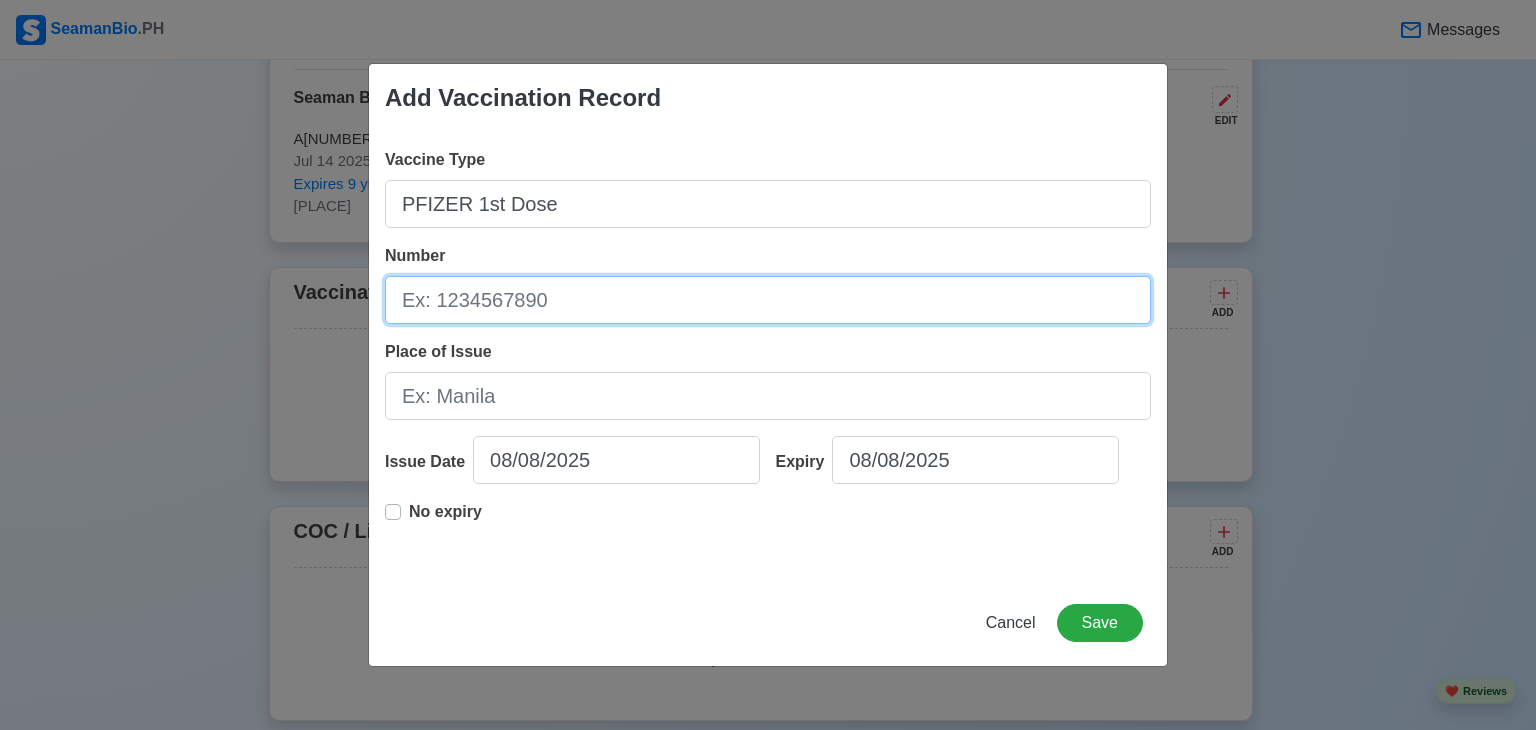 click on "Number" at bounding box center [768, 300] 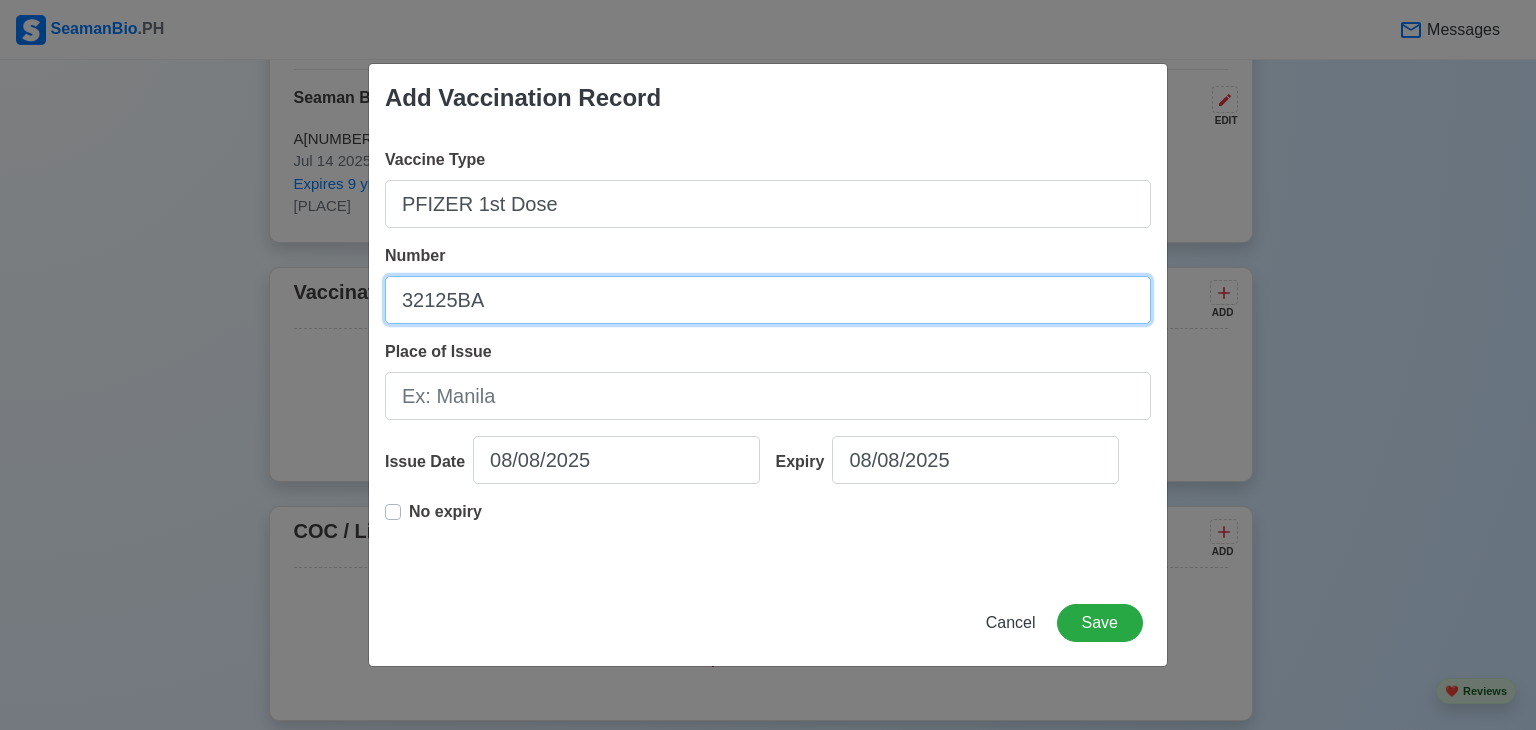 type on "32125BA" 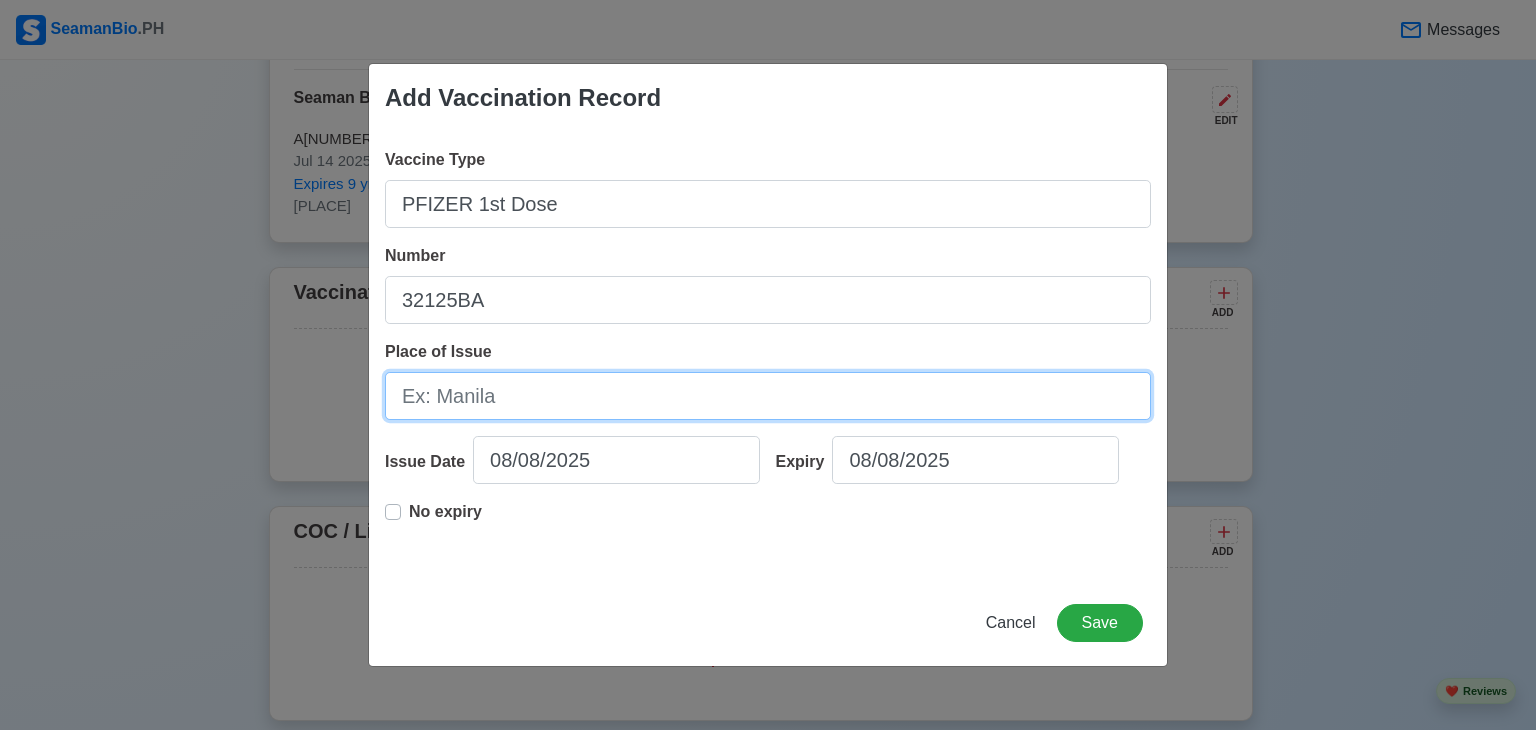 click on "Place of Issue" at bounding box center [768, 396] 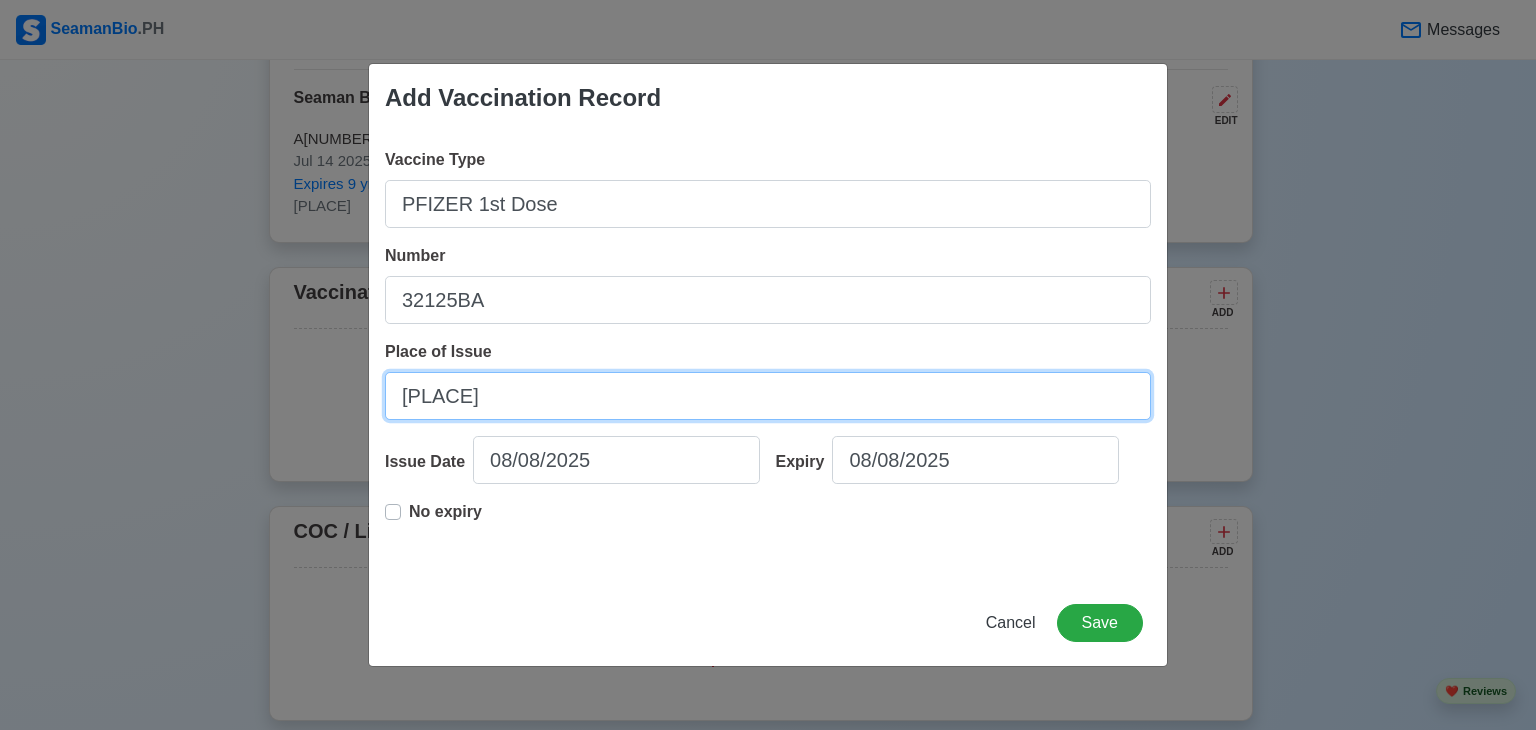 type on "[PLACE]" 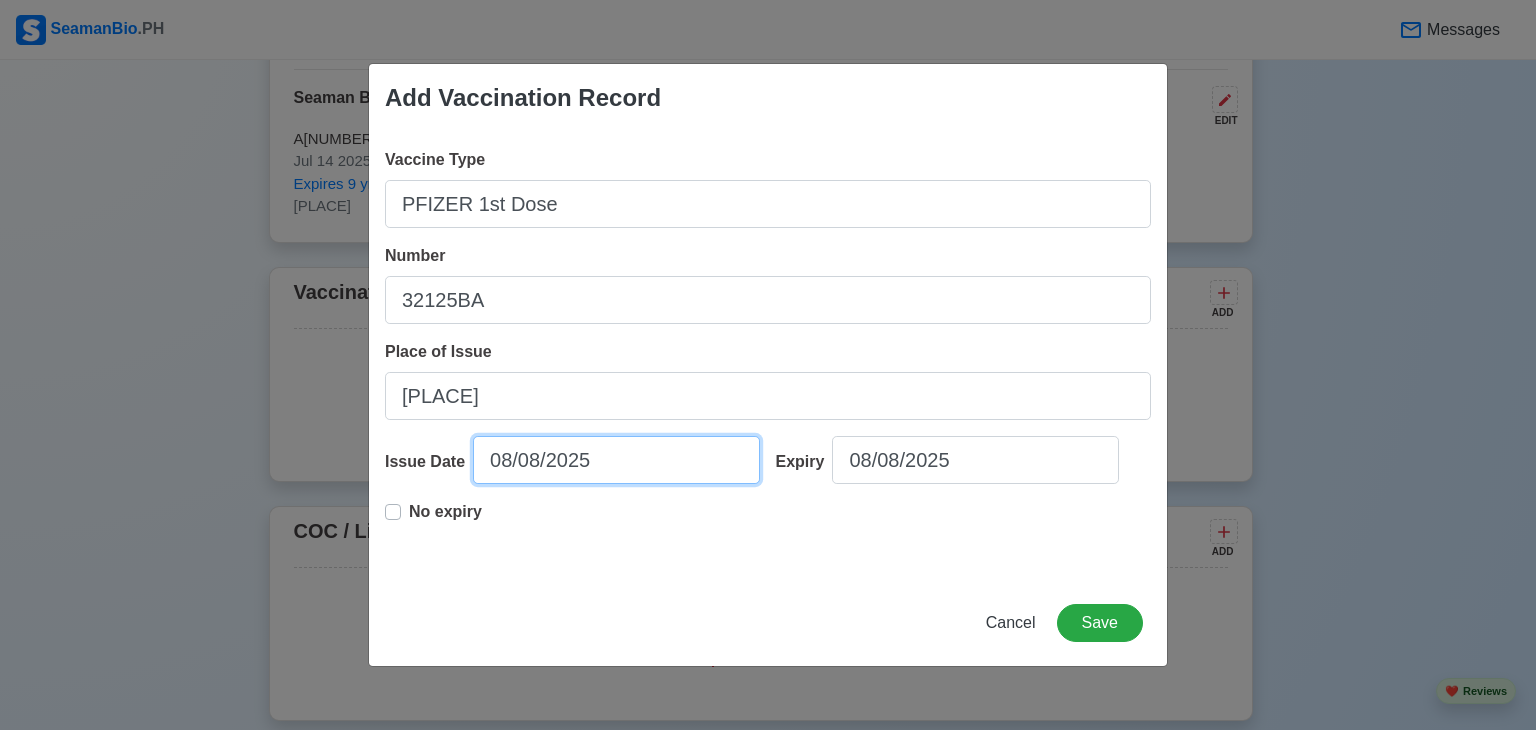 select on "****" 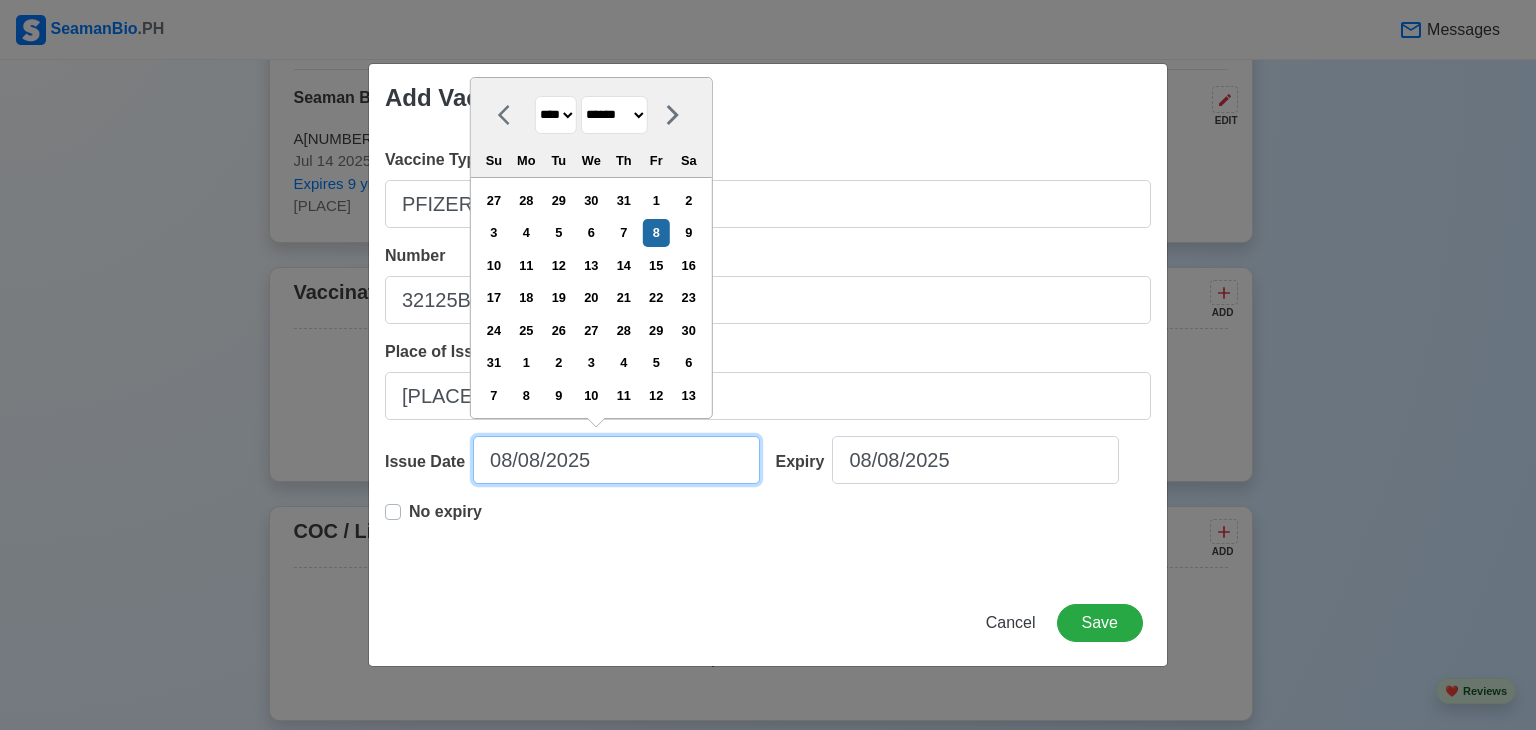 click on "08/08/2025" at bounding box center (616, 460) 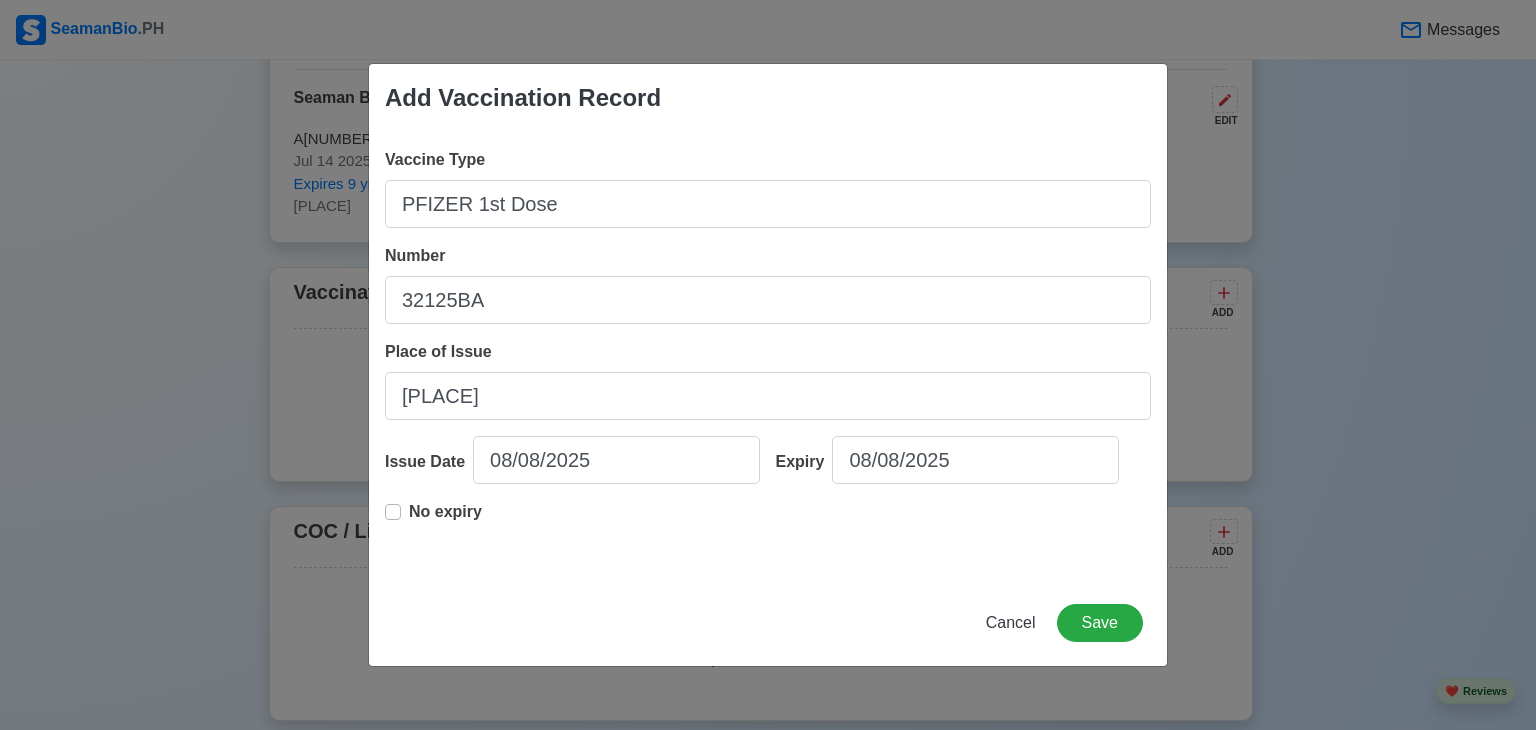 click on "No expiry" at bounding box center (445, 520) 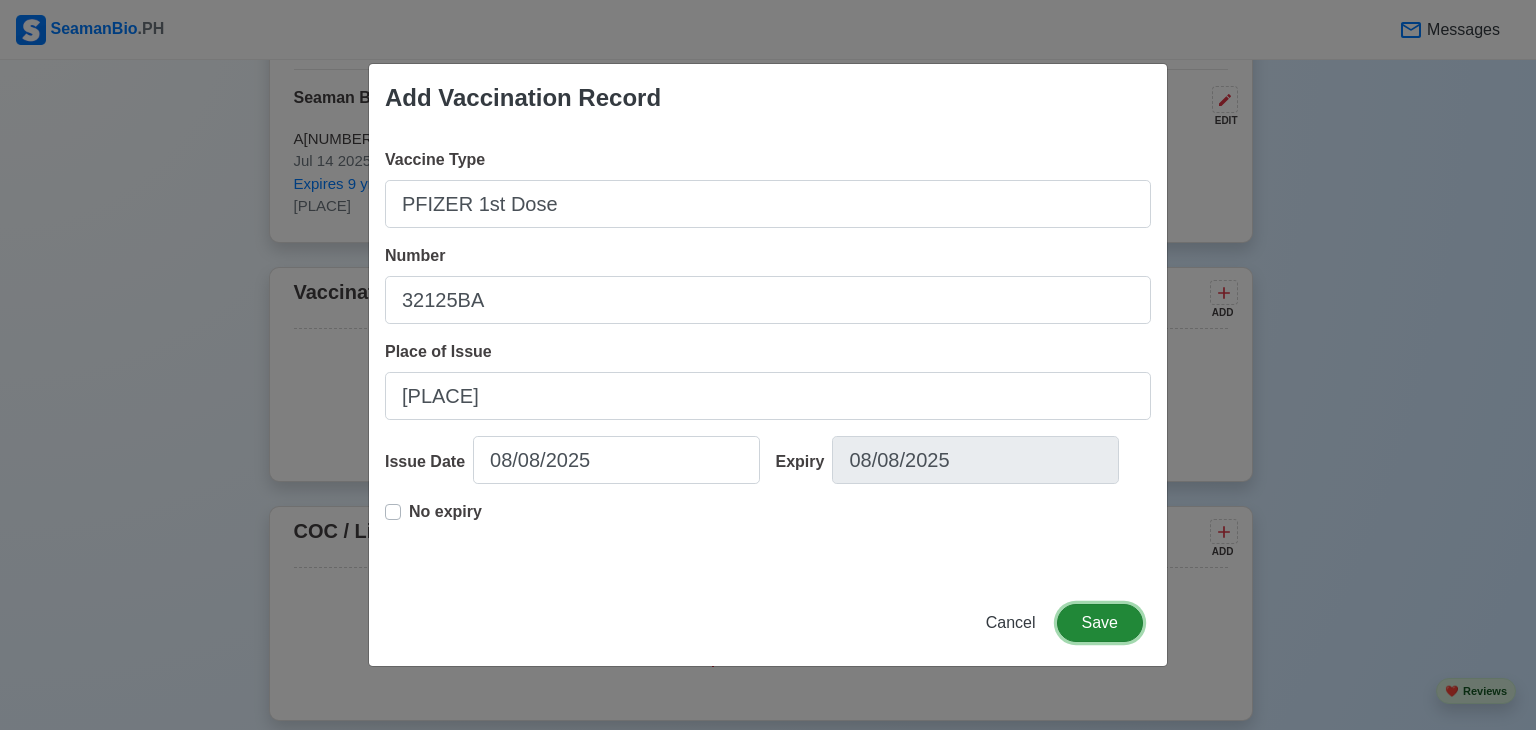 click on "Save" at bounding box center [1100, 623] 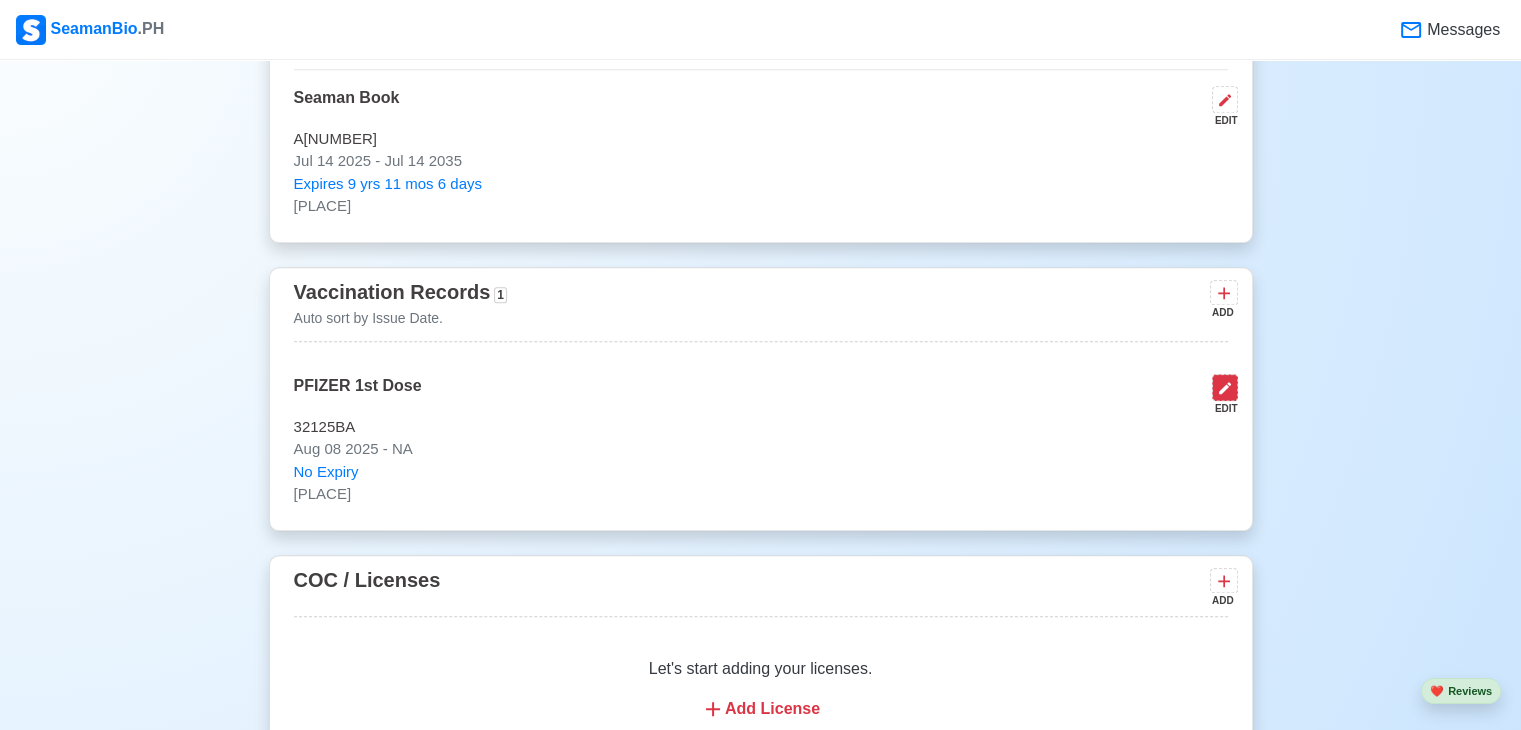 click at bounding box center [1225, 387] 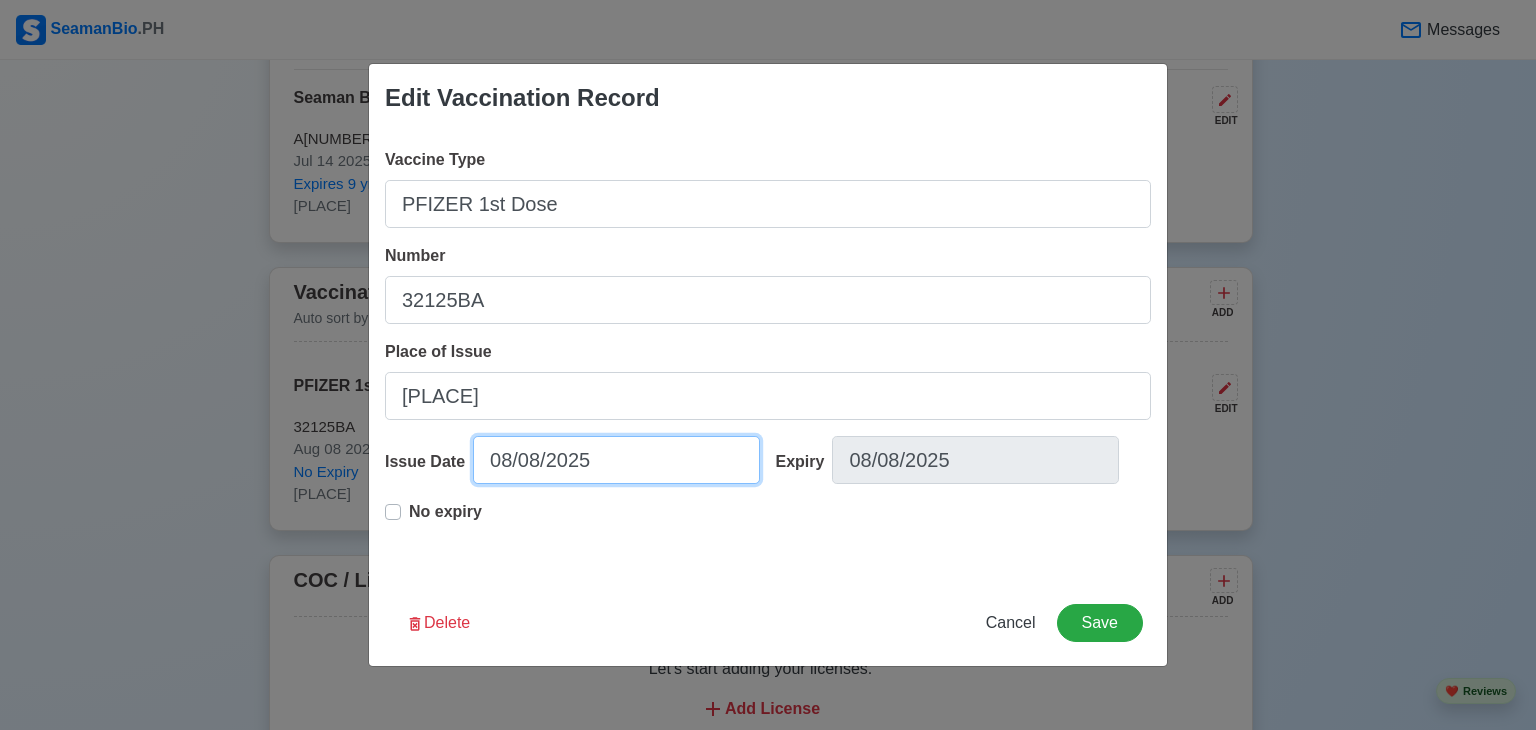 select on "****" 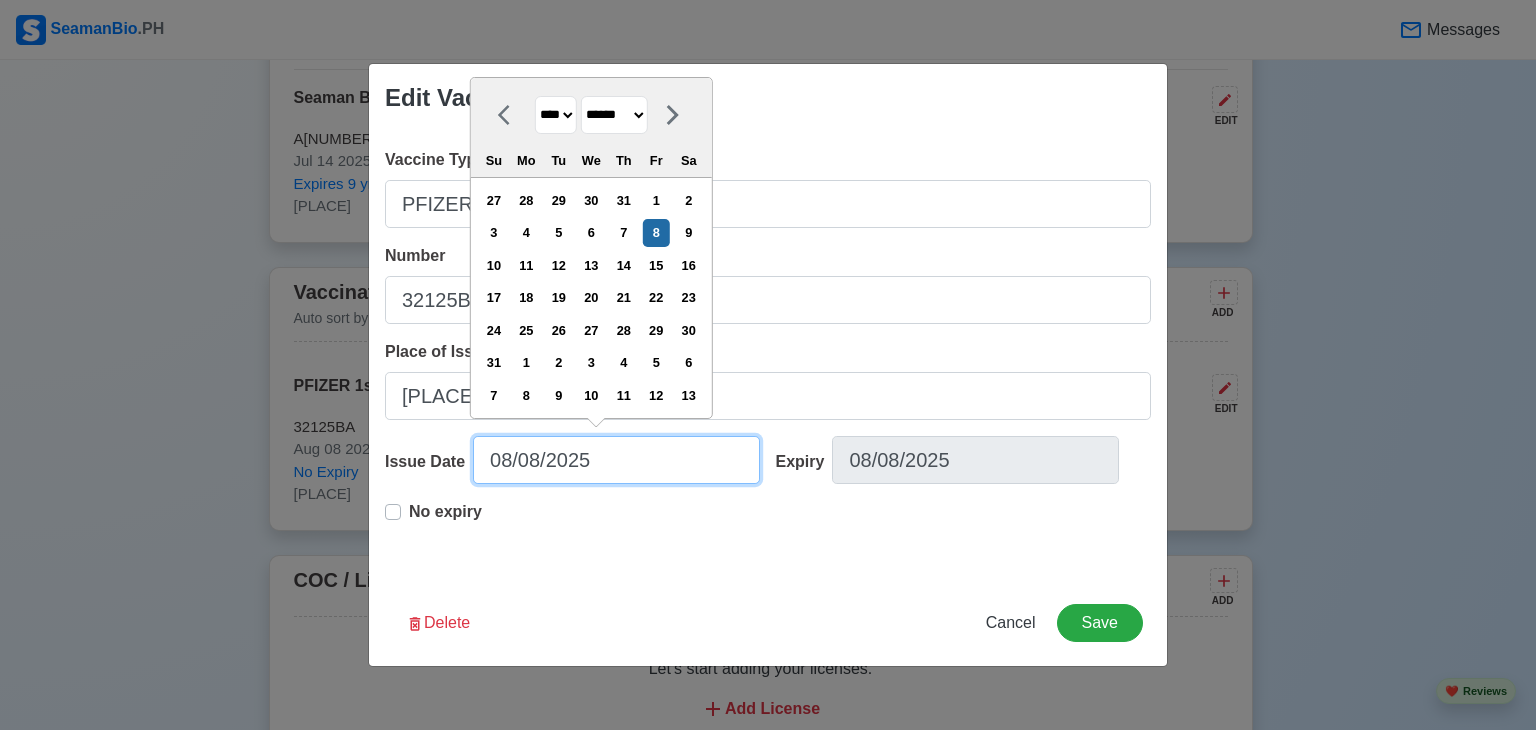 click on "08/08/2025" at bounding box center [616, 460] 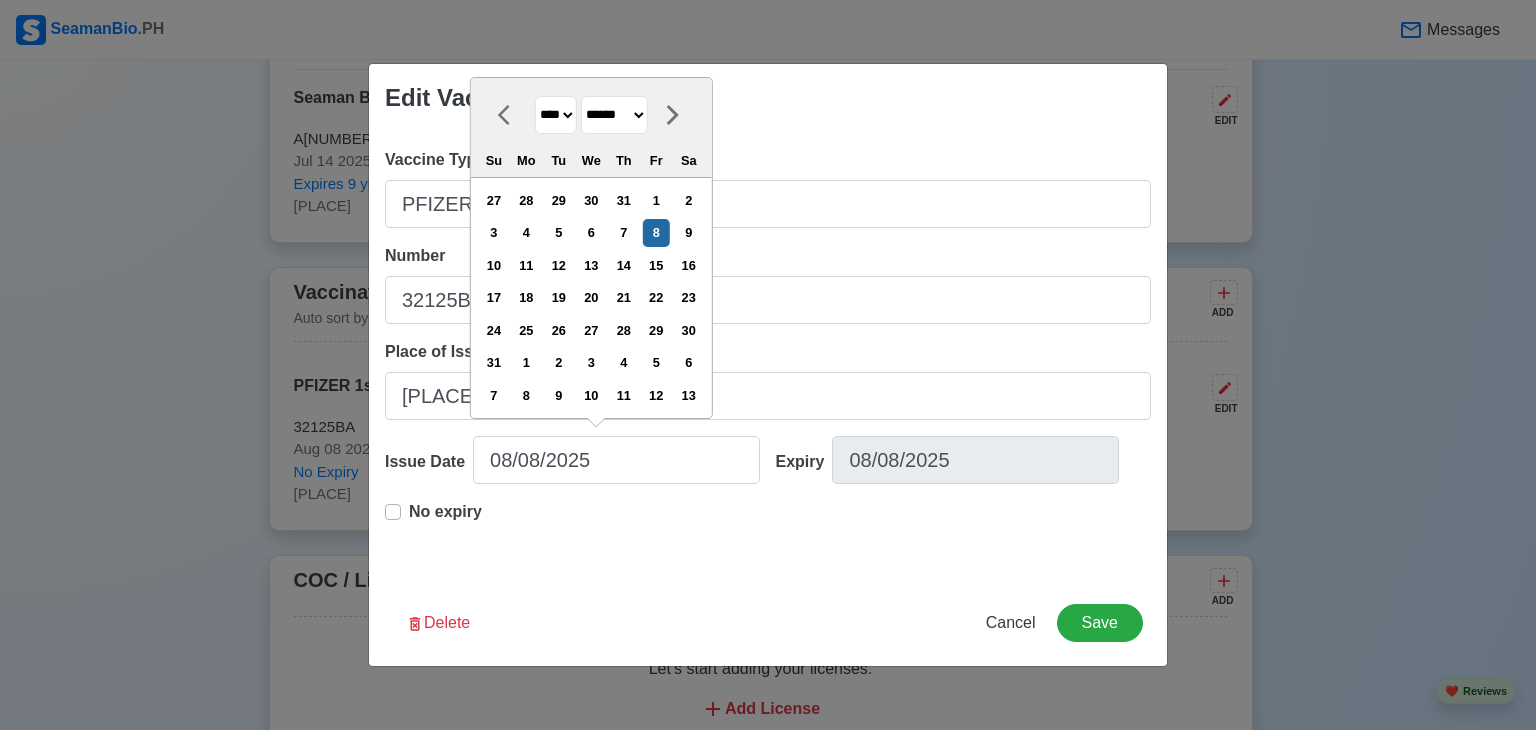 click on "**** **** **** **** **** **** **** **** **** **** **** **** **** **** **** **** **** **** **** **** **** **** **** **** **** **** **** **** **** **** **** **** **** **** **** **** **** **** **** **** **** **** **** **** **** **** **** **** **** **** **** **** **** **** **** **** **** **** **** **** **** **** **** **** **** **** **** **** **** **** **** **** **** **** **** **** **** **** **** **** **** **** **** **** **** **** **** **** **** **** **** **** **** **** **** **** **** **** **** **** **** **** **** **** **** ****" at bounding box center [556, 115] 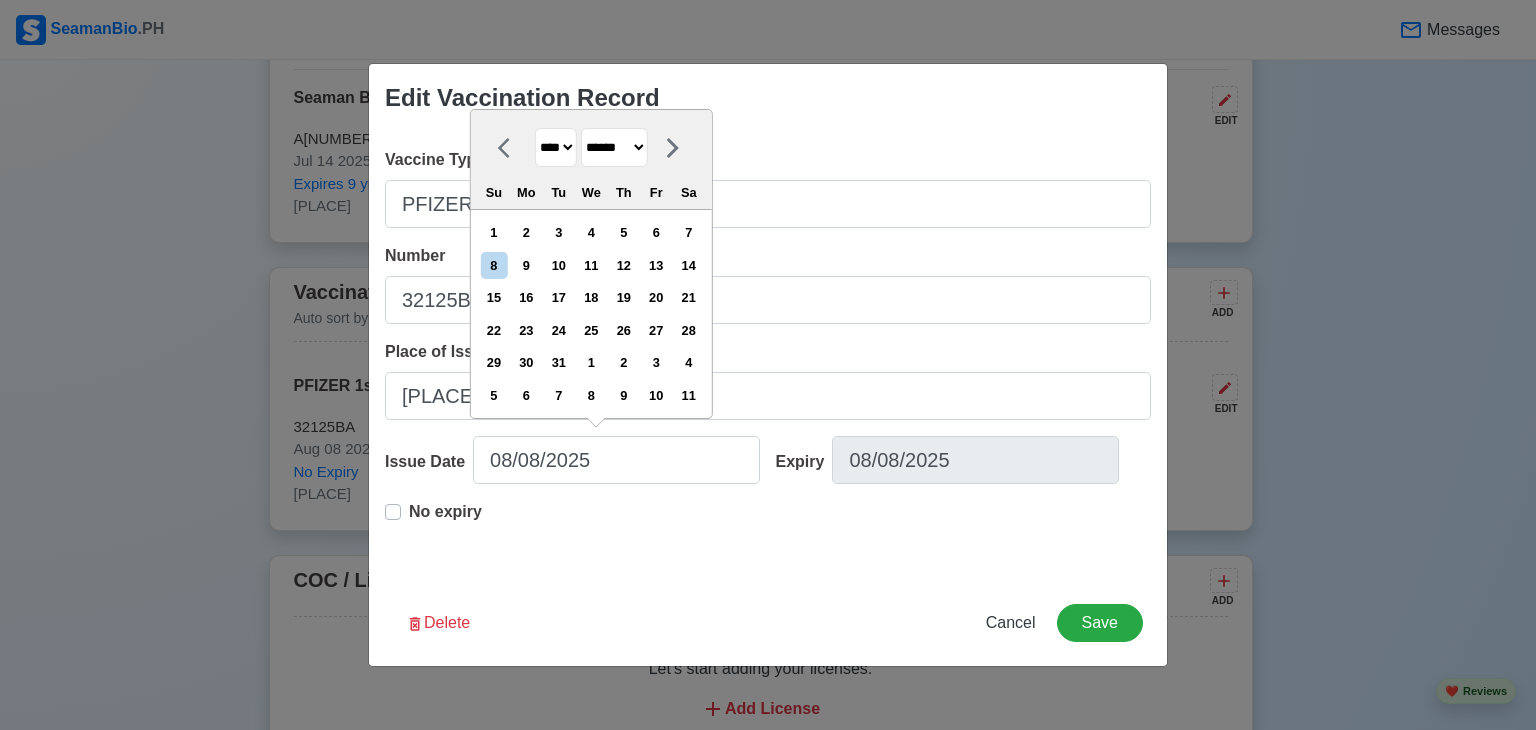 click on "******* ******** ***** ***** *** **** **** ****** ********* ******* ******** ********" at bounding box center (614, 147) 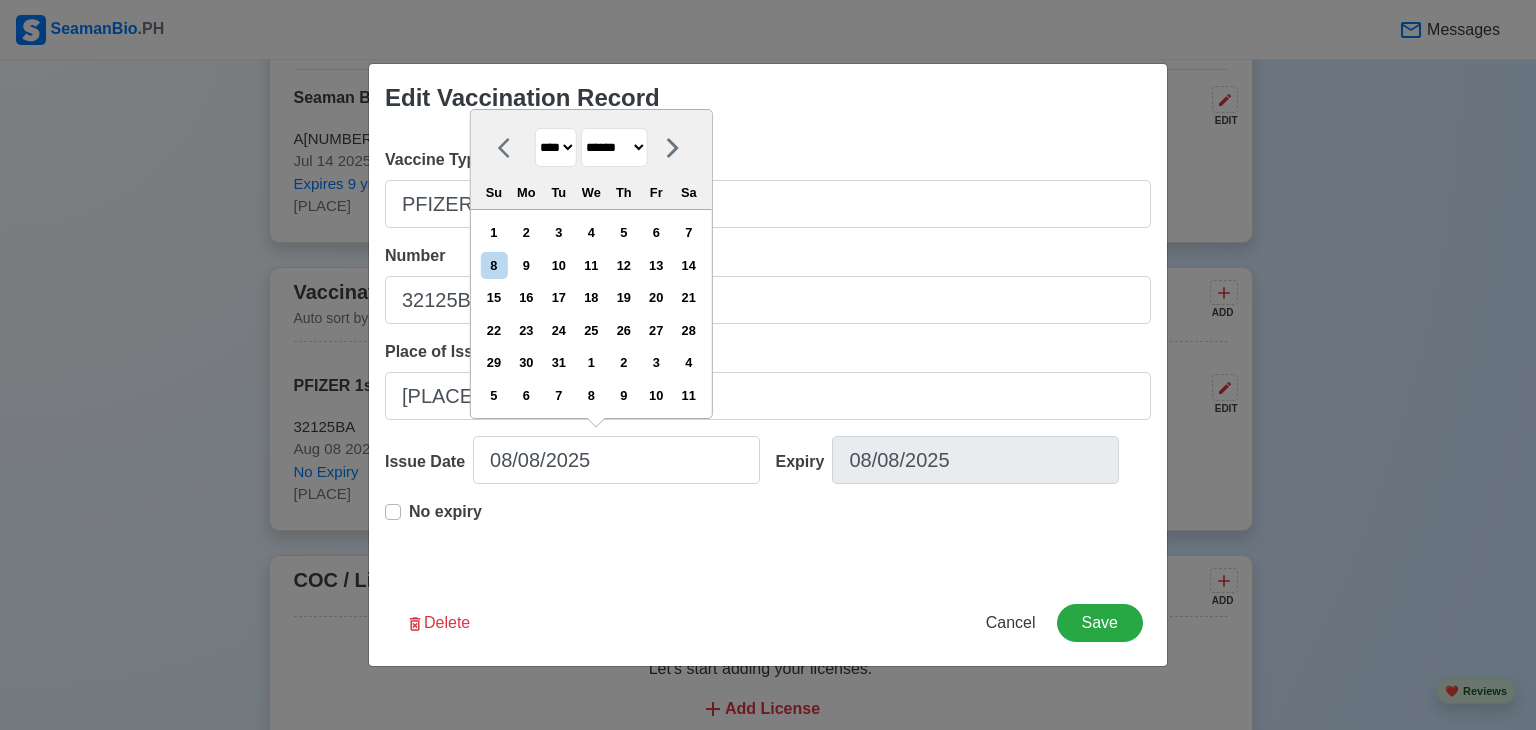 select on "********" 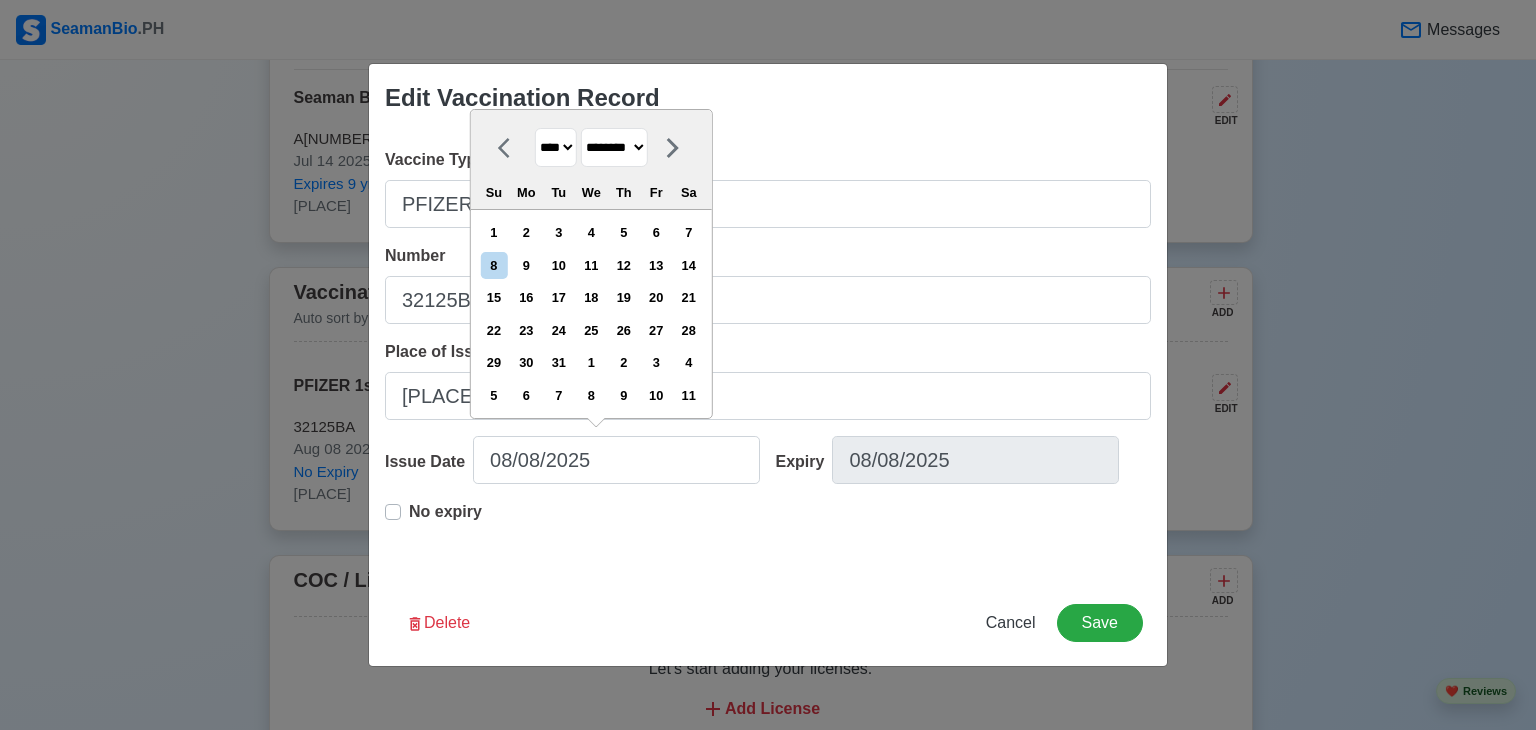 click on "******* ******** ***** ***** *** **** **** ****** ********* ******* ******** ********" at bounding box center [614, 147] 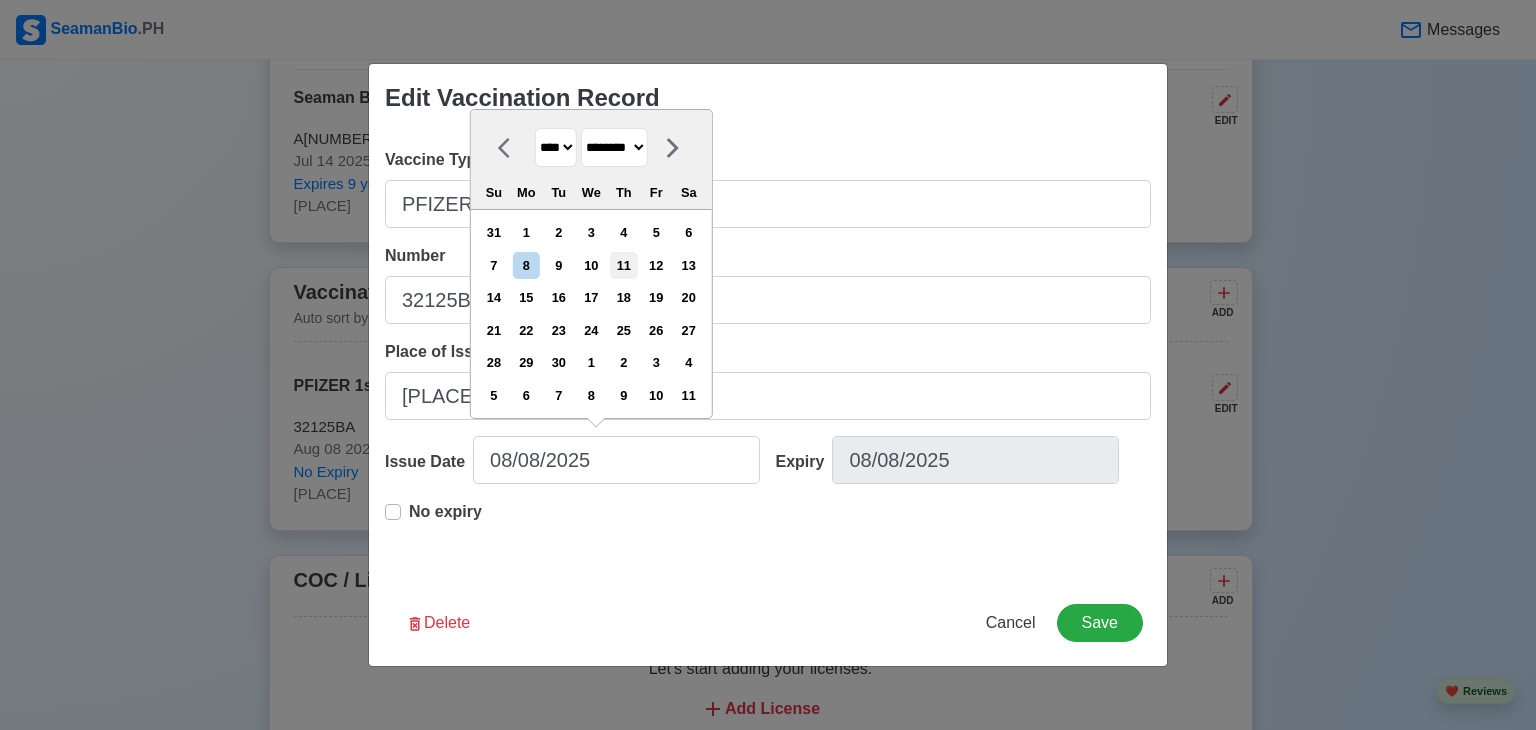 click on "11" at bounding box center (623, 265) 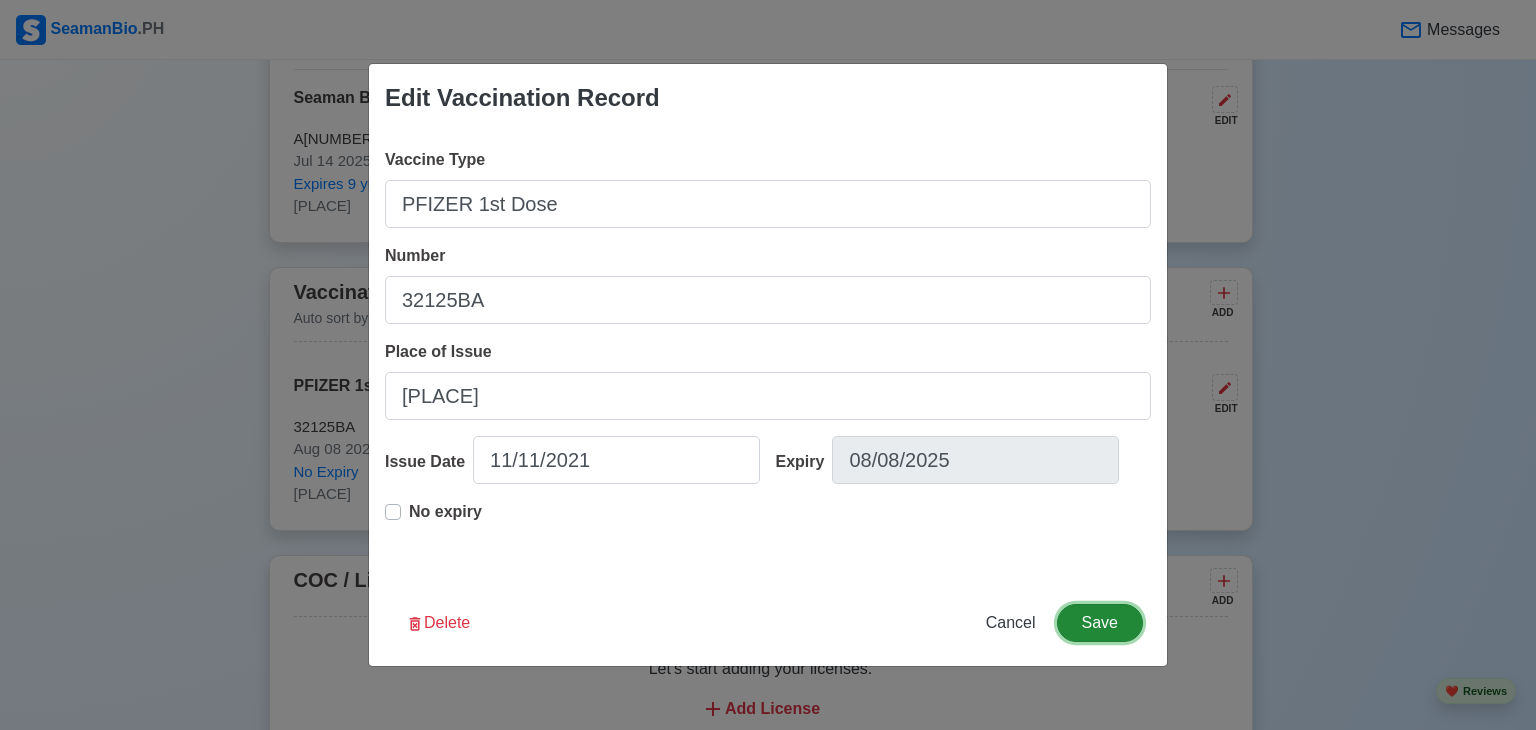 click on "Save" at bounding box center (1100, 623) 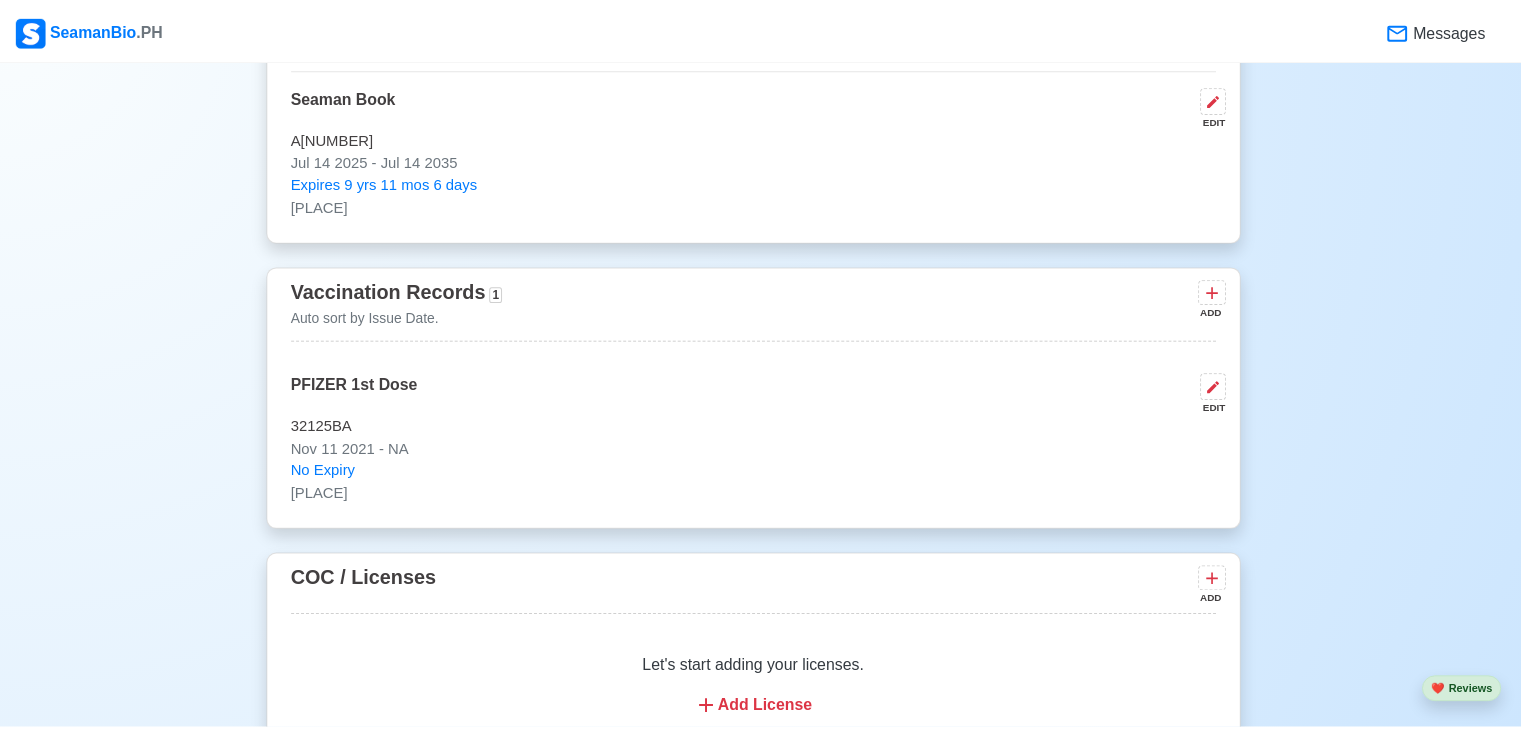 scroll, scrollTop: 1968, scrollLeft: 0, axis: vertical 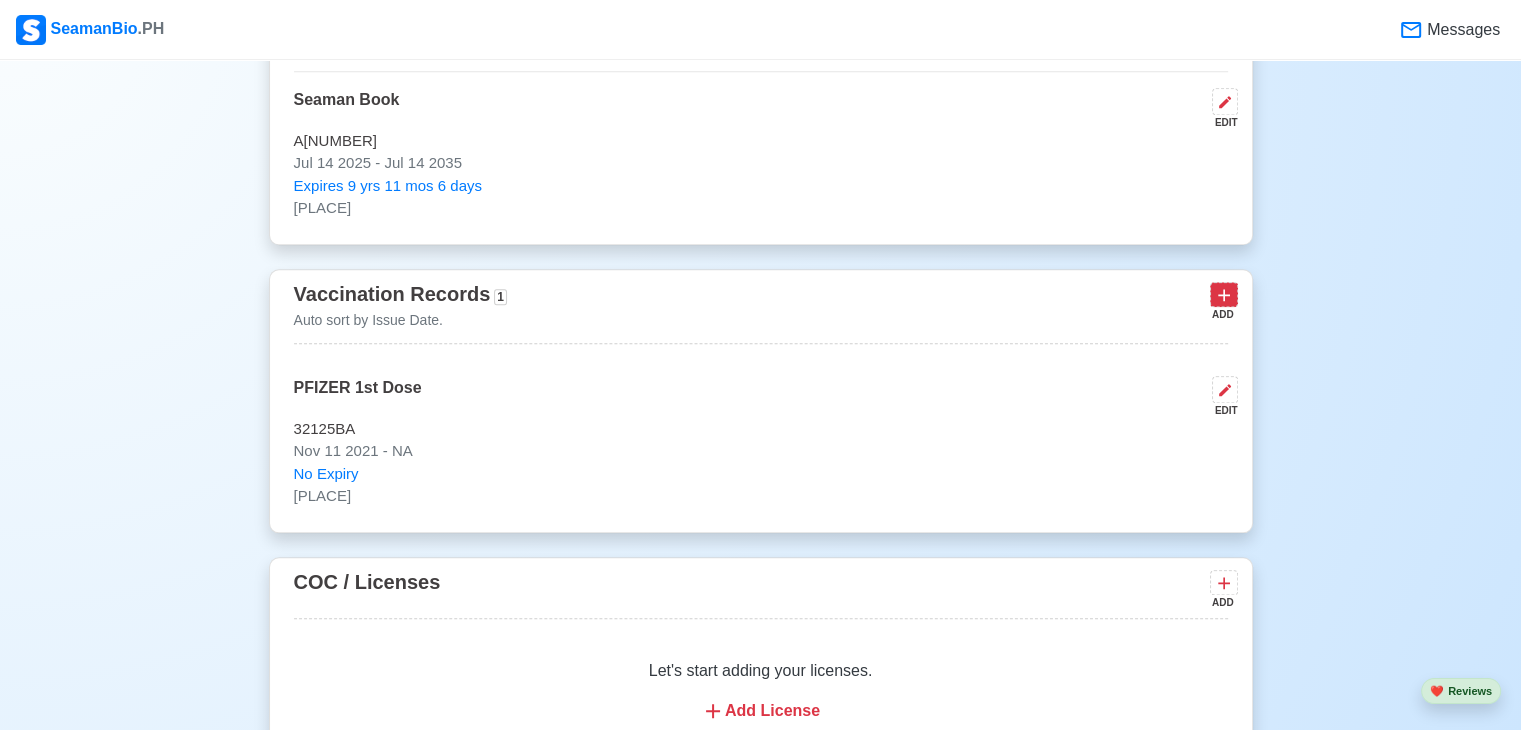 click 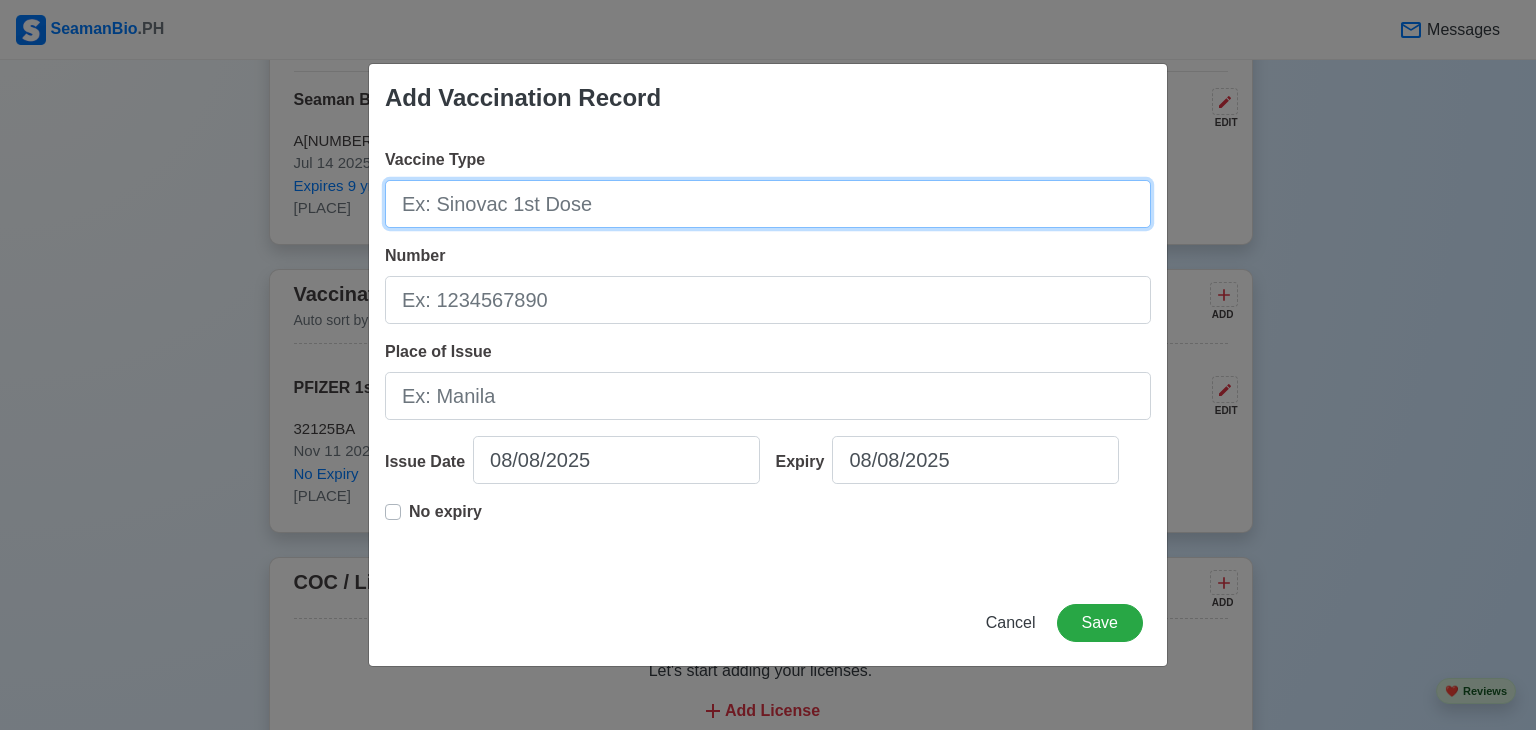 click on "Vaccine Type" at bounding box center (768, 204) 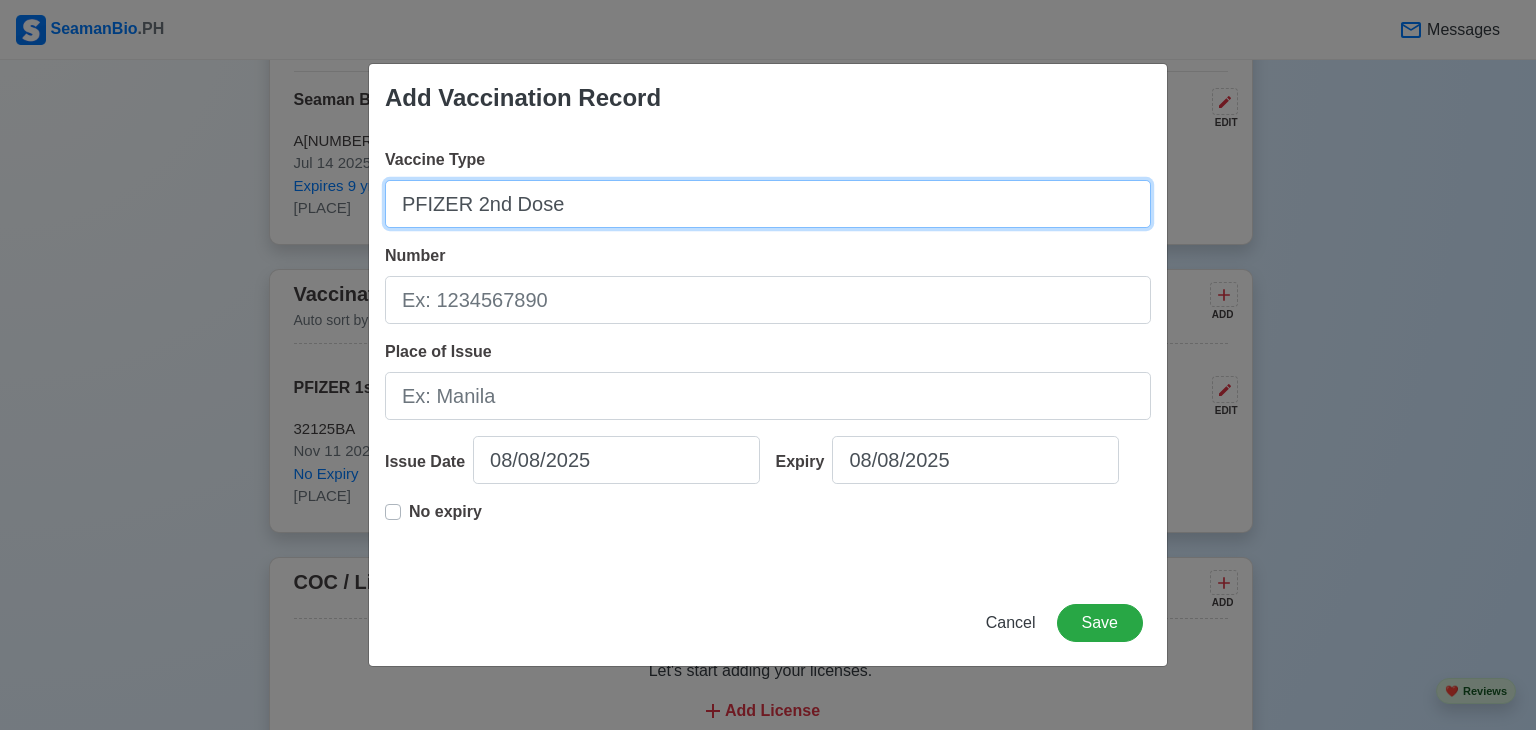 type on "PFIZER 2nd Dose" 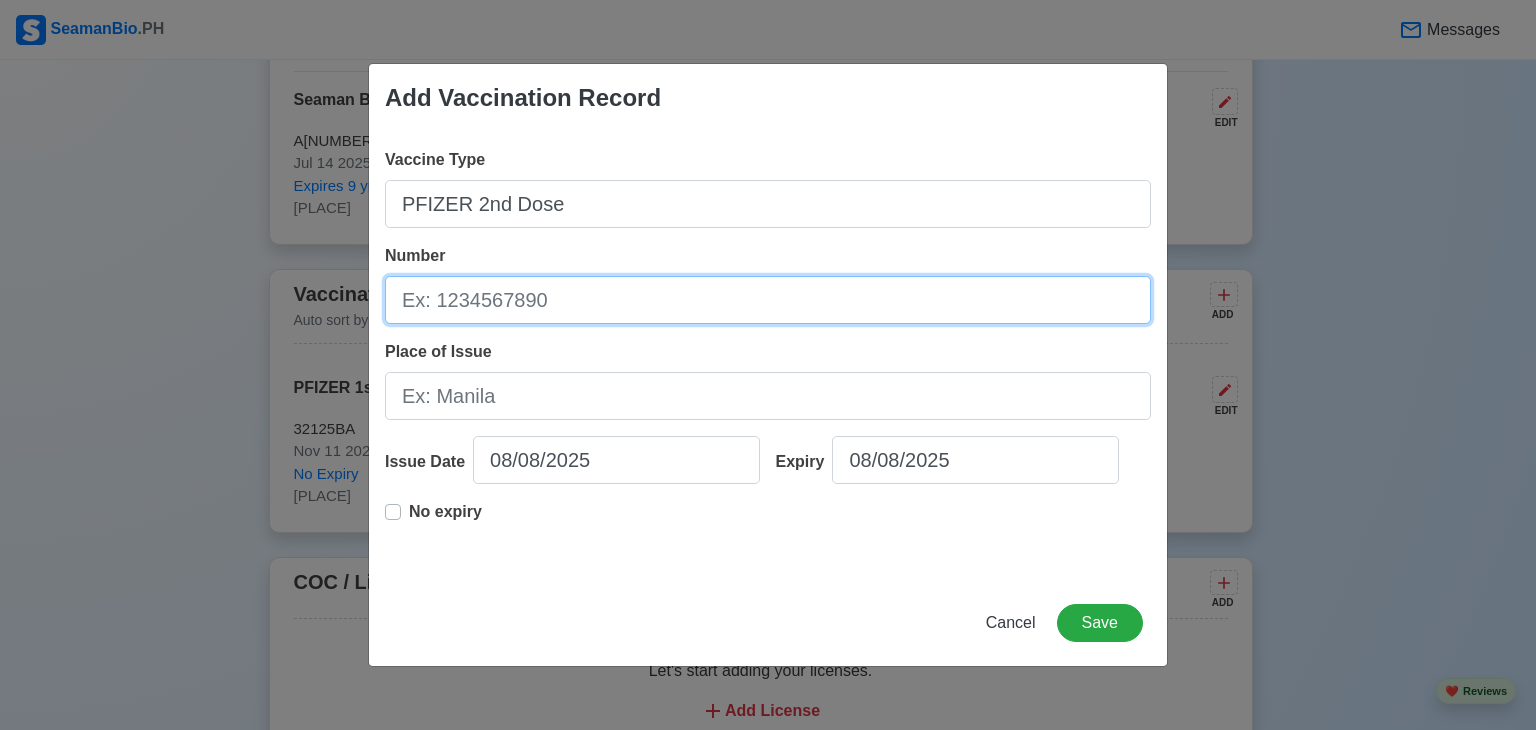 click on "Number" at bounding box center (768, 300) 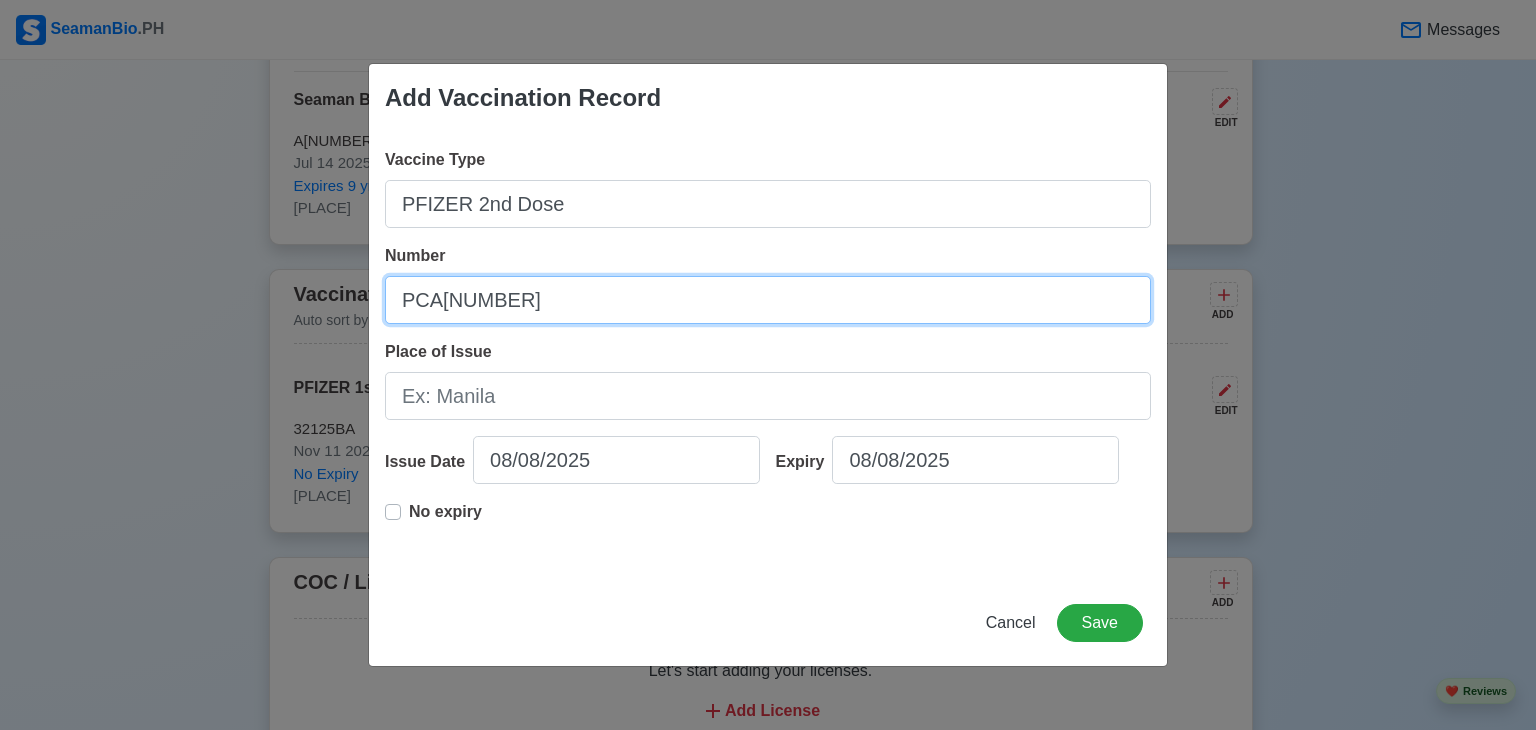 type on "PCA[NUMBER]" 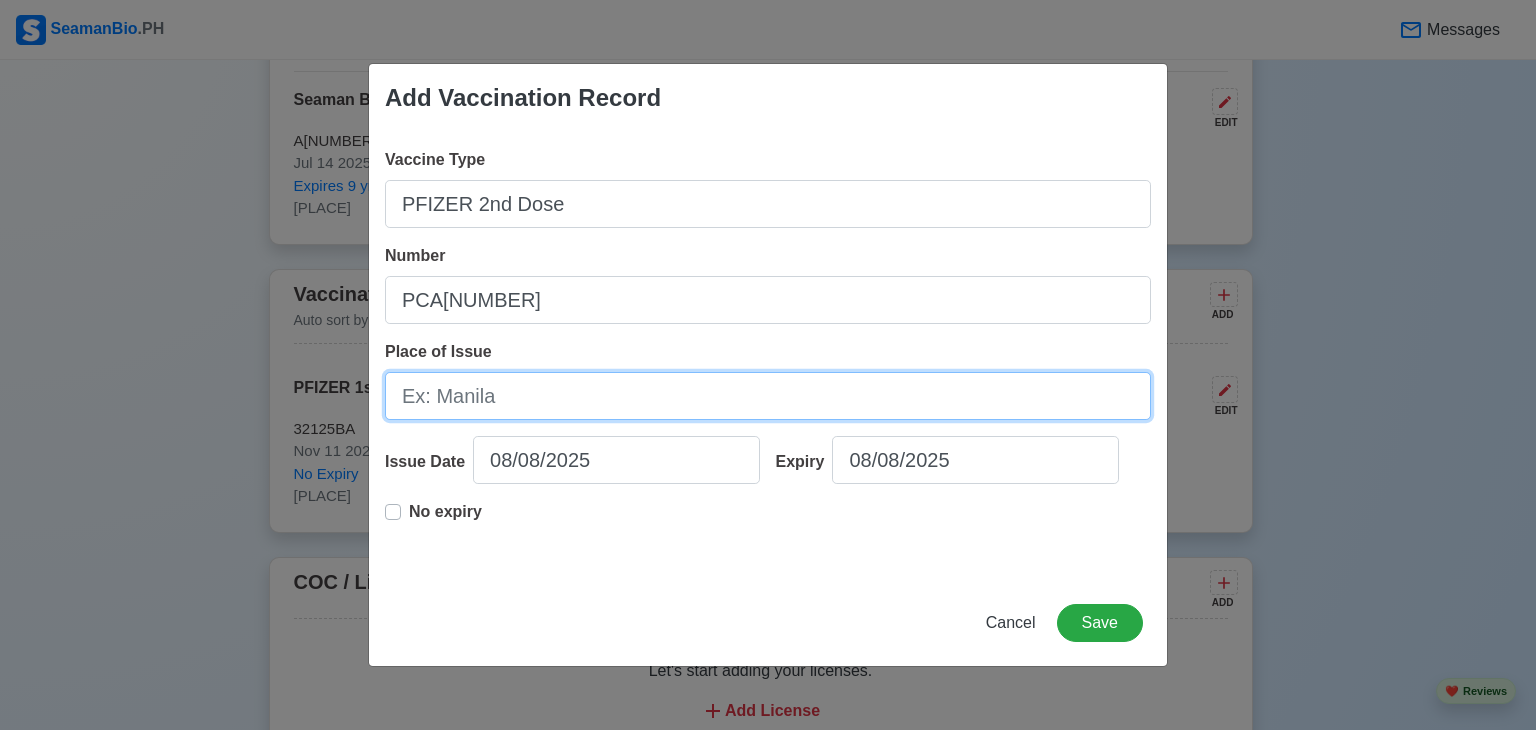 click on "Place of Issue" at bounding box center [768, 396] 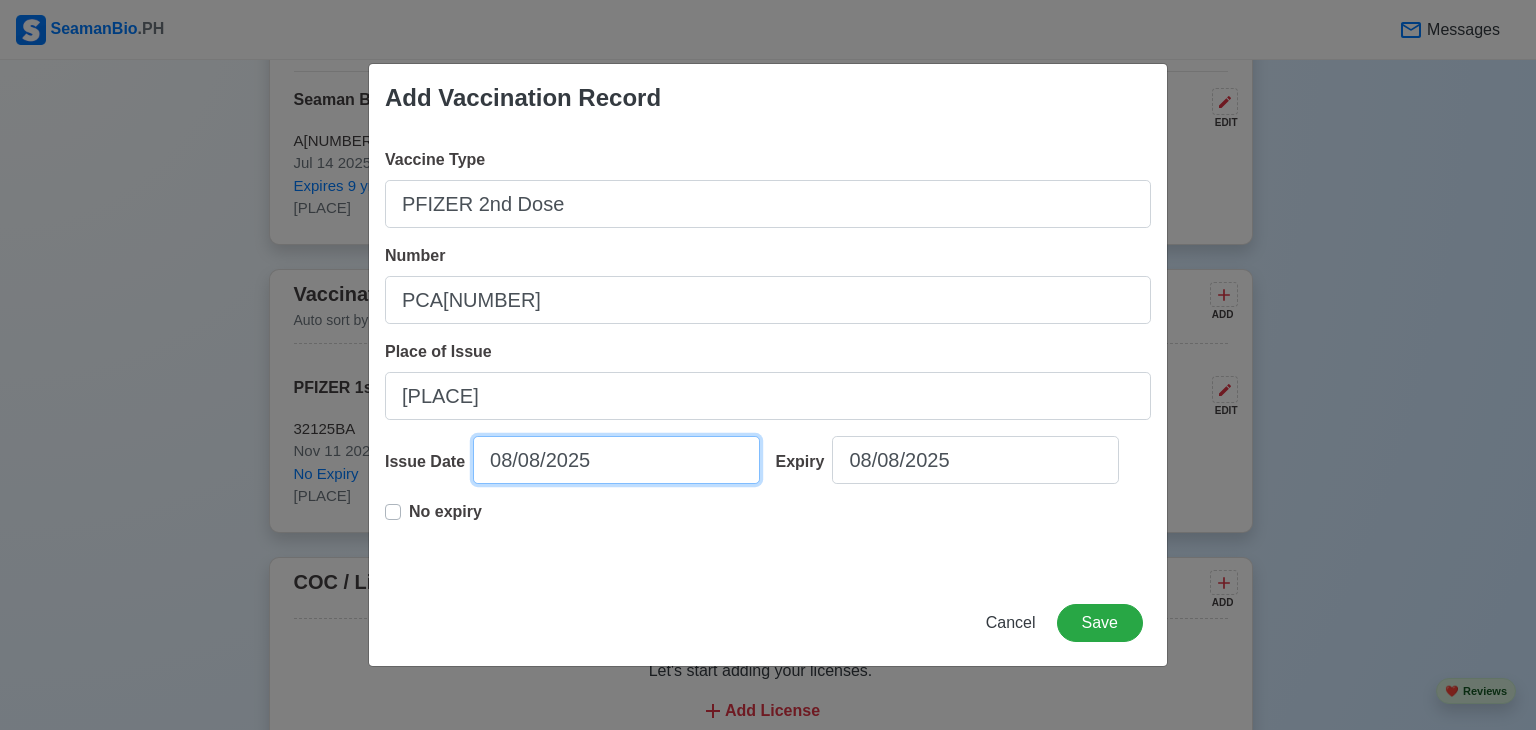 select on "****" 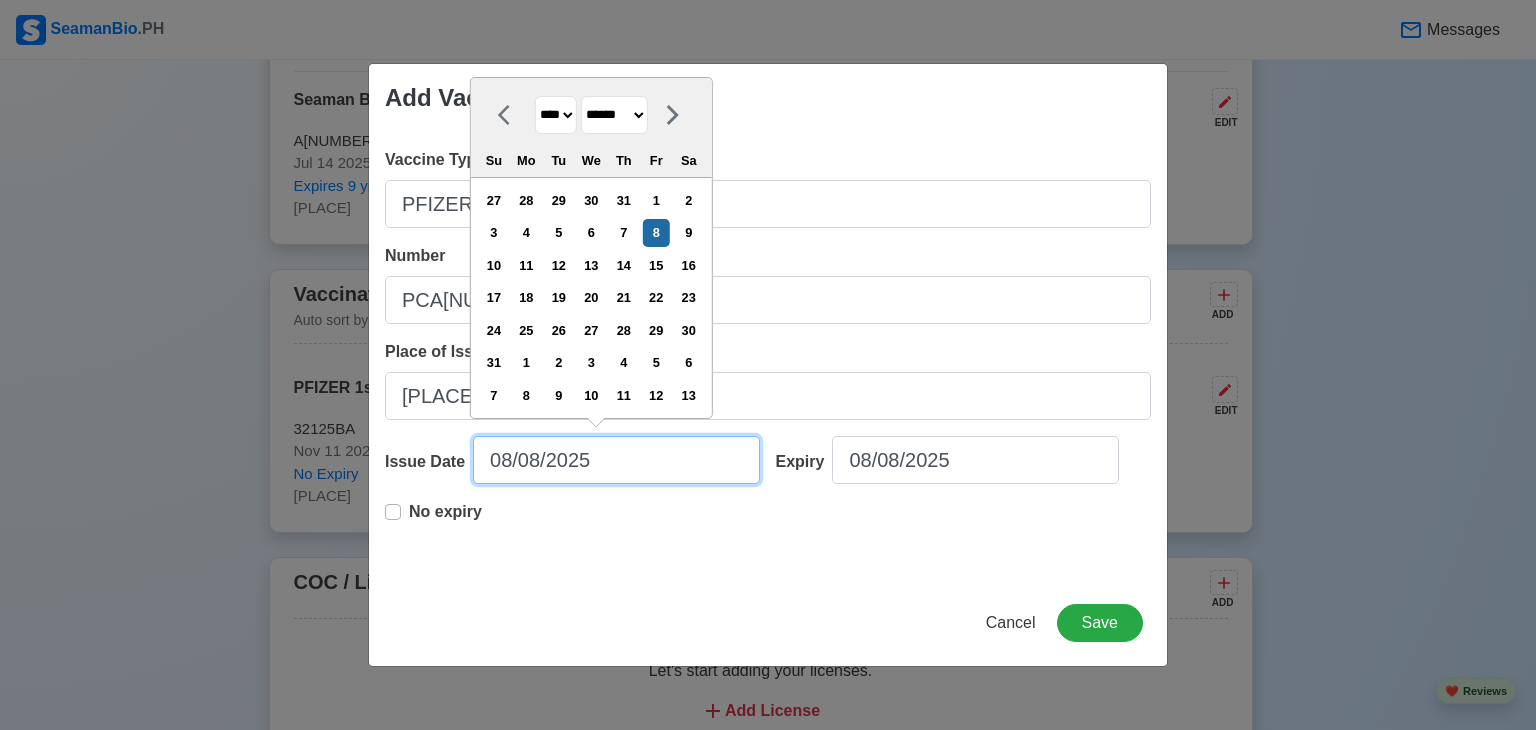 click on "08/08/2025" at bounding box center (616, 460) 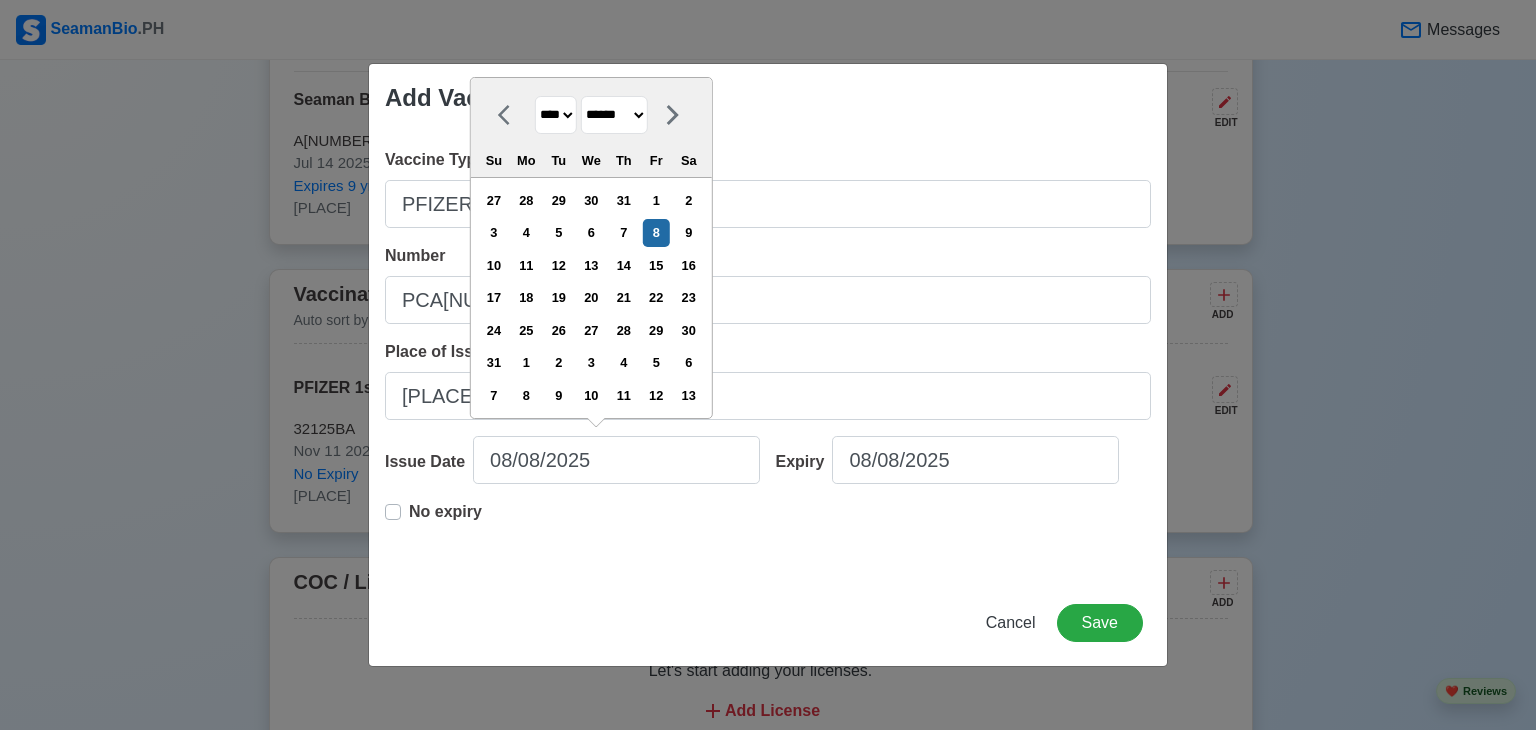click on "**** **** **** **** **** **** **** **** **** **** **** **** **** **** **** **** **** **** **** **** **** **** **** **** **** **** **** **** **** **** **** **** **** **** **** **** **** **** **** **** **** **** **** **** **** **** **** **** **** **** **** **** **** **** **** **** **** **** **** **** **** **** **** **** **** **** **** **** **** **** **** **** **** **** **** **** **** **** **** **** **** **** **** **** **** **** **** **** **** **** **** **** **** **** **** **** **** **** **** **** **** **** **** **** **** ****" at bounding box center [556, 115] 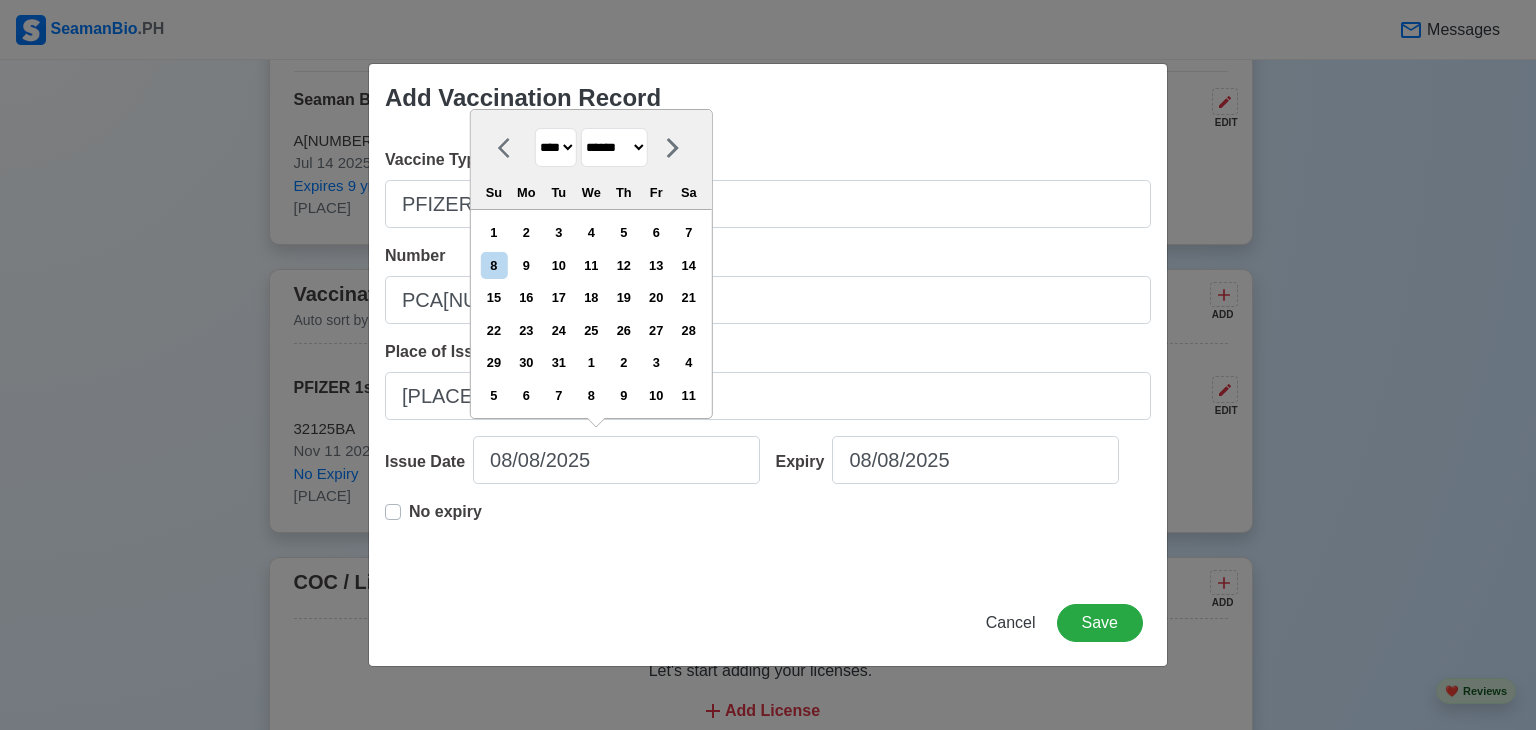 click on "******* ******** ***** ***** *** **** **** ****** ********* ******* ******** ********" at bounding box center (614, 147) 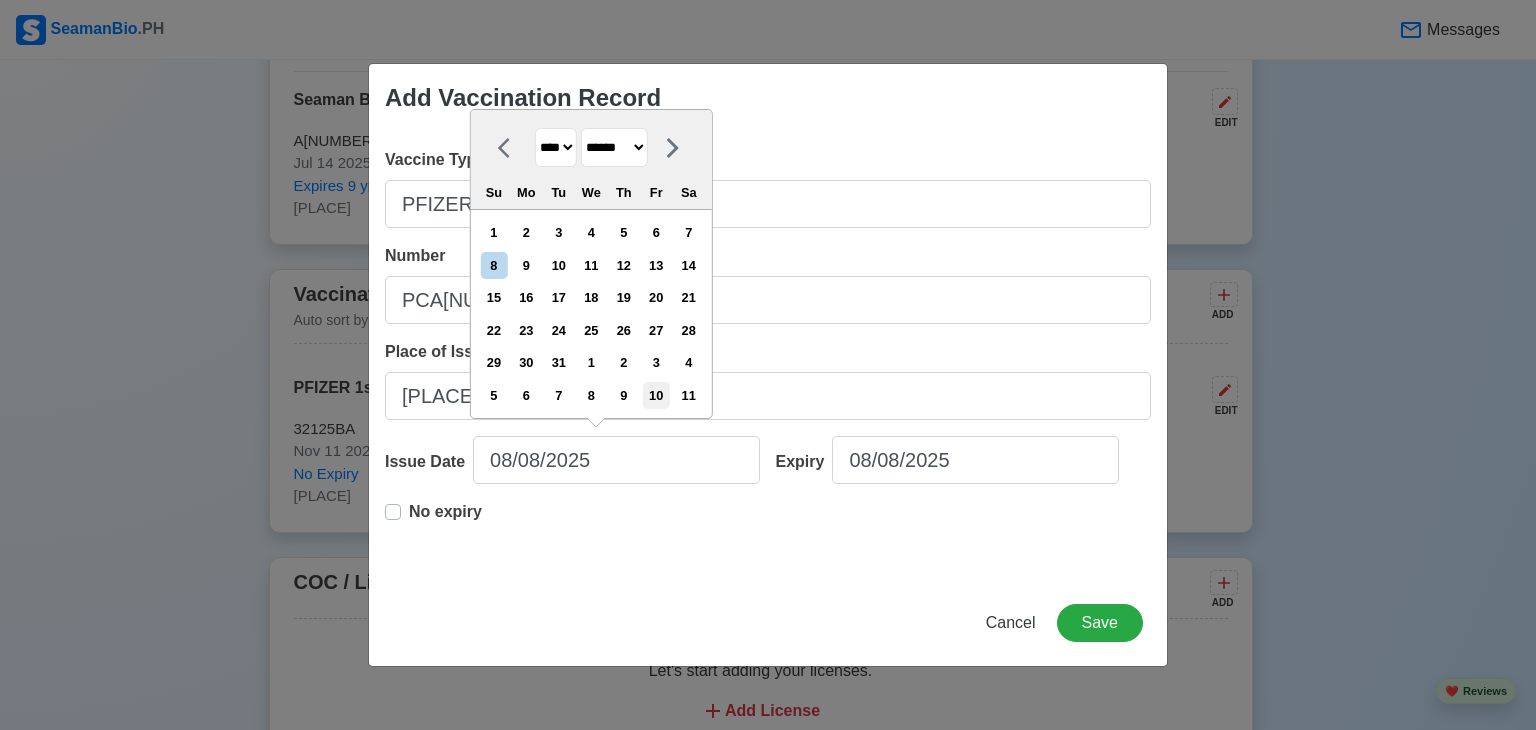 select on "********" 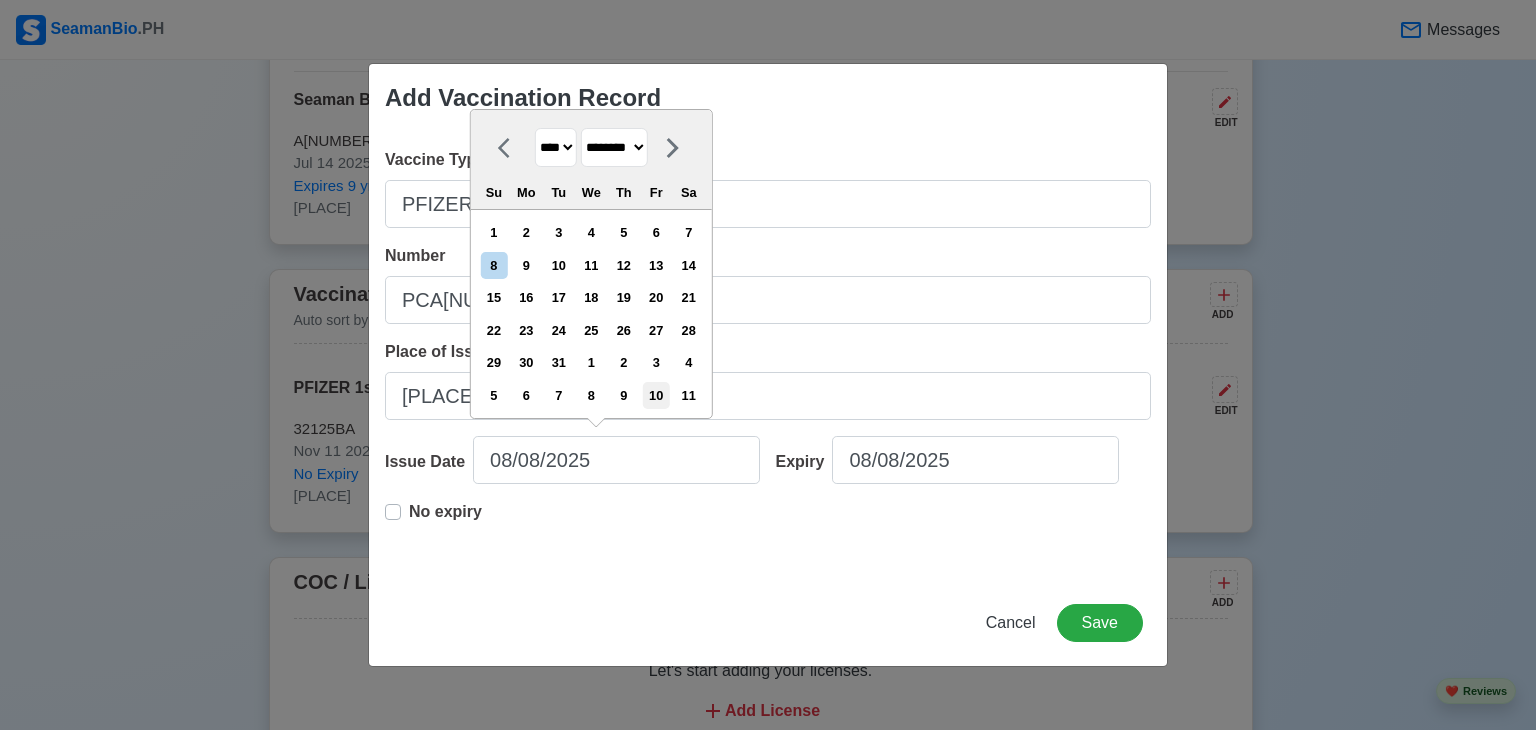 click on "******* ******** ***** ***** *** **** **** ****** ********* ******* ******** ********" at bounding box center [614, 147] 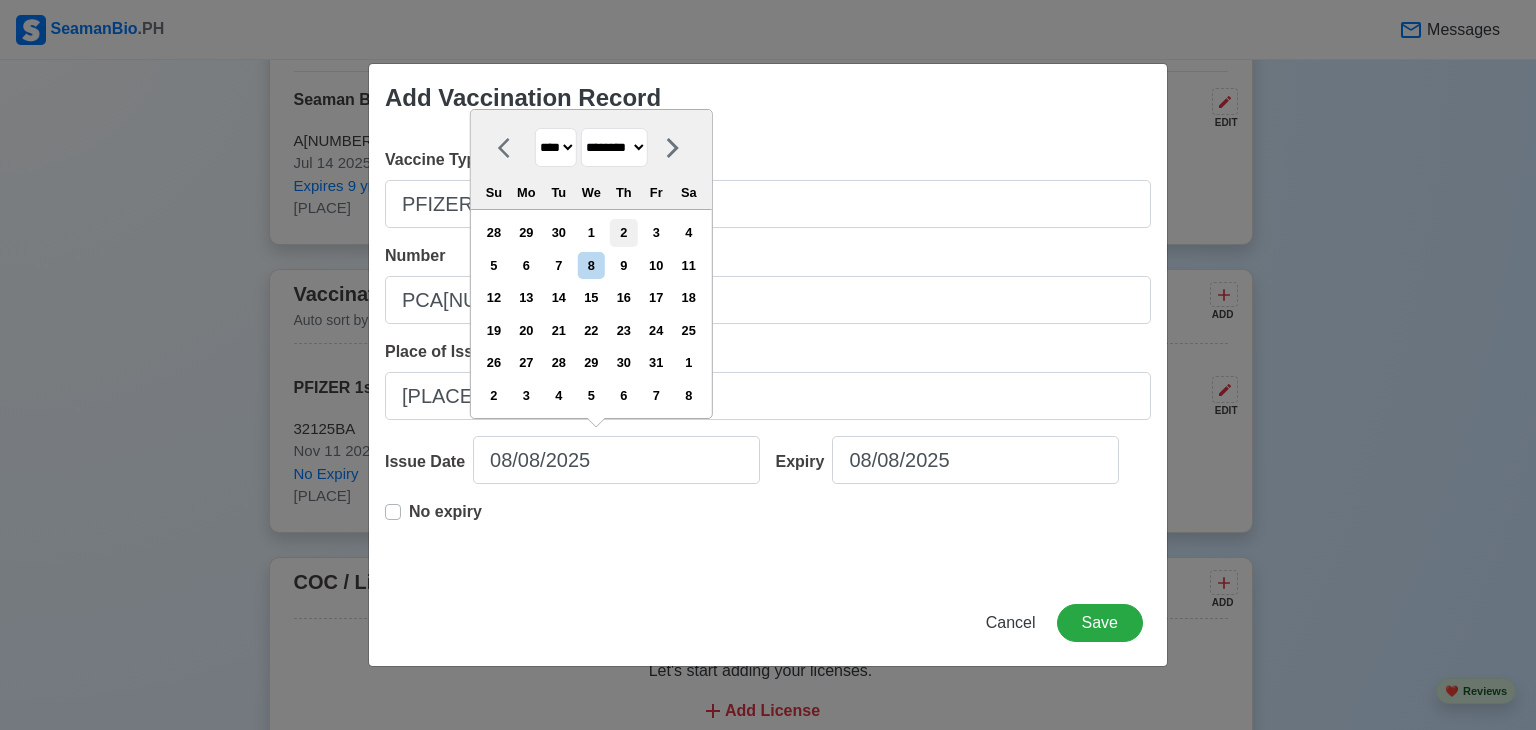 click on "2" at bounding box center [623, 232] 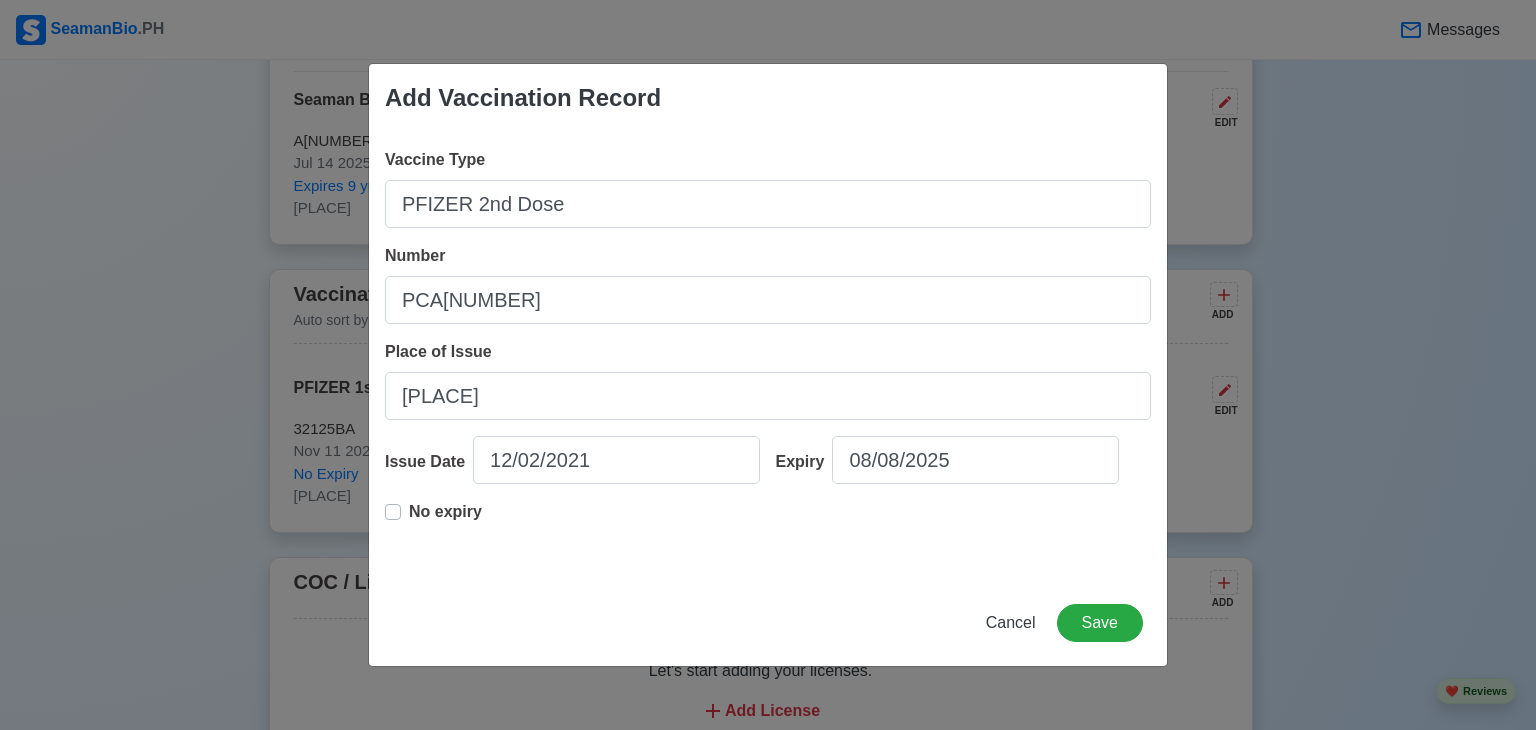 click on "No expiry" at bounding box center [445, 520] 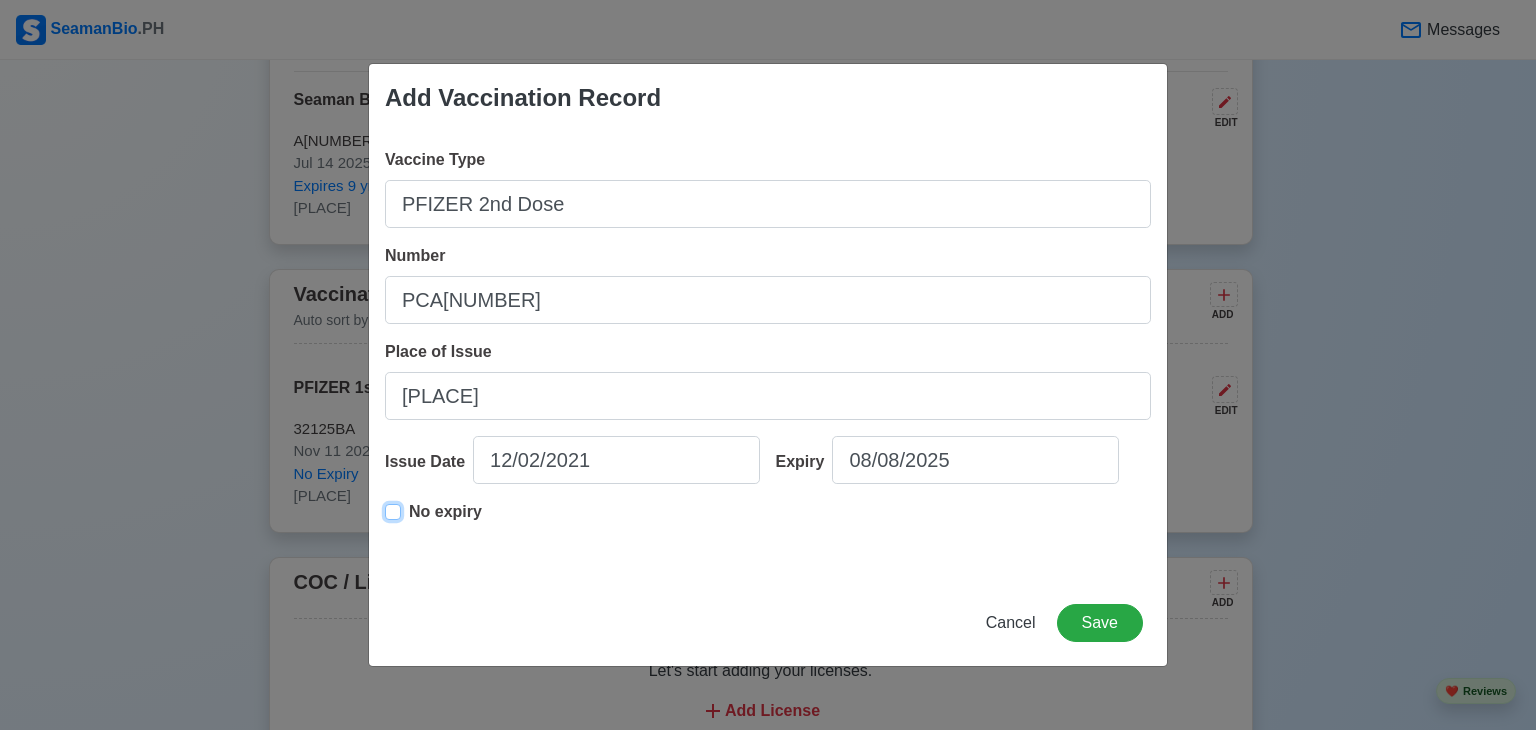 type on "12/02/2021" 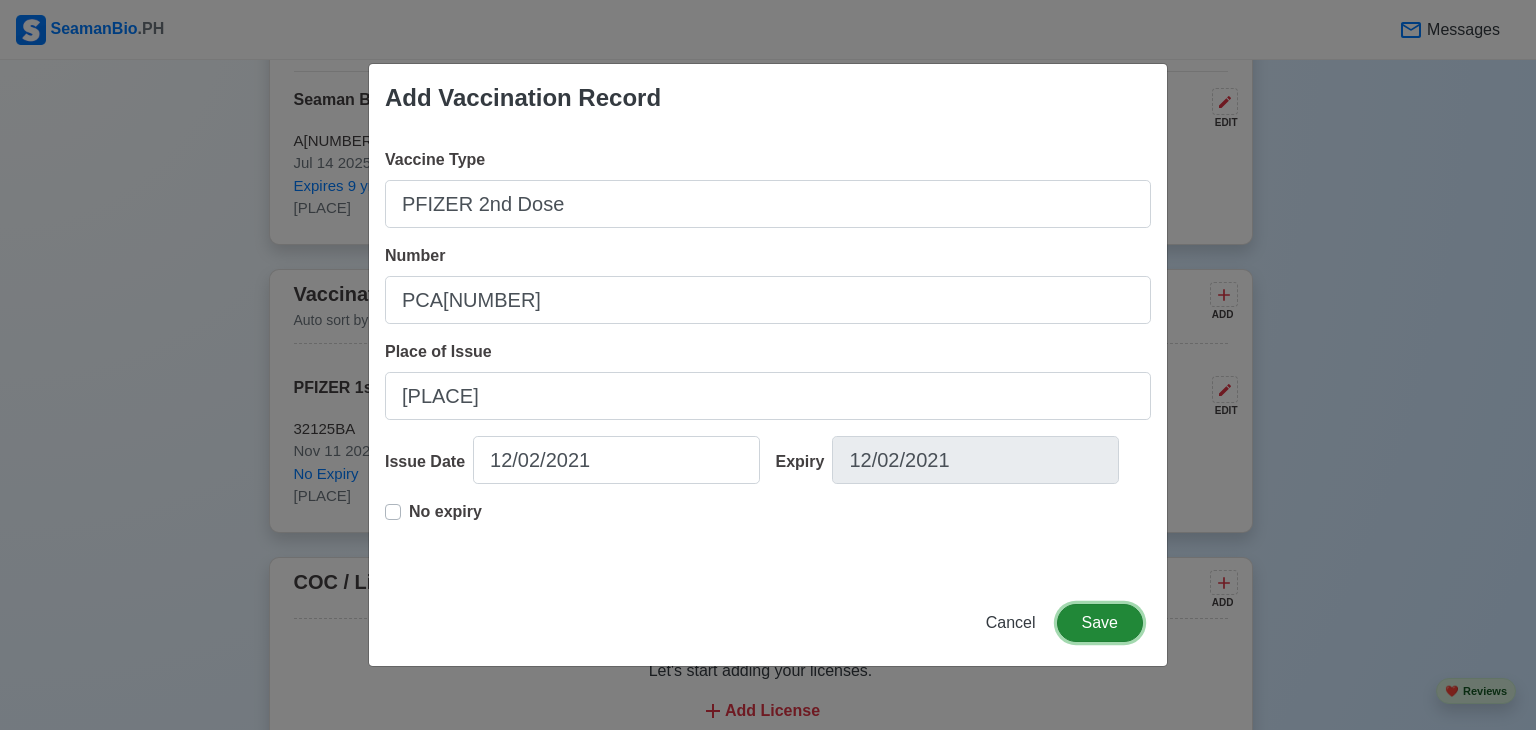 click on "Save" at bounding box center [1100, 623] 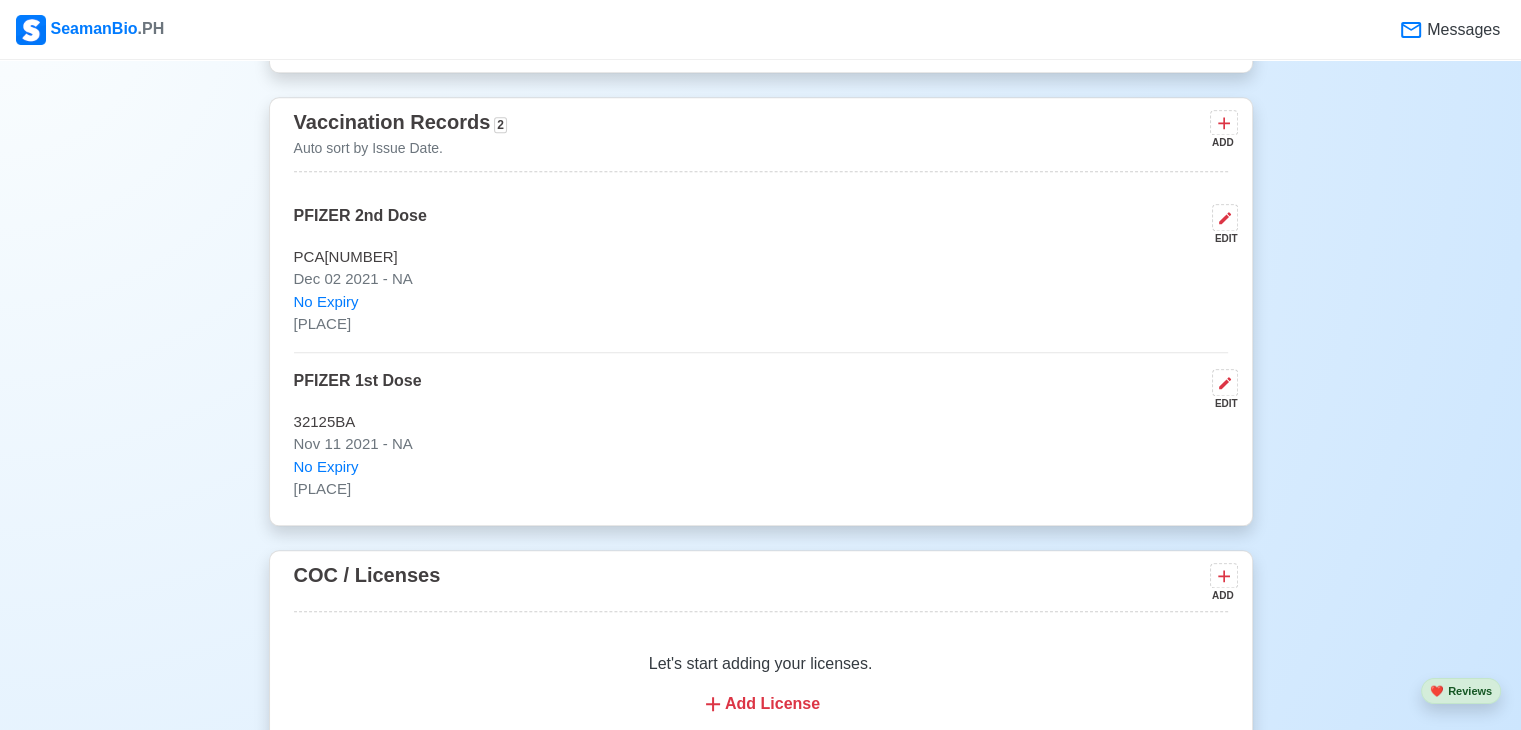 scroll, scrollTop: 1968, scrollLeft: 0, axis: vertical 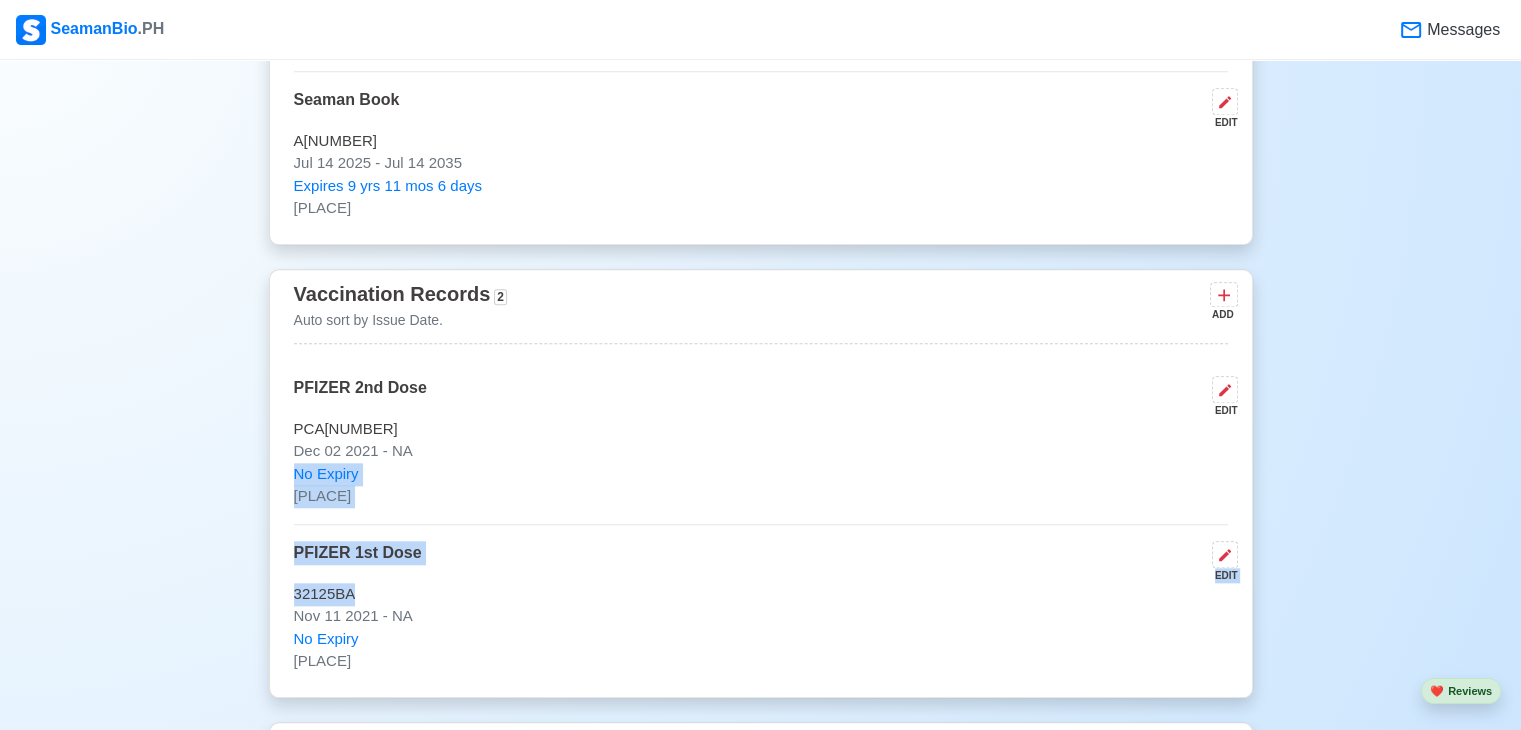 drag, startPoint x: 1013, startPoint y: 445, endPoint x: 1011, endPoint y: 580, distance: 135.01482 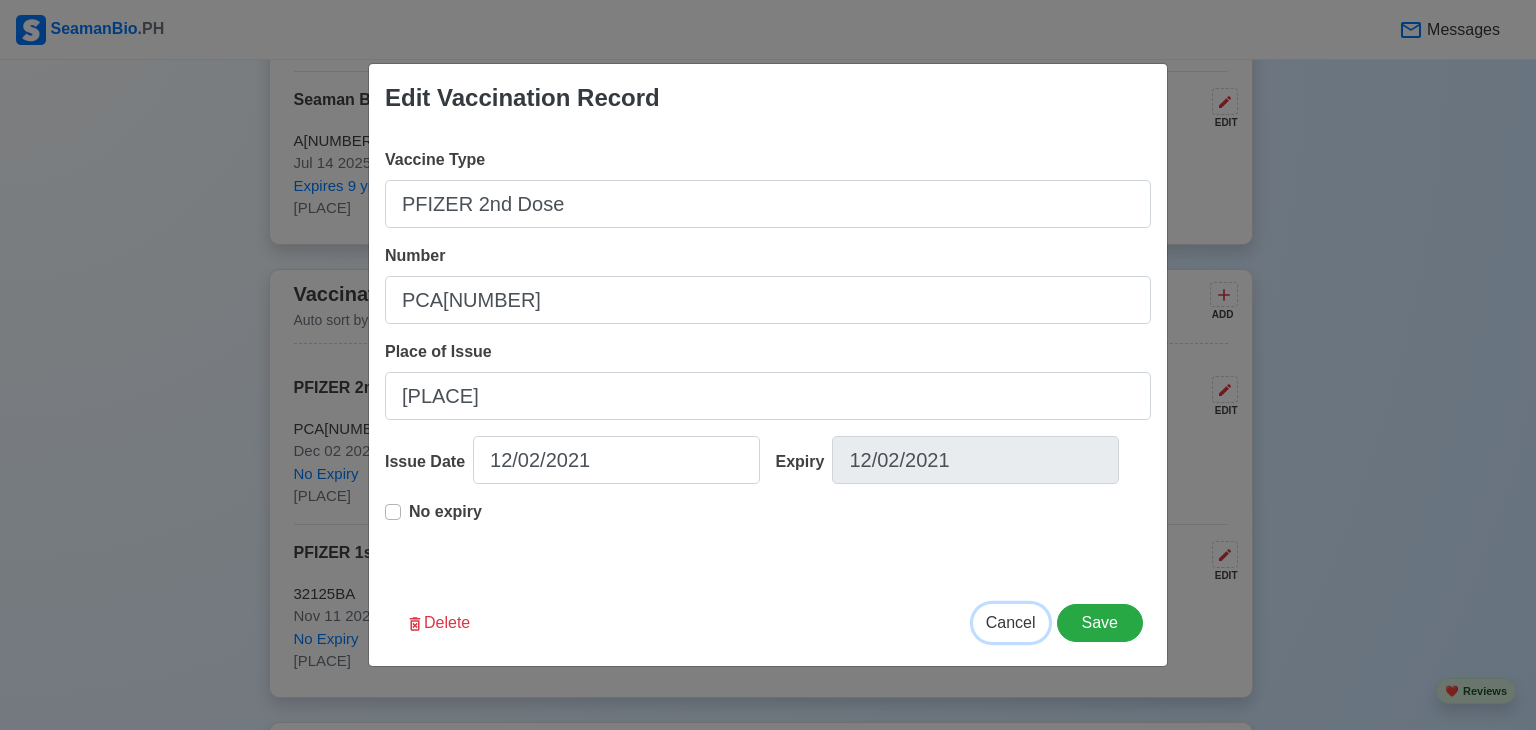 click on "Cancel" at bounding box center (1011, 622) 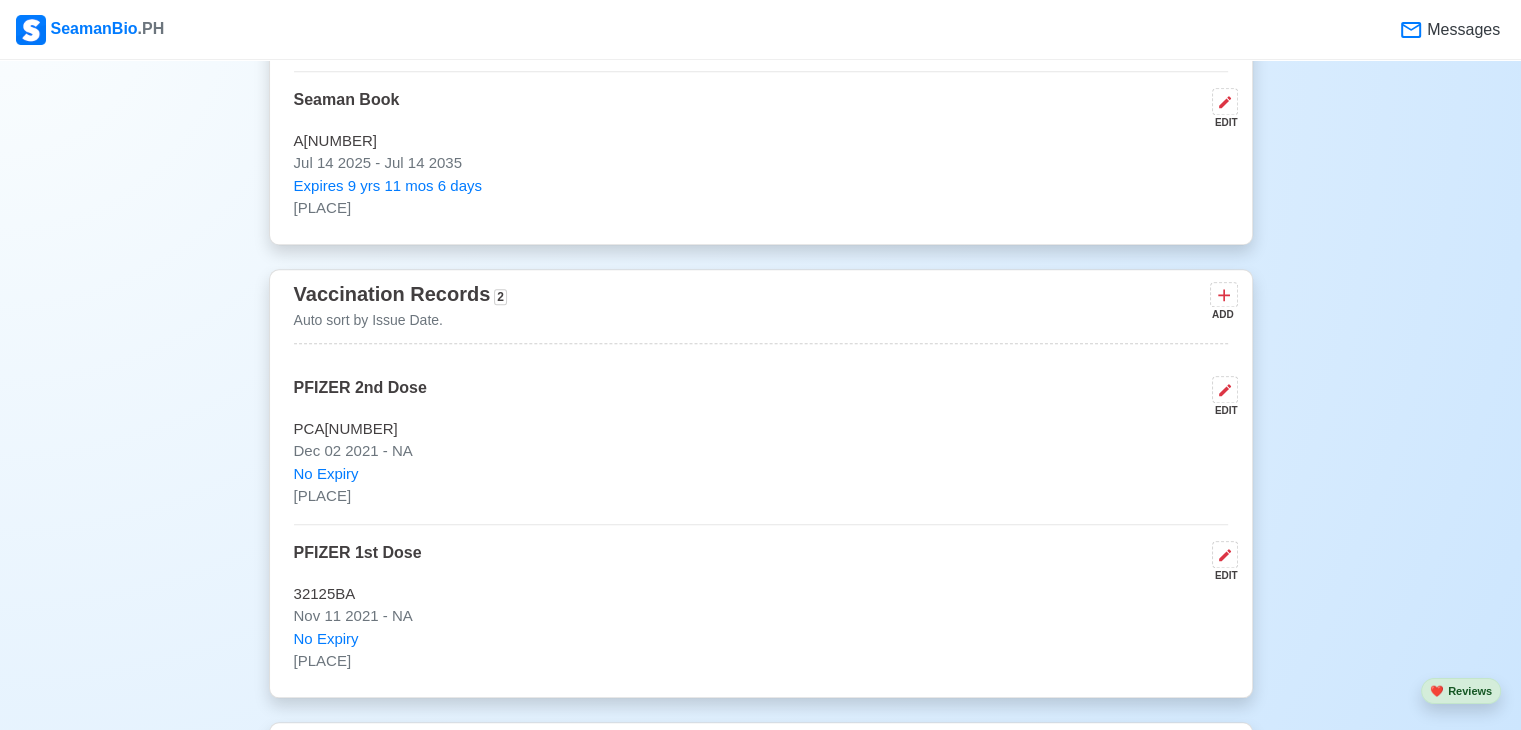 drag, startPoint x: 790, startPoint y: 433, endPoint x: 681, endPoint y: 396, distance: 115.10864 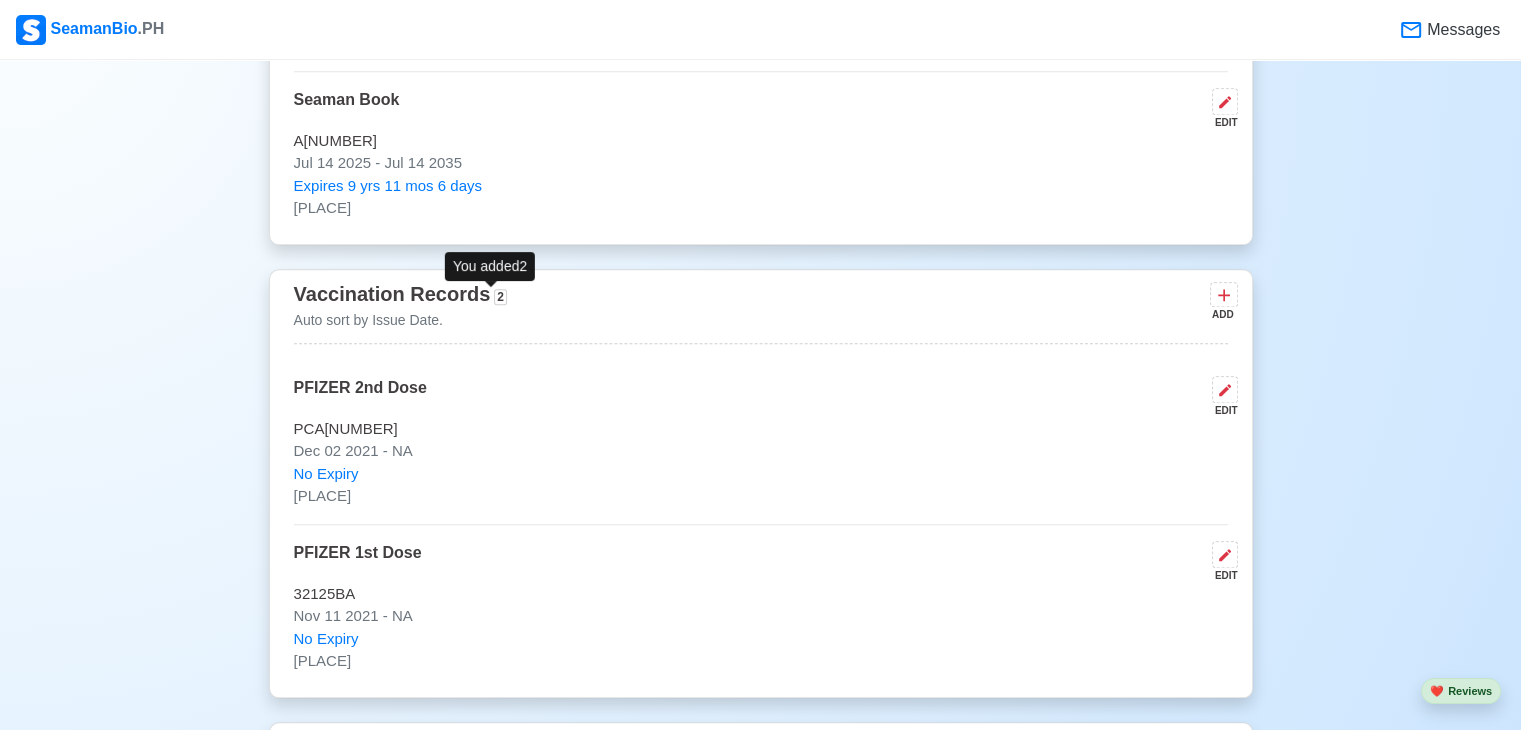 click on "2" at bounding box center (500, 297) 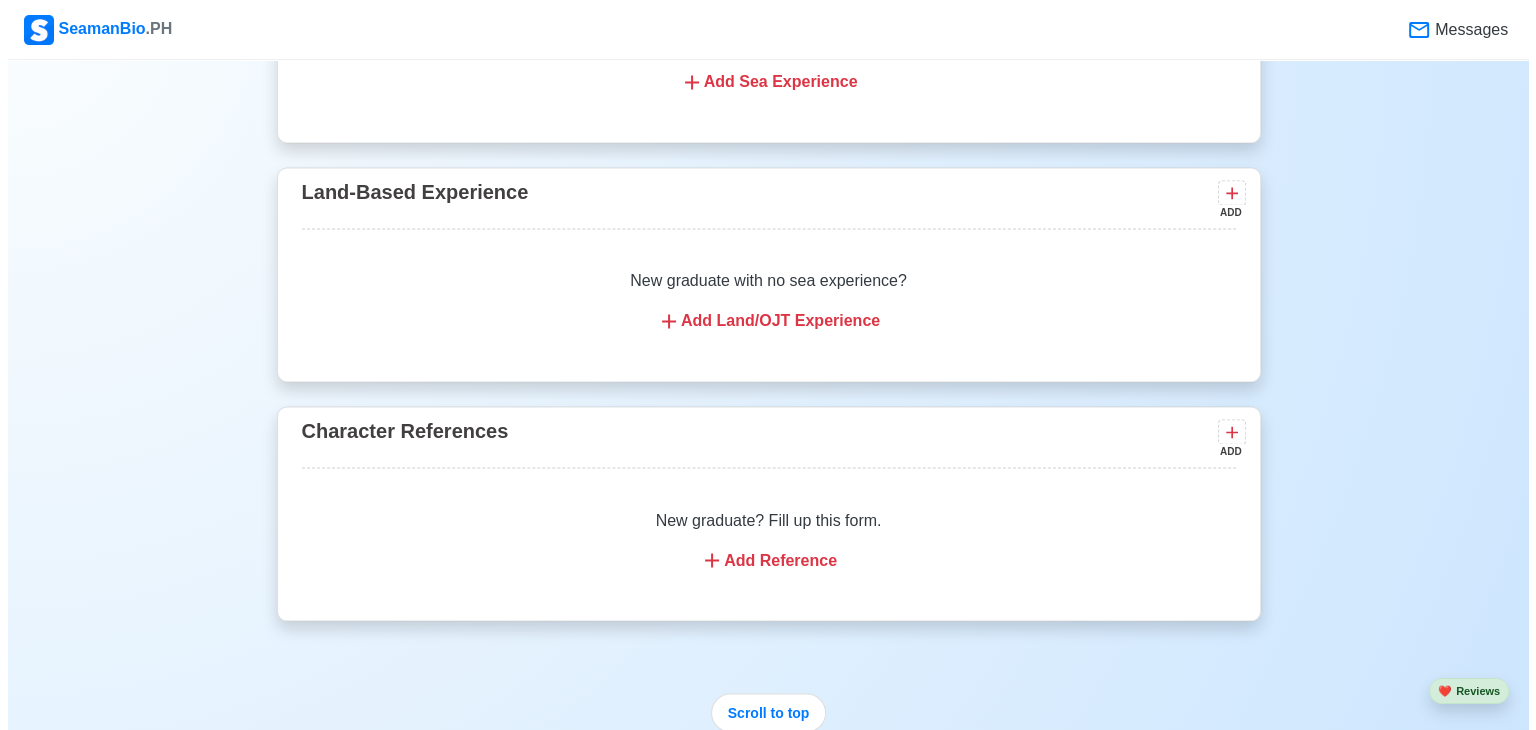 scroll, scrollTop: 3388, scrollLeft: 0, axis: vertical 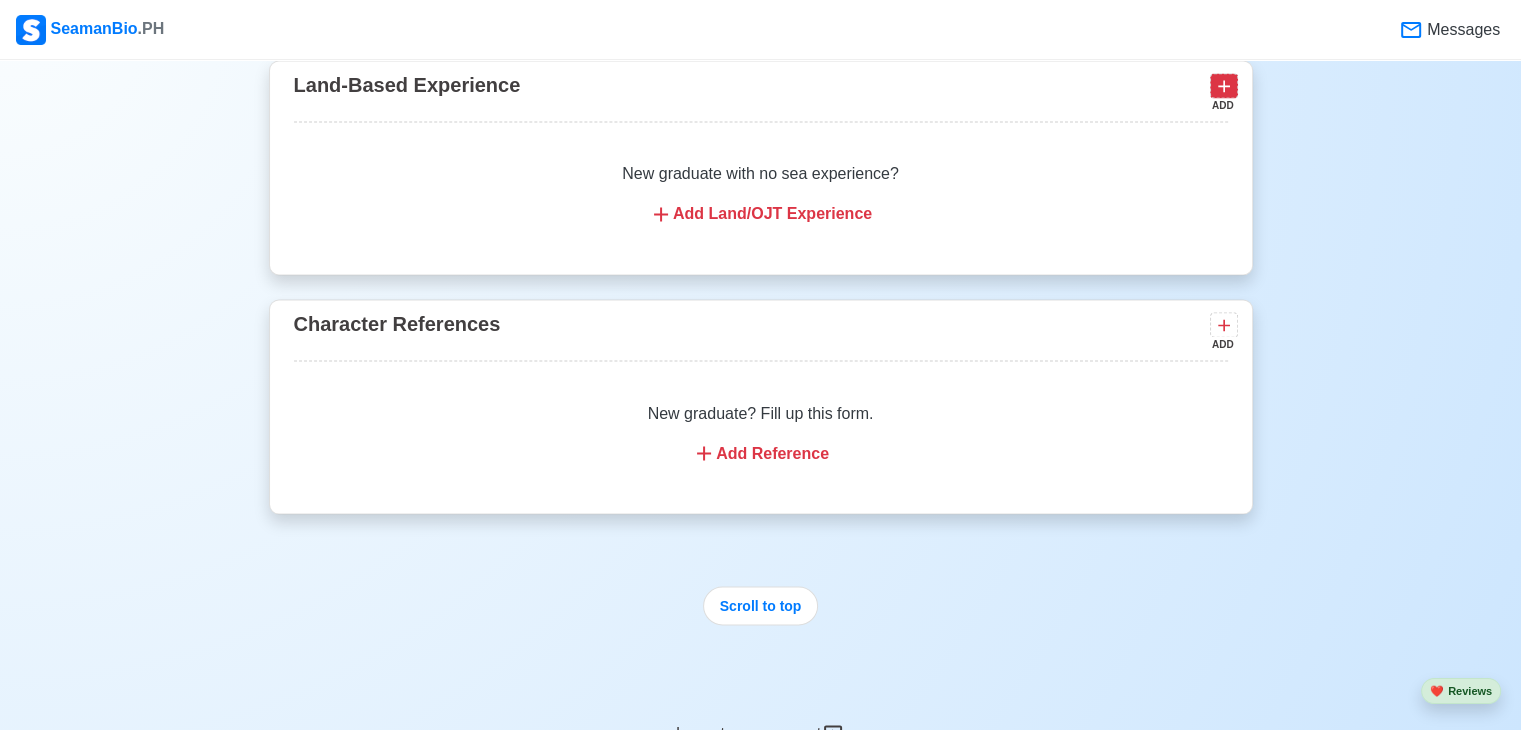 click 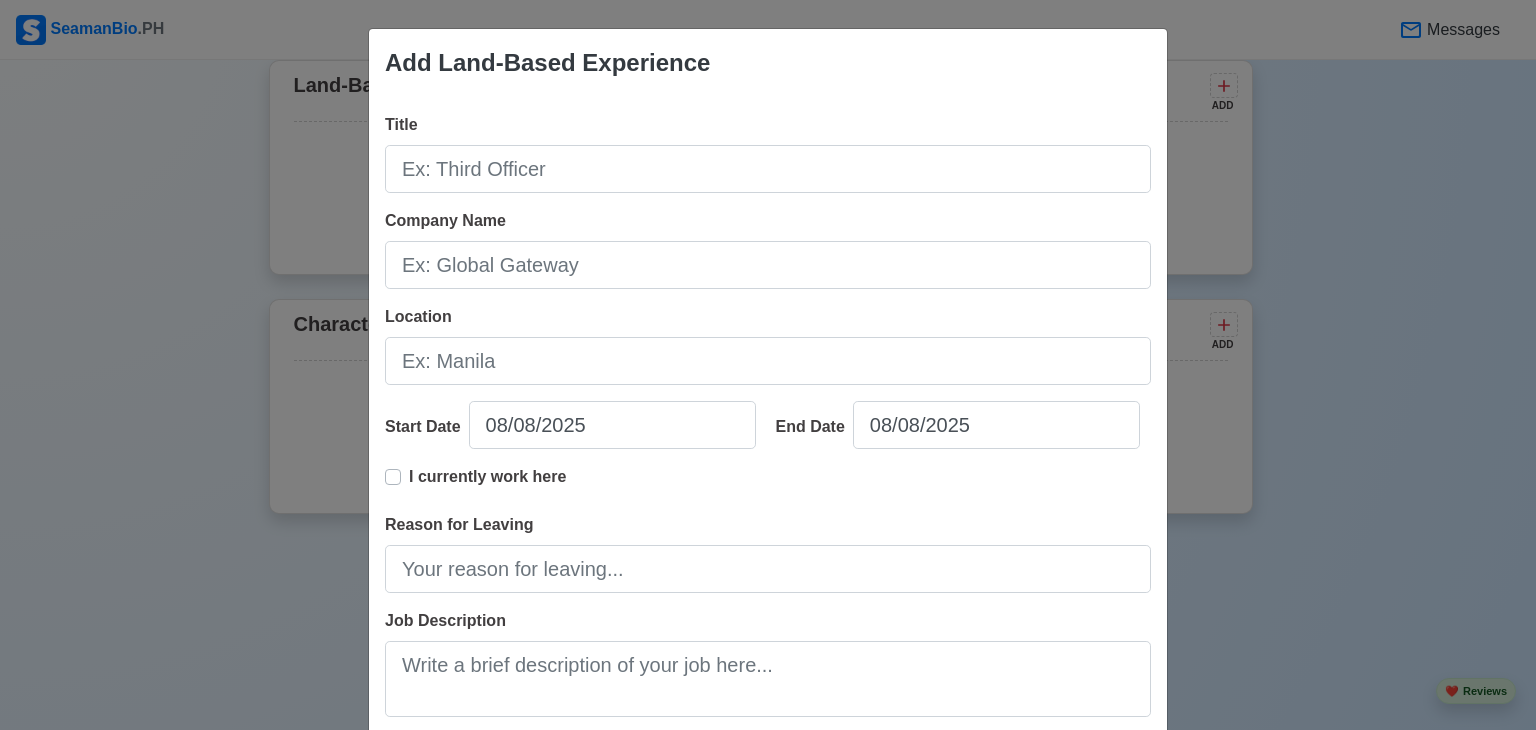 click on "Add Land-Based Experience Title Company Name Location Start Date 08/08/2025 End Date 08/08/2025 I currently work here Reason for Leaving Job Description 0 / 1000 Skills Cancel Save" at bounding box center [768, 365] 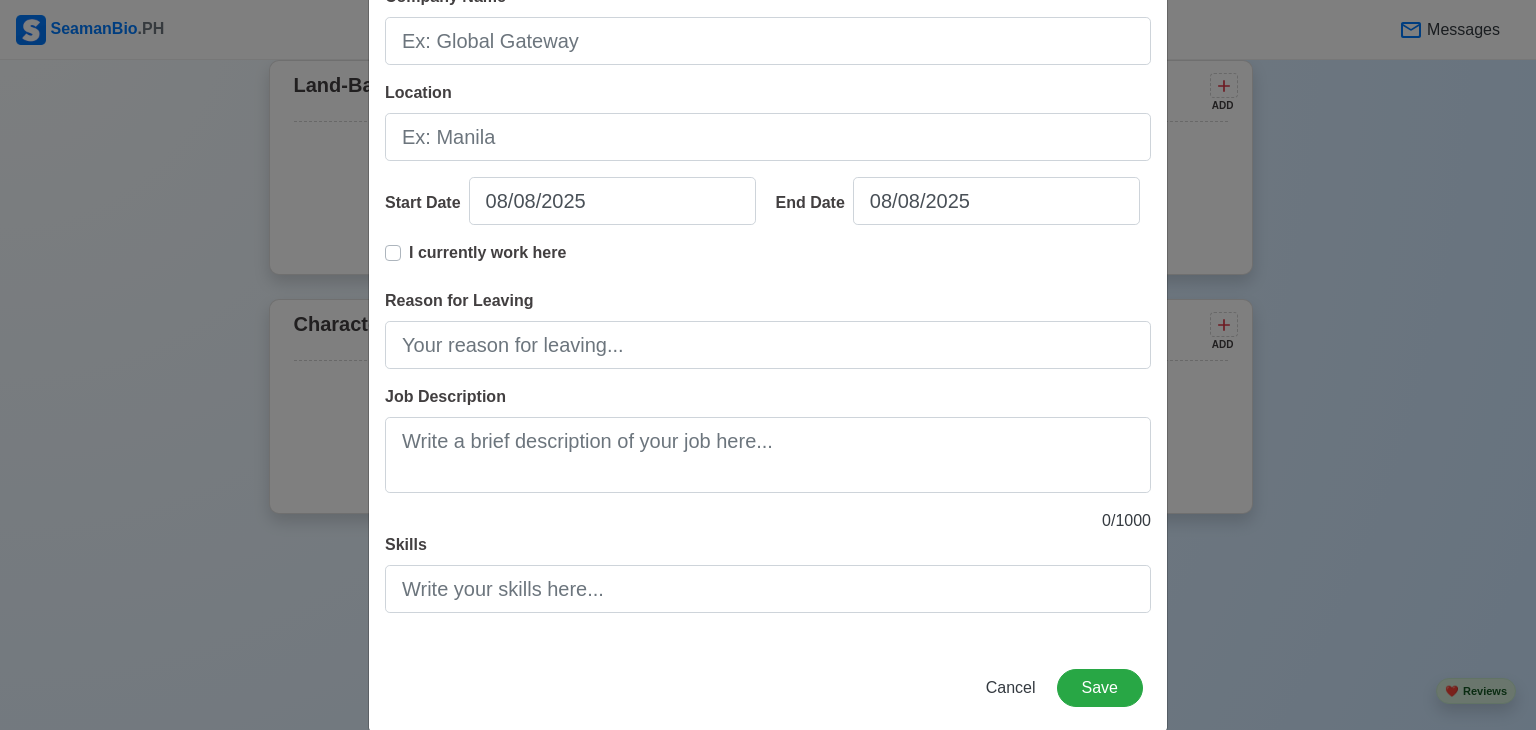 scroll, scrollTop: 253, scrollLeft: 0, axis: vertical 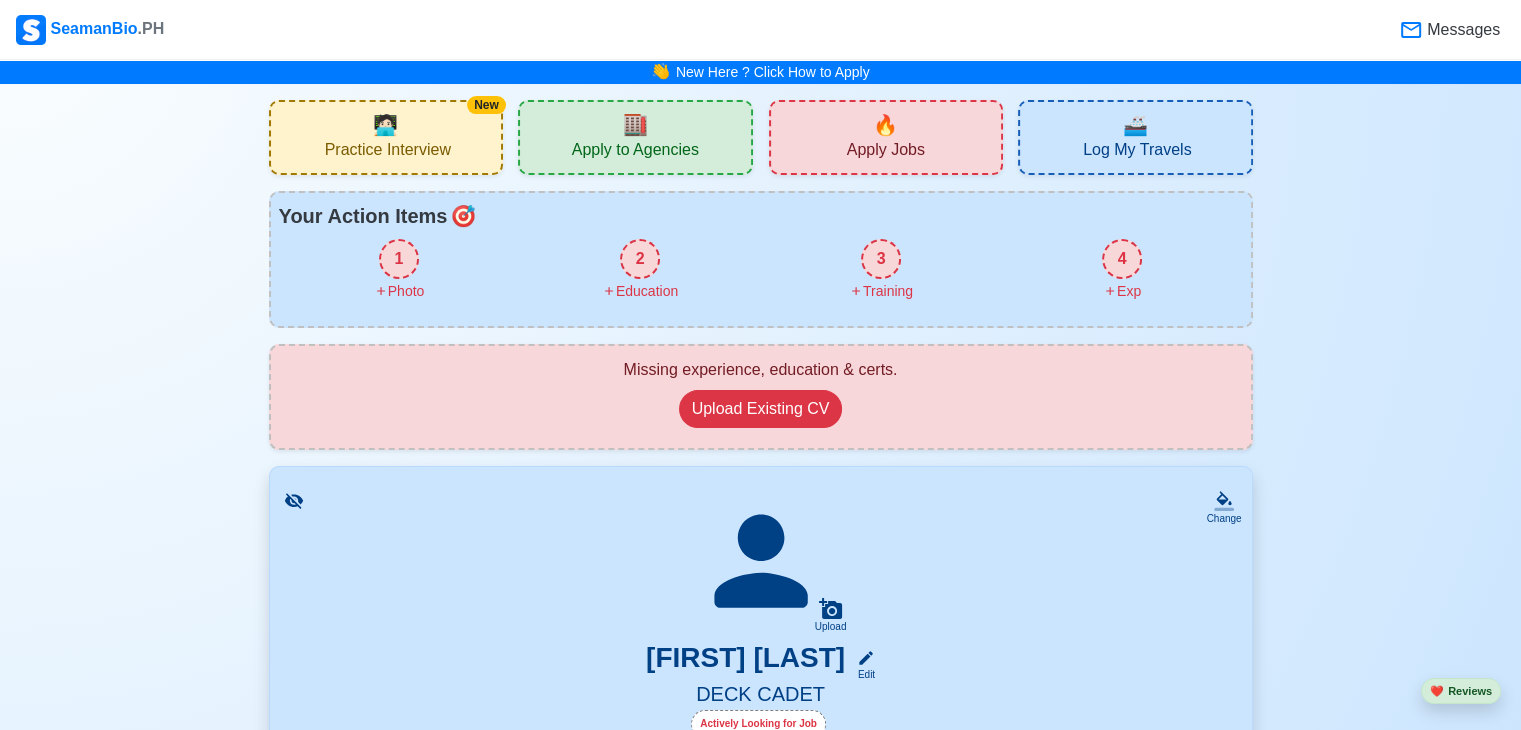 click on "🏬   Apply to Agencies" at bounding box center [635, 137] 